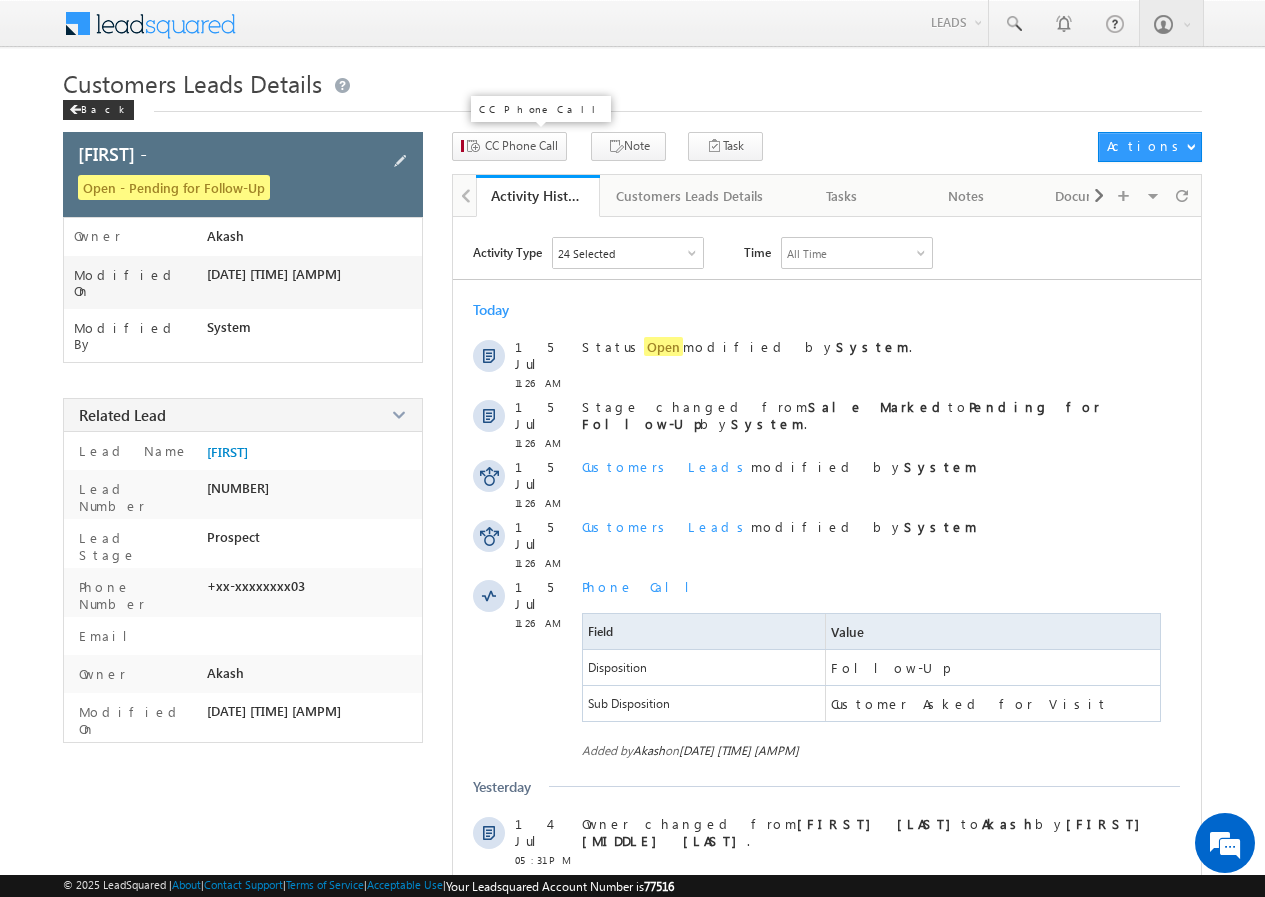 scroll, scrollTop: 0, scrollLeft: 0, axis: both 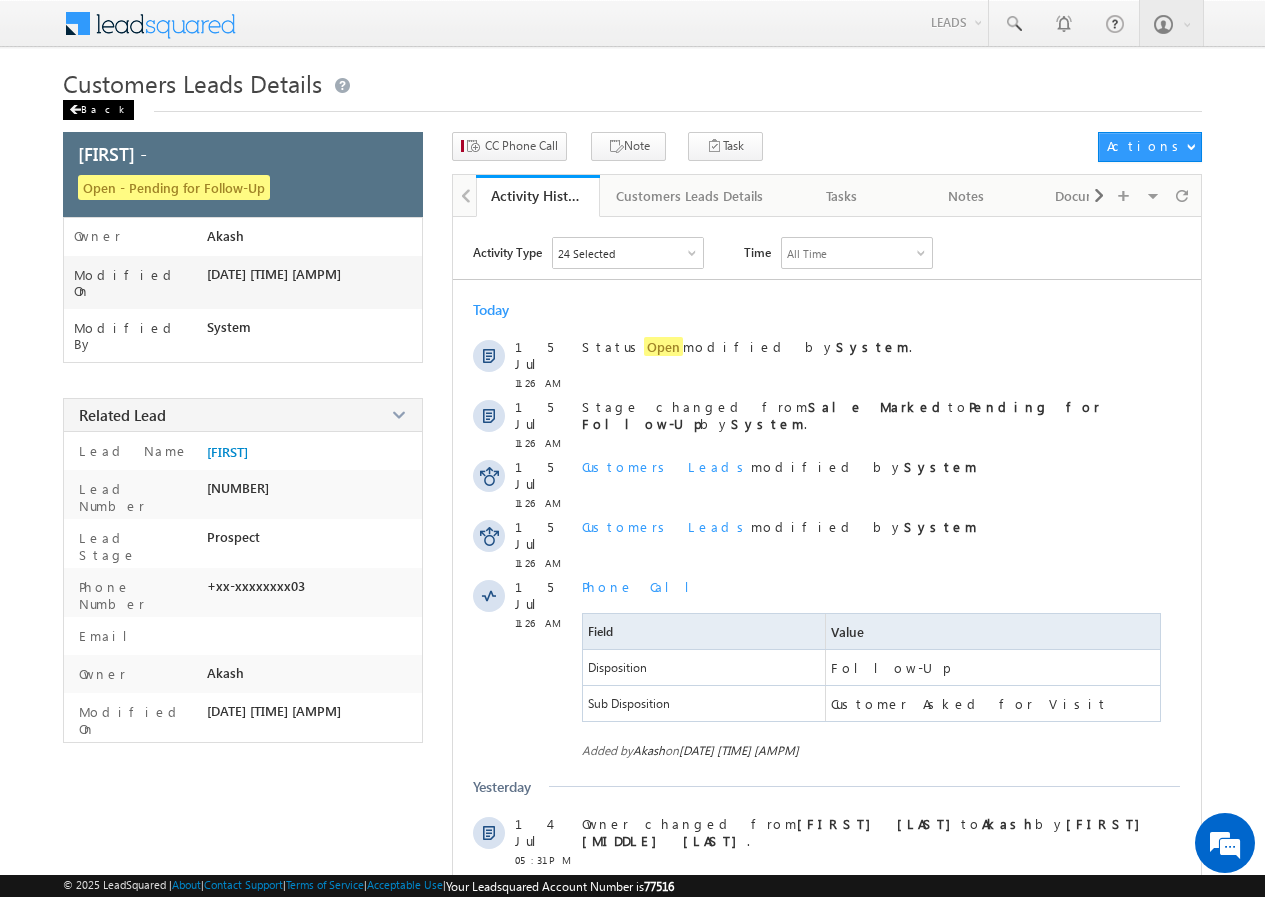 click on "Back" at bounding box center (98, 110) 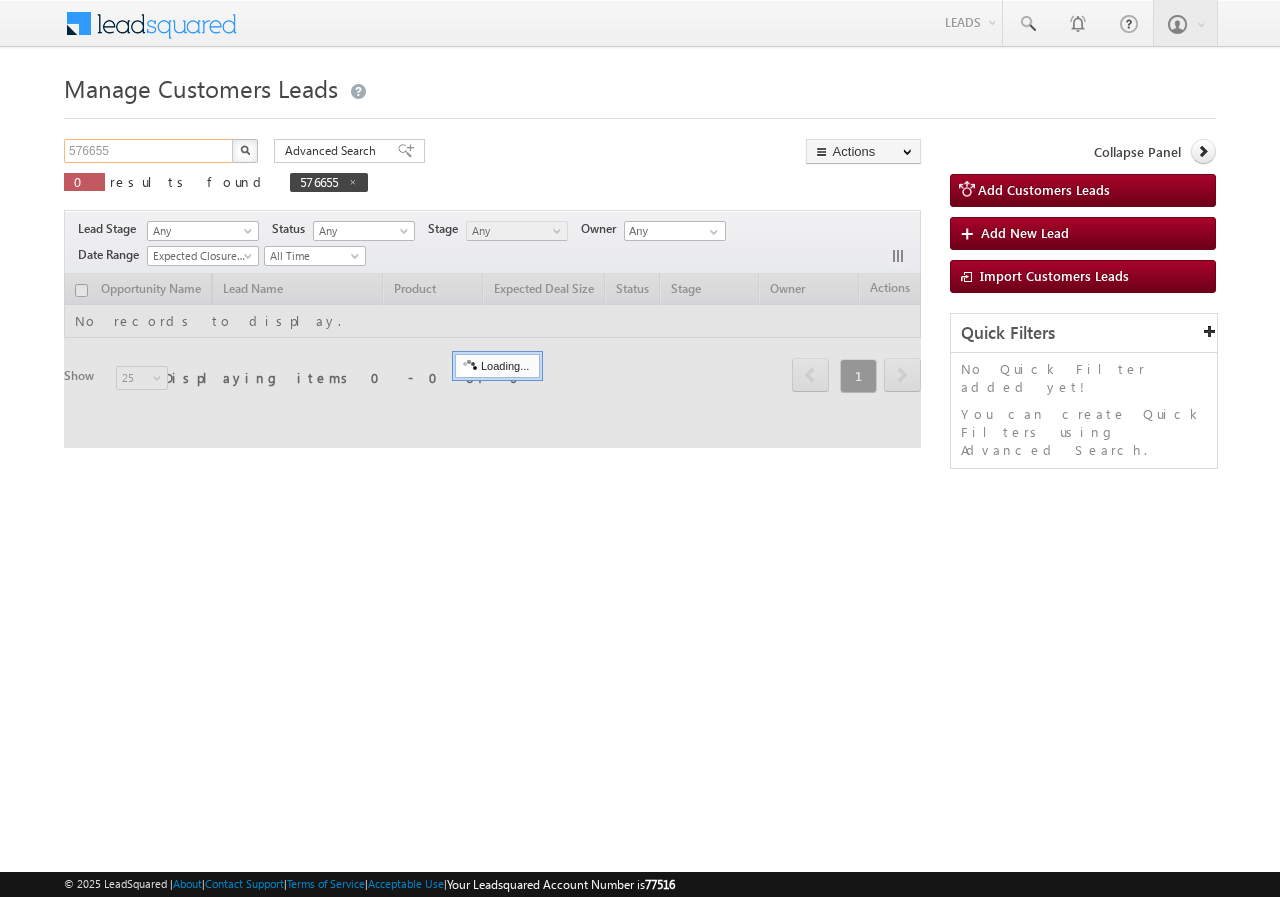 click on "576655" at bounding box center (149, 151) 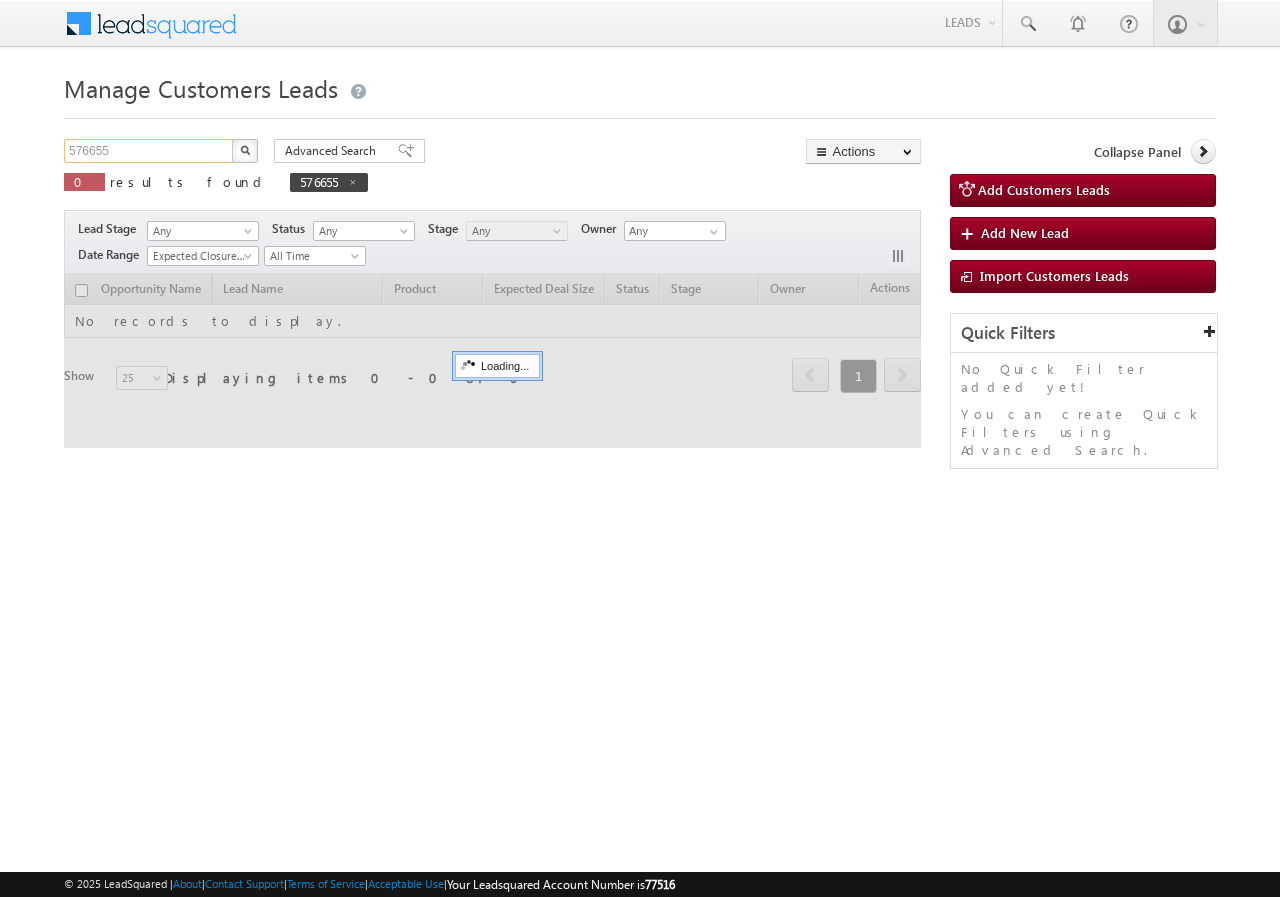 scroll, scrollTop: 0, scrollLeft: 0, axis: both 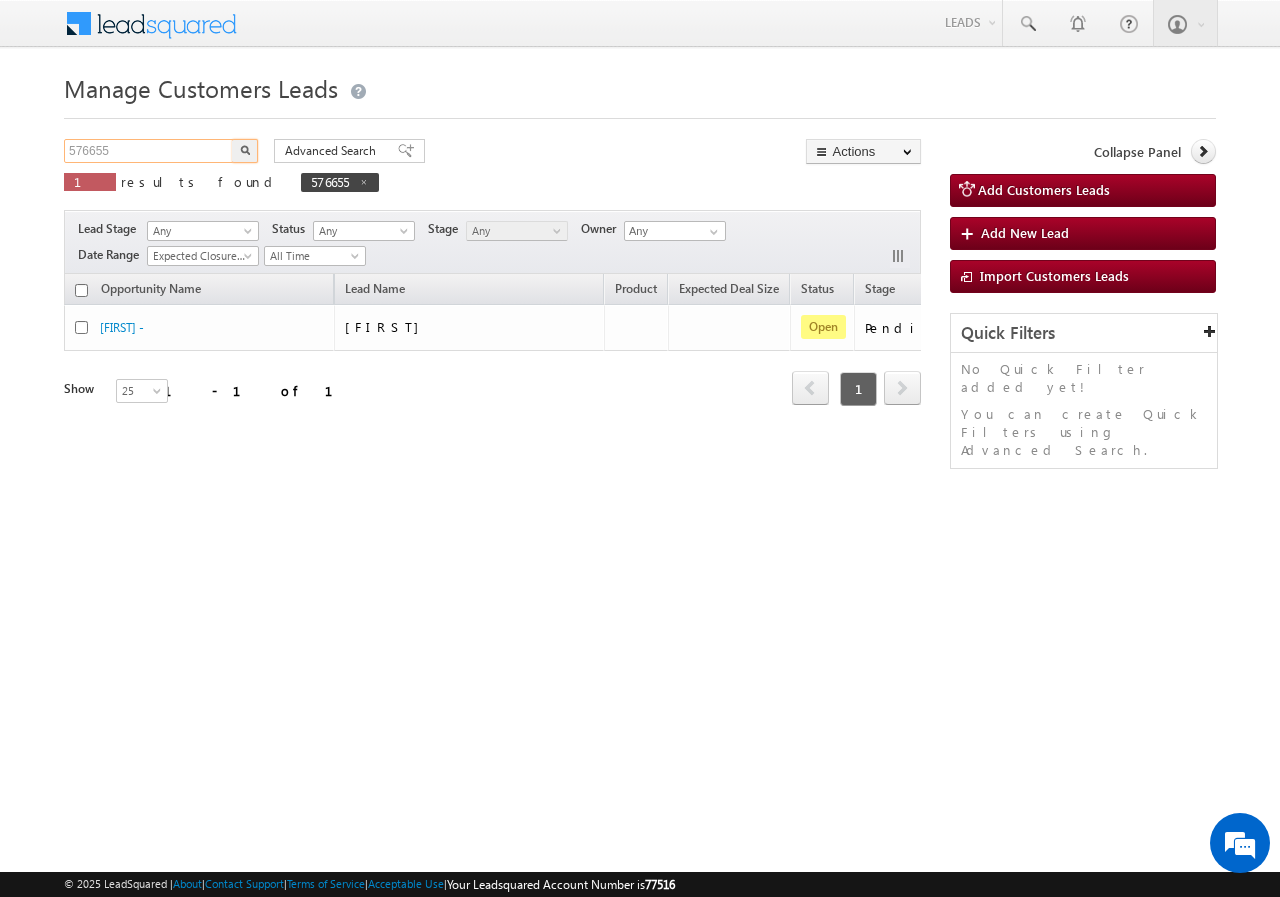 click on "576655" at bounding box center [149, 151] 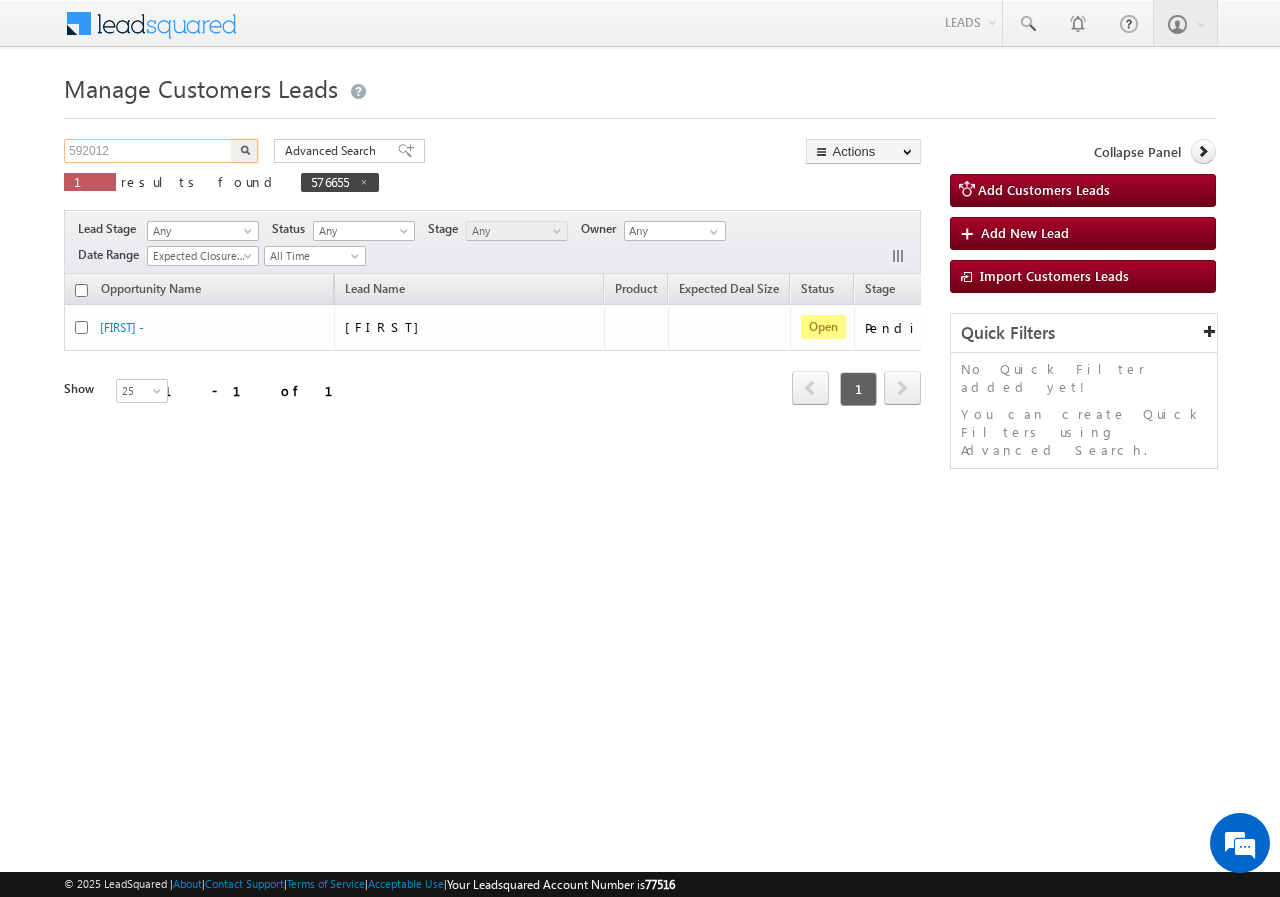type on "592012" 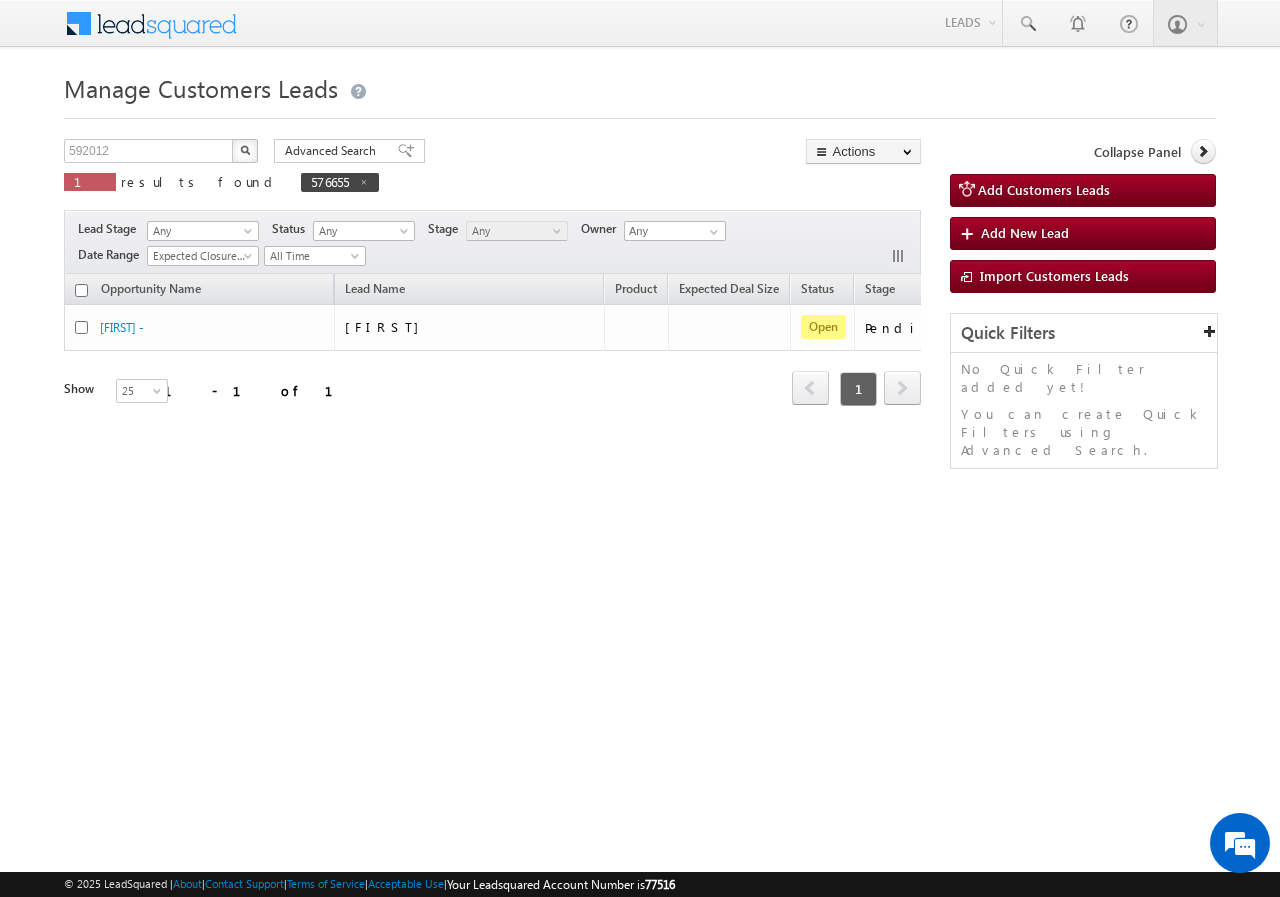click at bounding box center (245, 151) 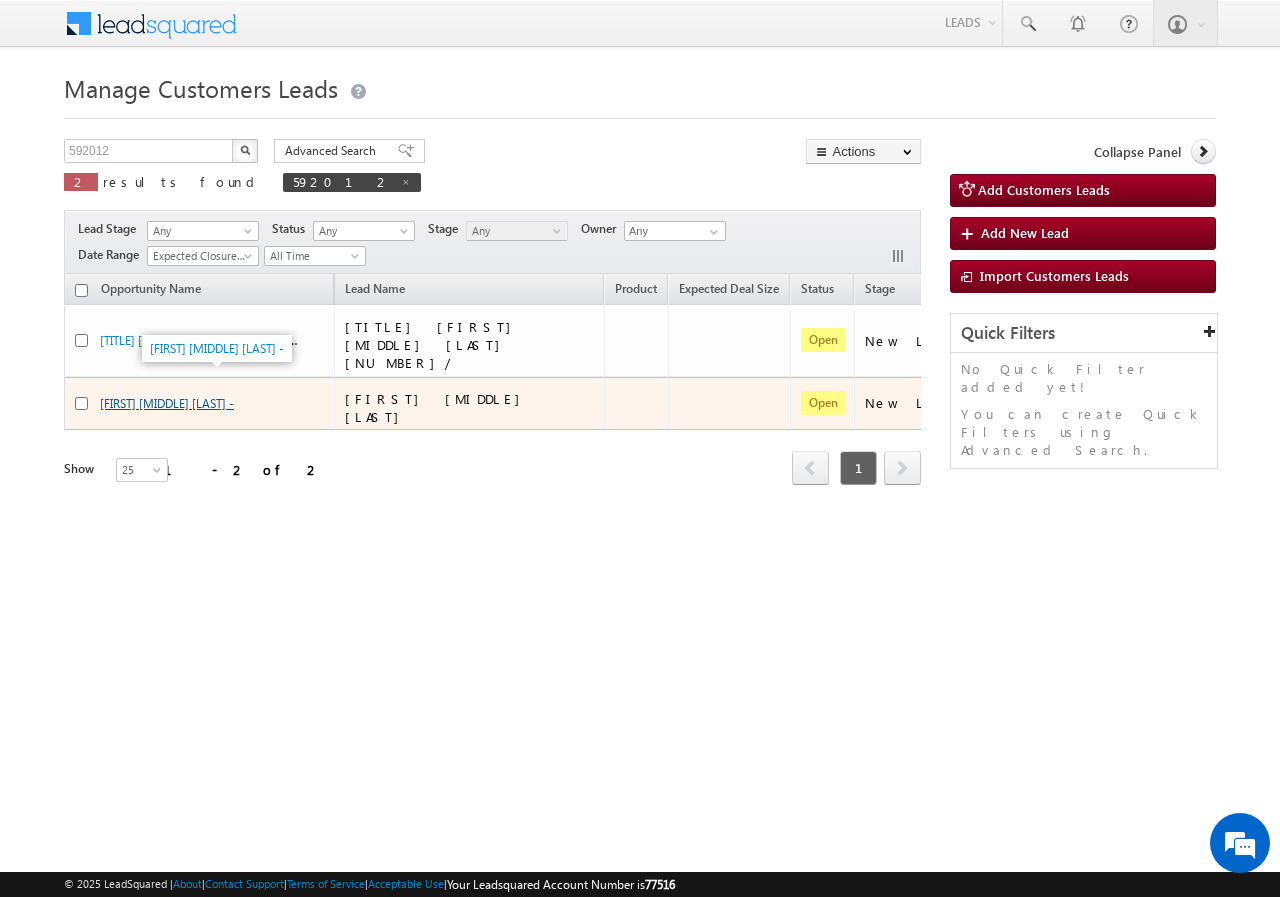 click on "Sunil Kumar Saini  -" at bounding box center (167, 403) 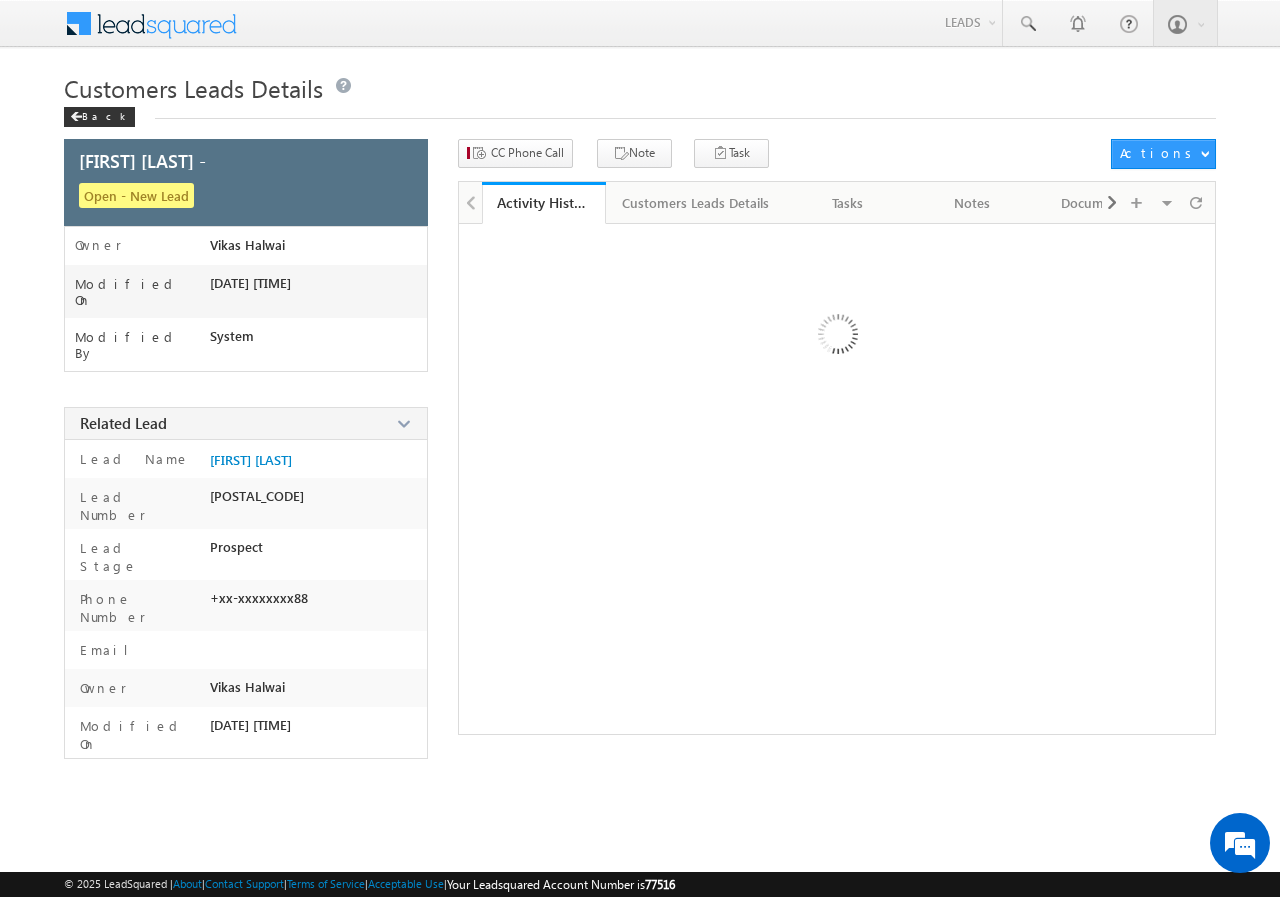 scroll, scrollTop: 0, scrollLeft: 0, axis: both 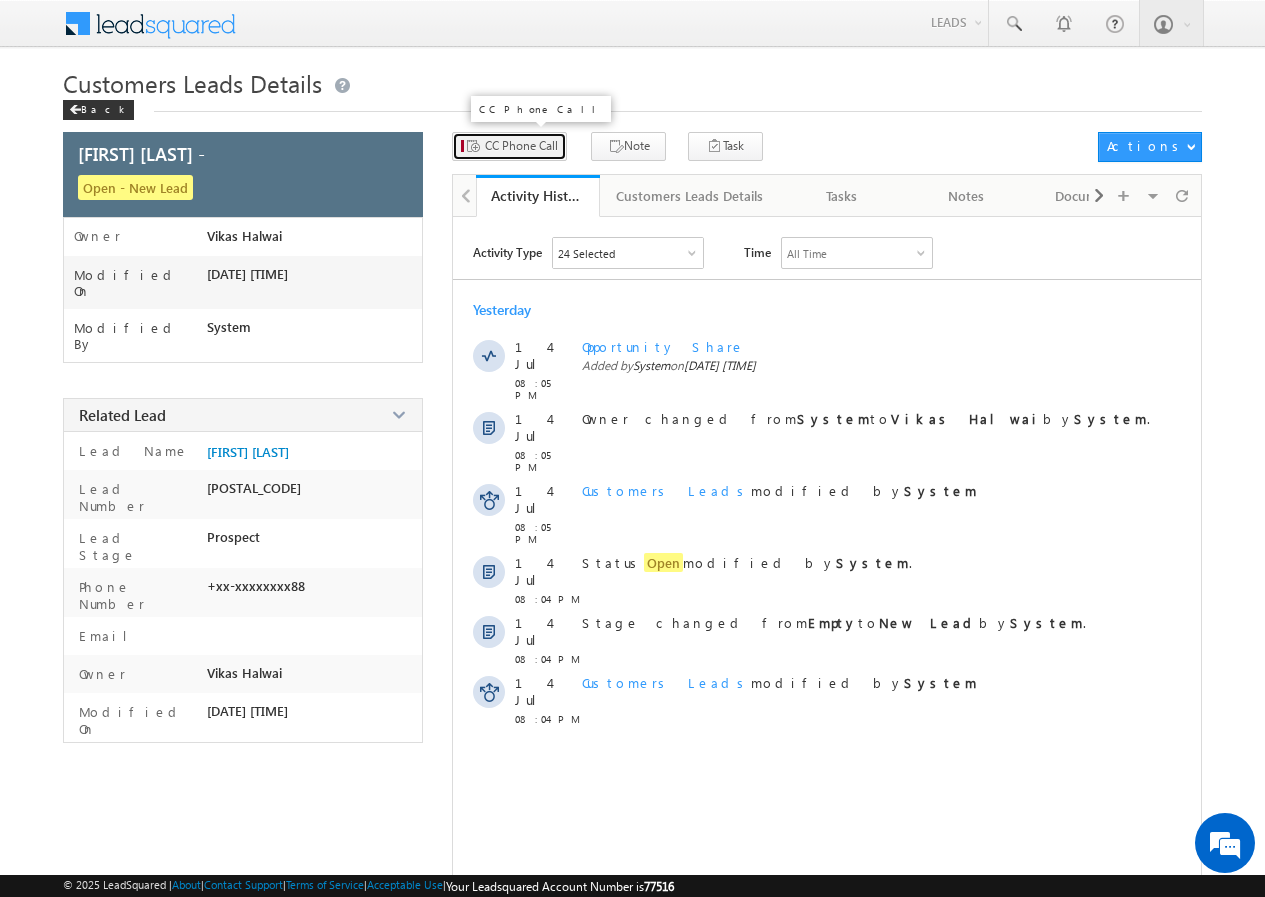click on "CC Phone Call" at bounding box center [521, 146] 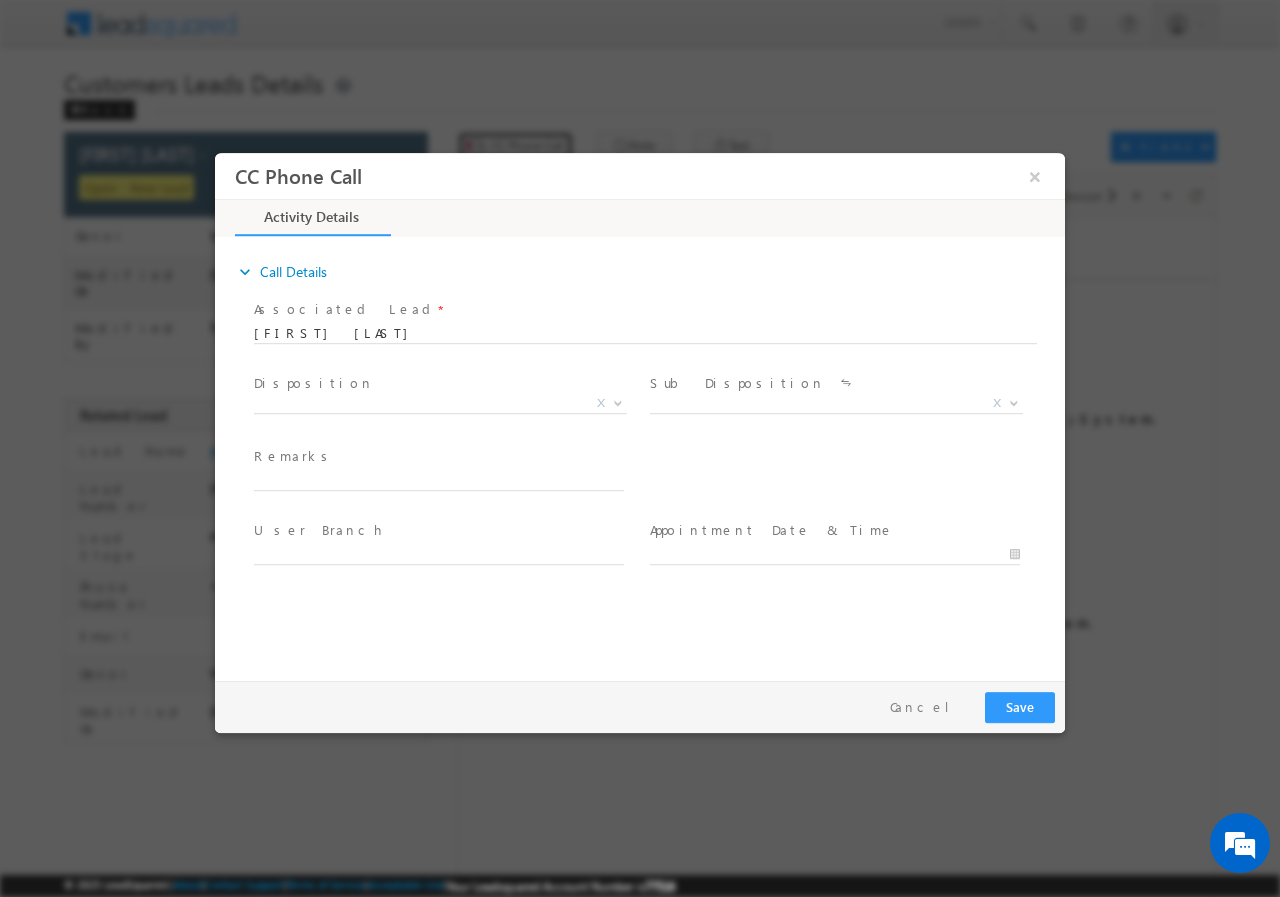 scroll, scrollTop: 0, scrollLeft: 0, axis: both 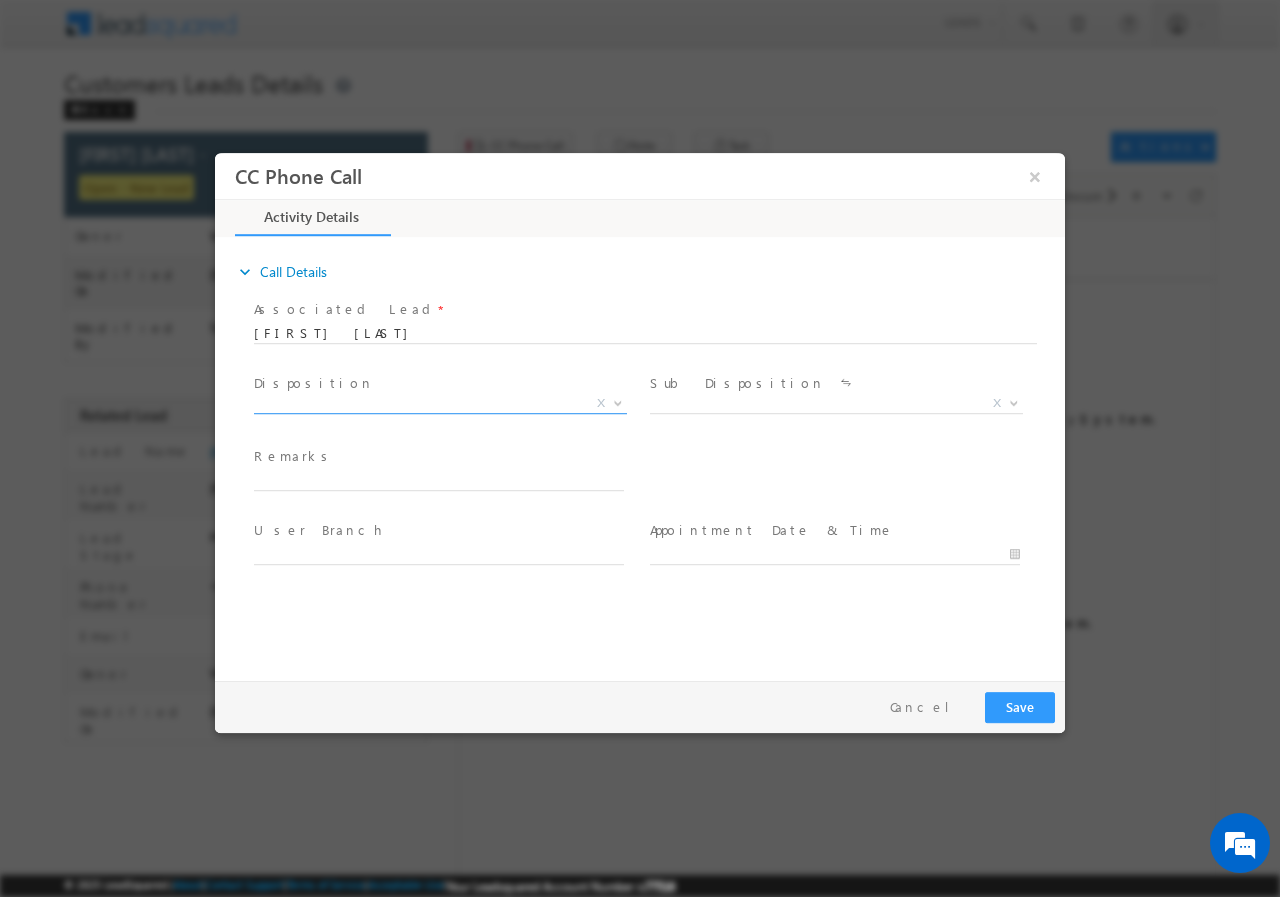 click on "X" at bounding box center (440, 403) 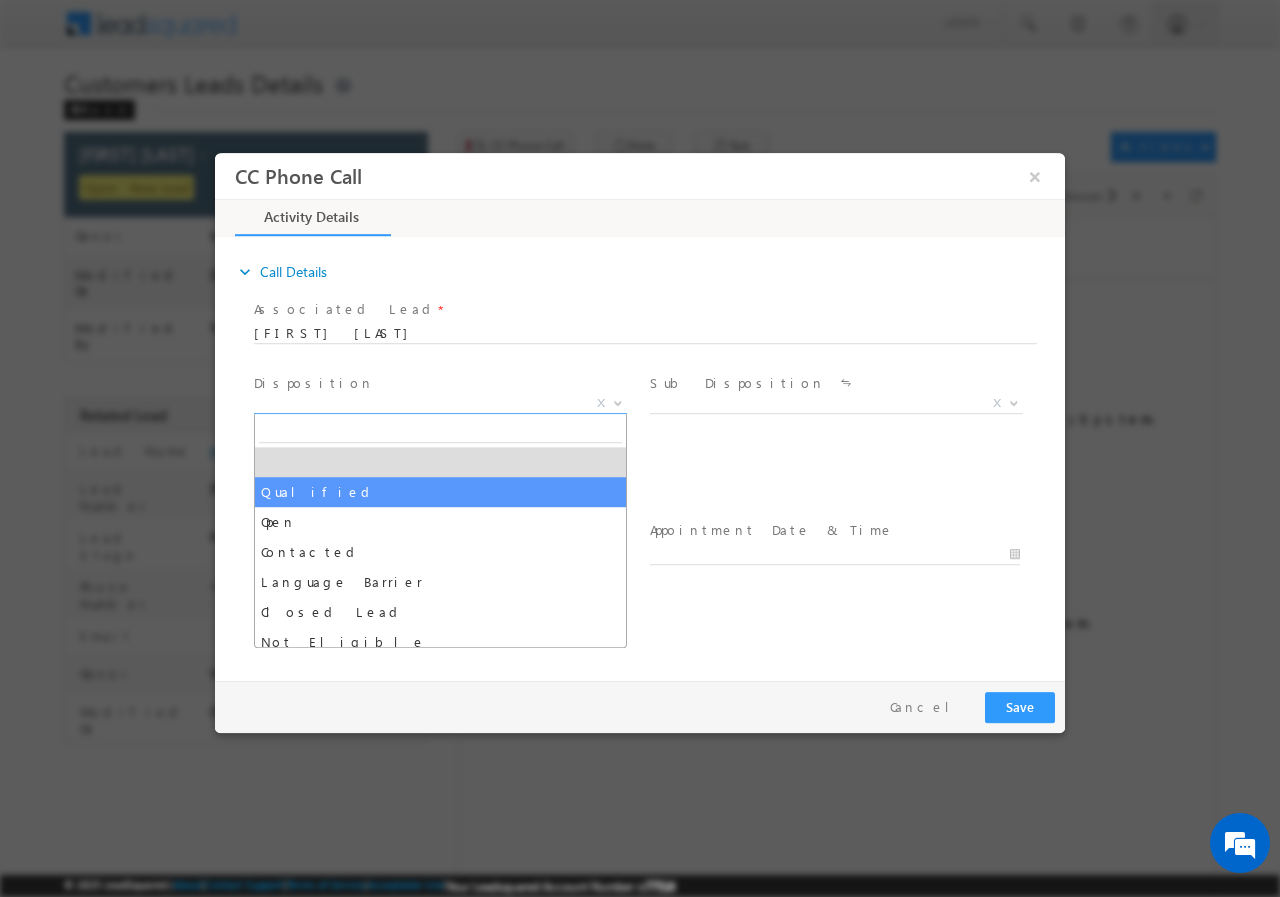 scroll, scrollTop: 0, scrollLeft: 0, axis: both 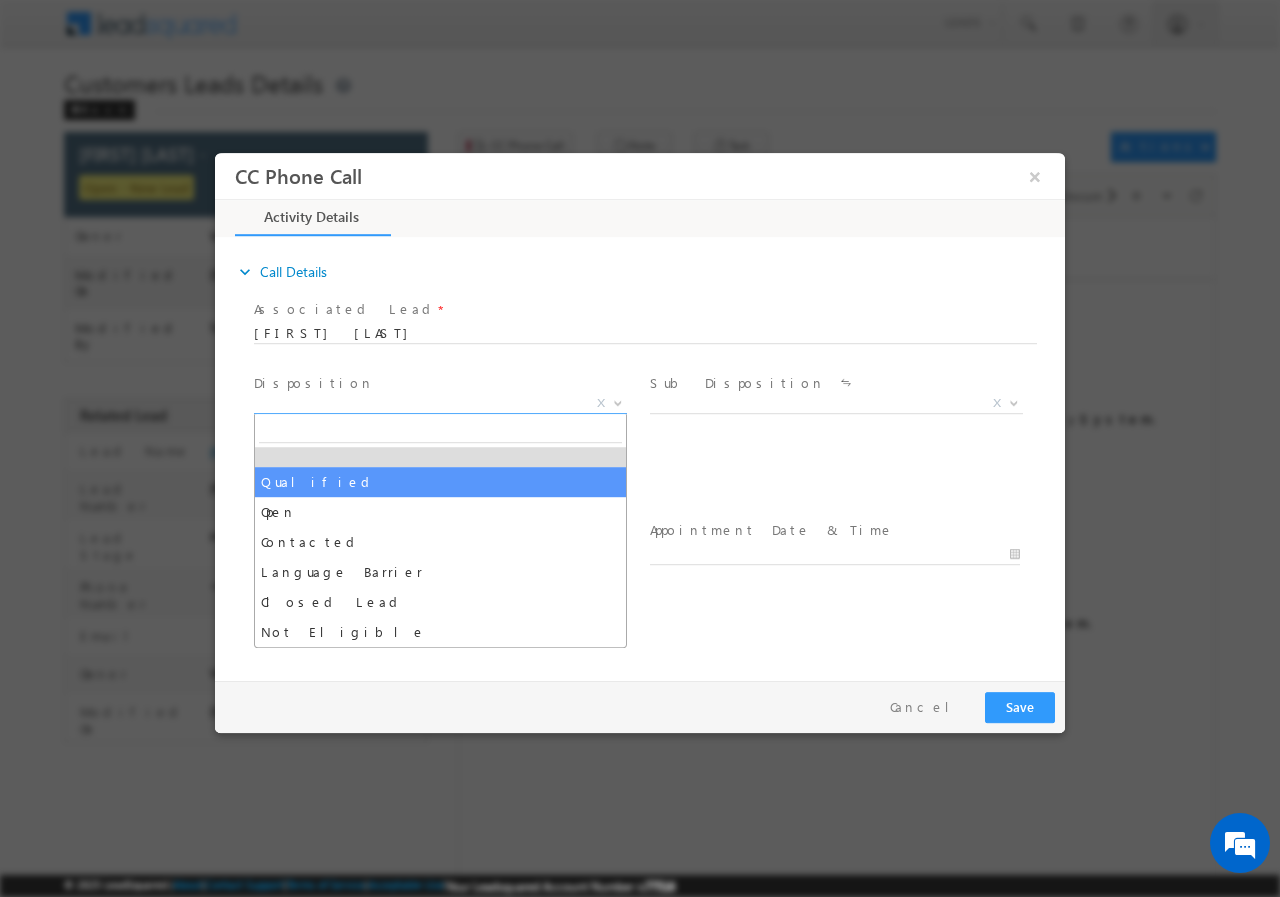 select on "Qualified" 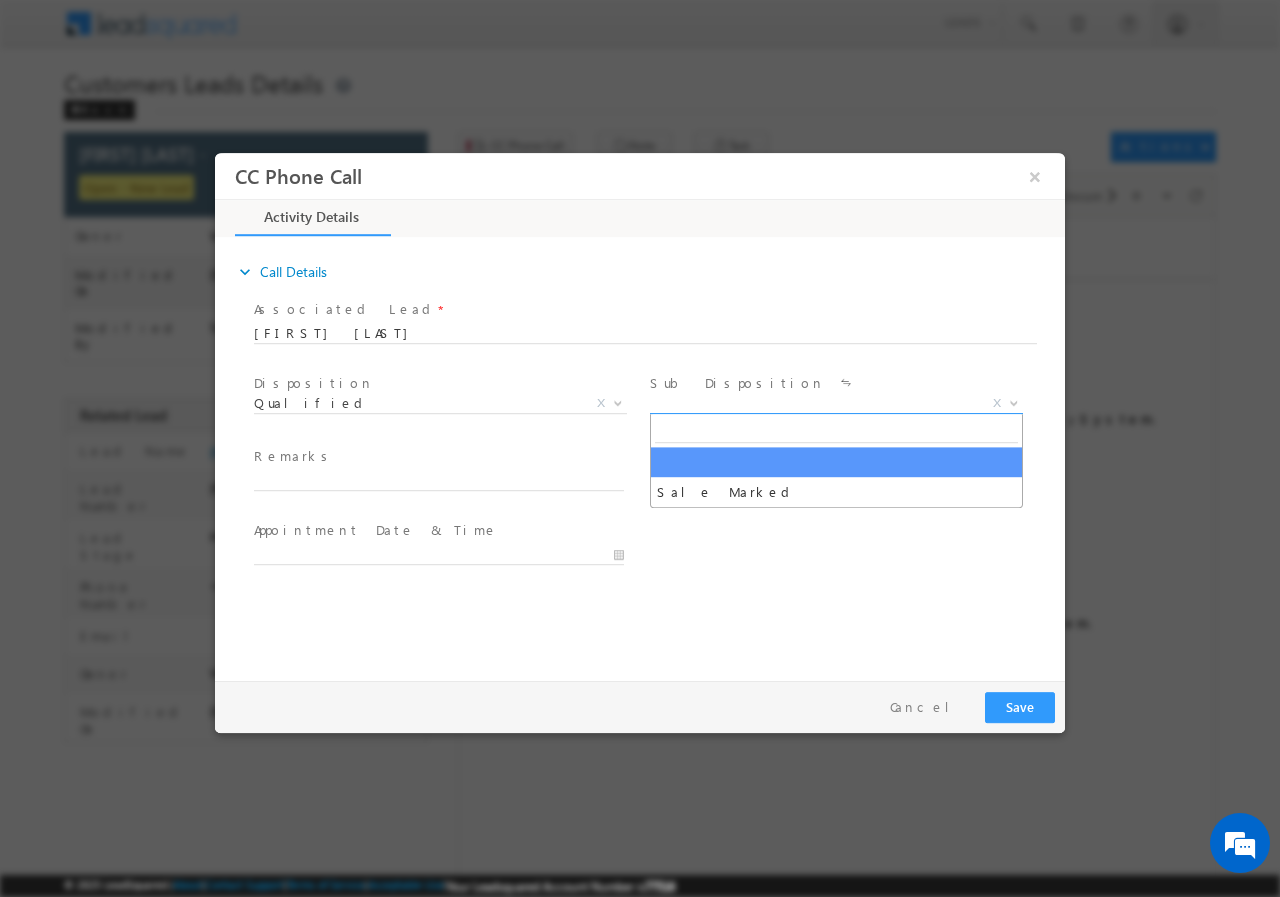 click on "X" at bounding box center (836, 403) 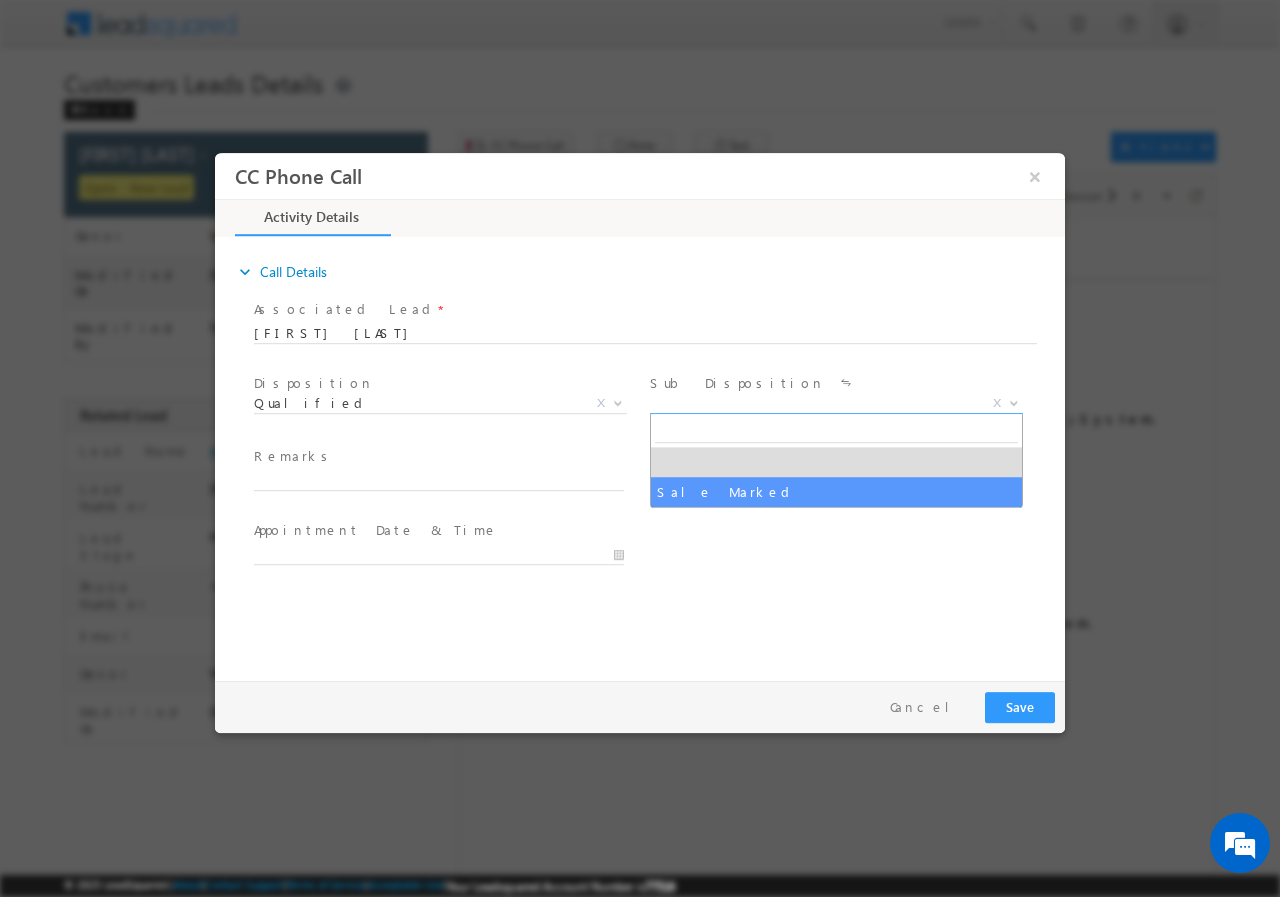 select on "Sale Marked" 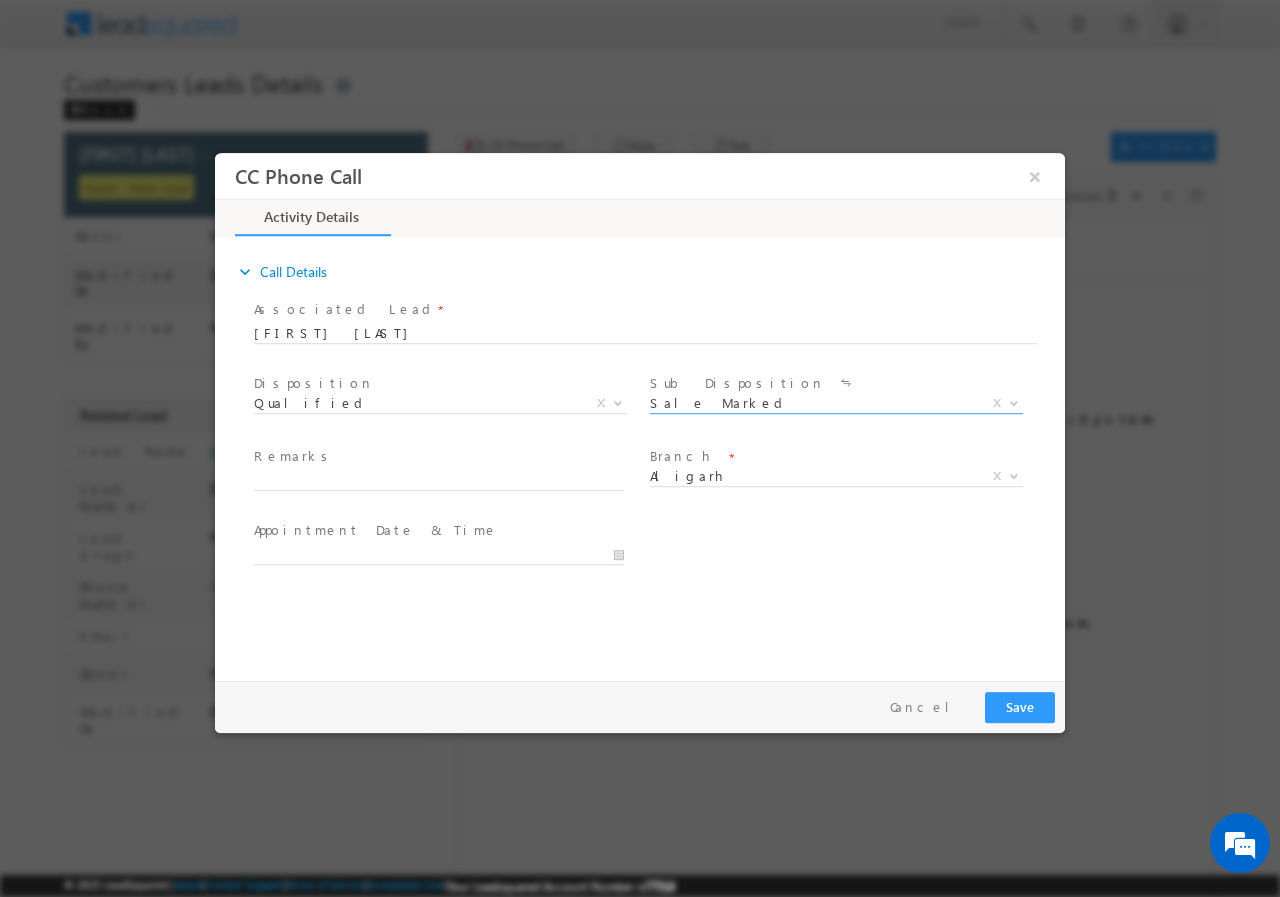 click at bounding box center [438, 500] 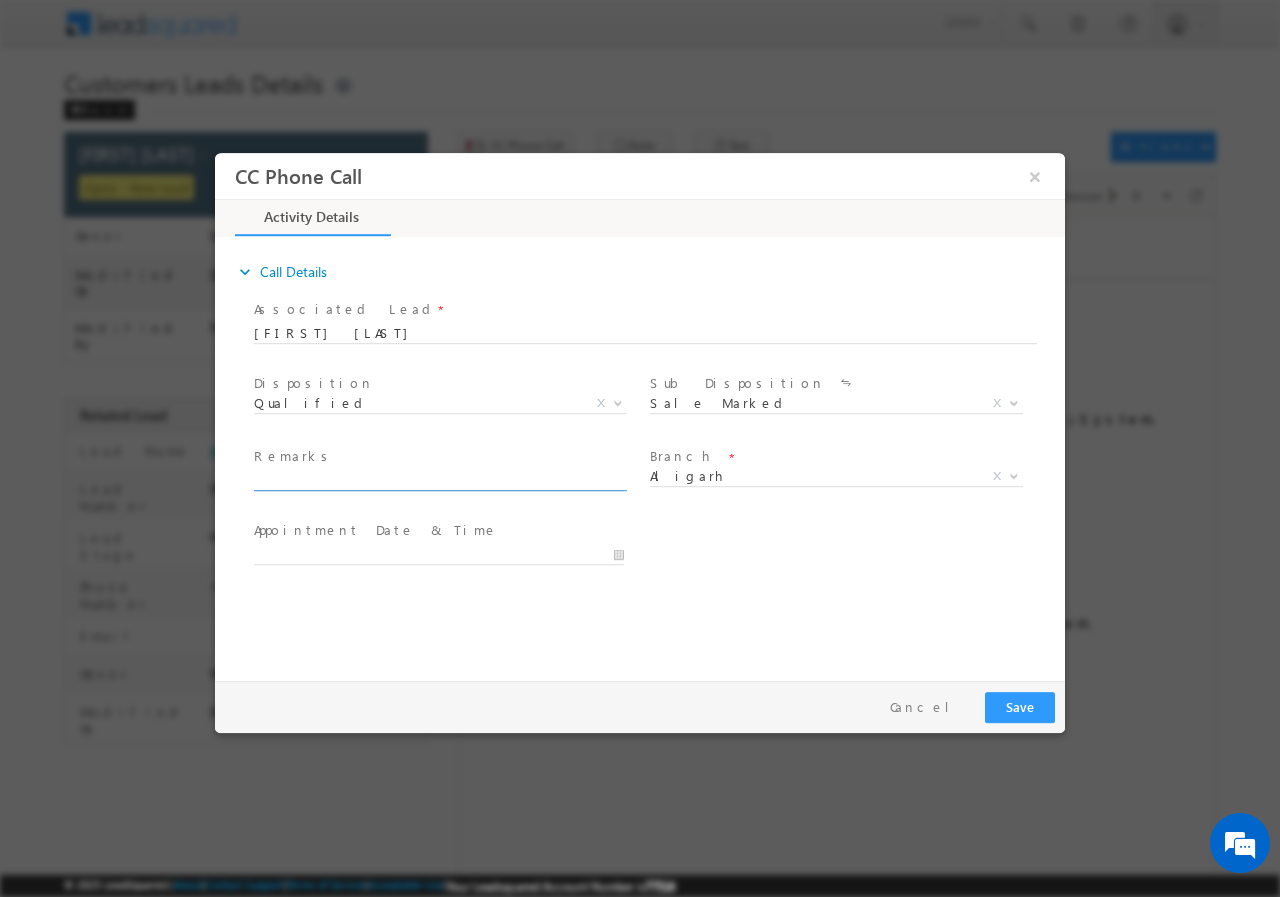 click at bounding box center [439, 480] 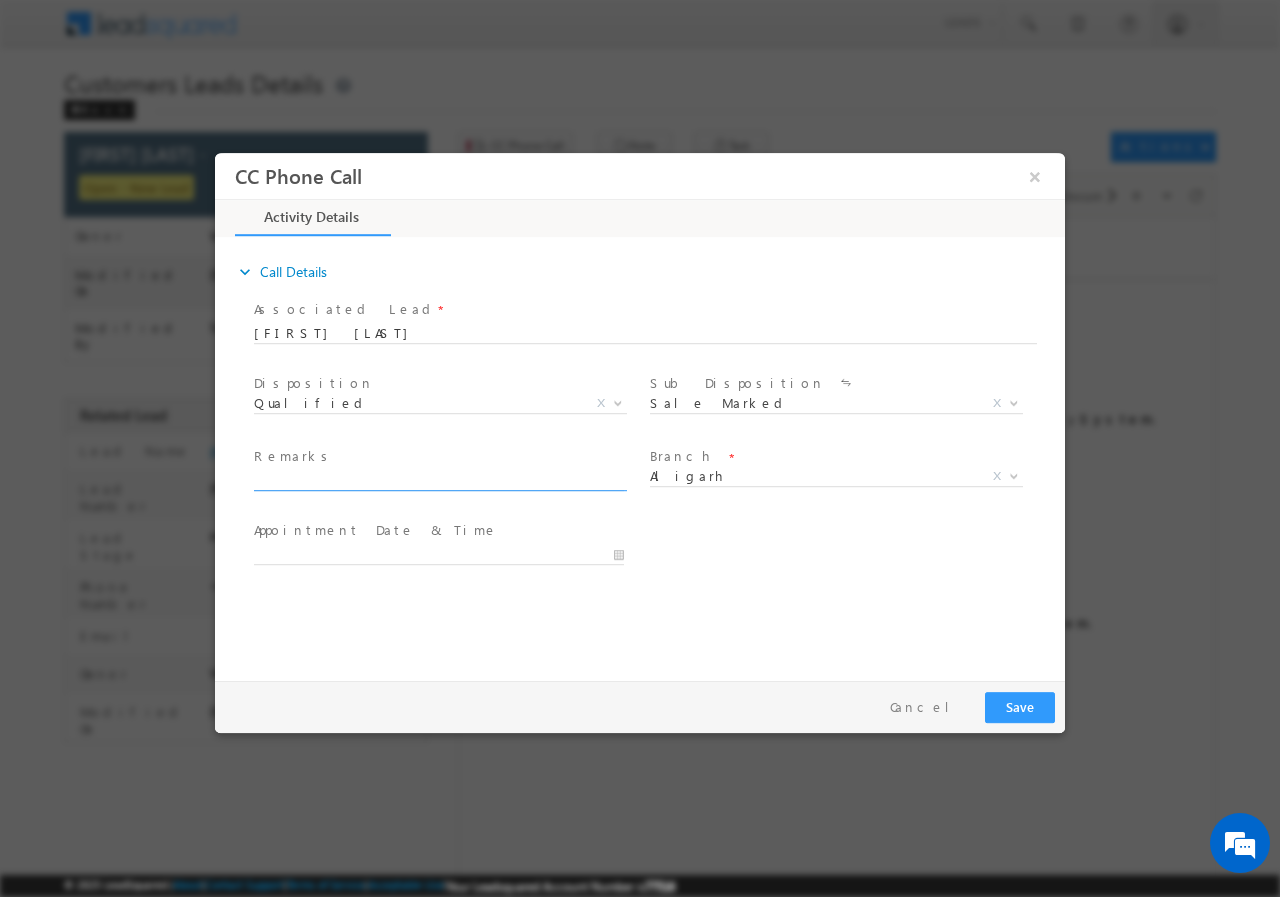 paste on "592012// Sunil Kumar Saini// P+C// LOAN REQ-15L// PV-8L// SAL+SELF EMP- 40K// OBLIGATION-14500// CO-APP WIFE- 10K// 202001- ALIGARH// Cx IS READY TO MEET RM TOMORROW 12 PM" 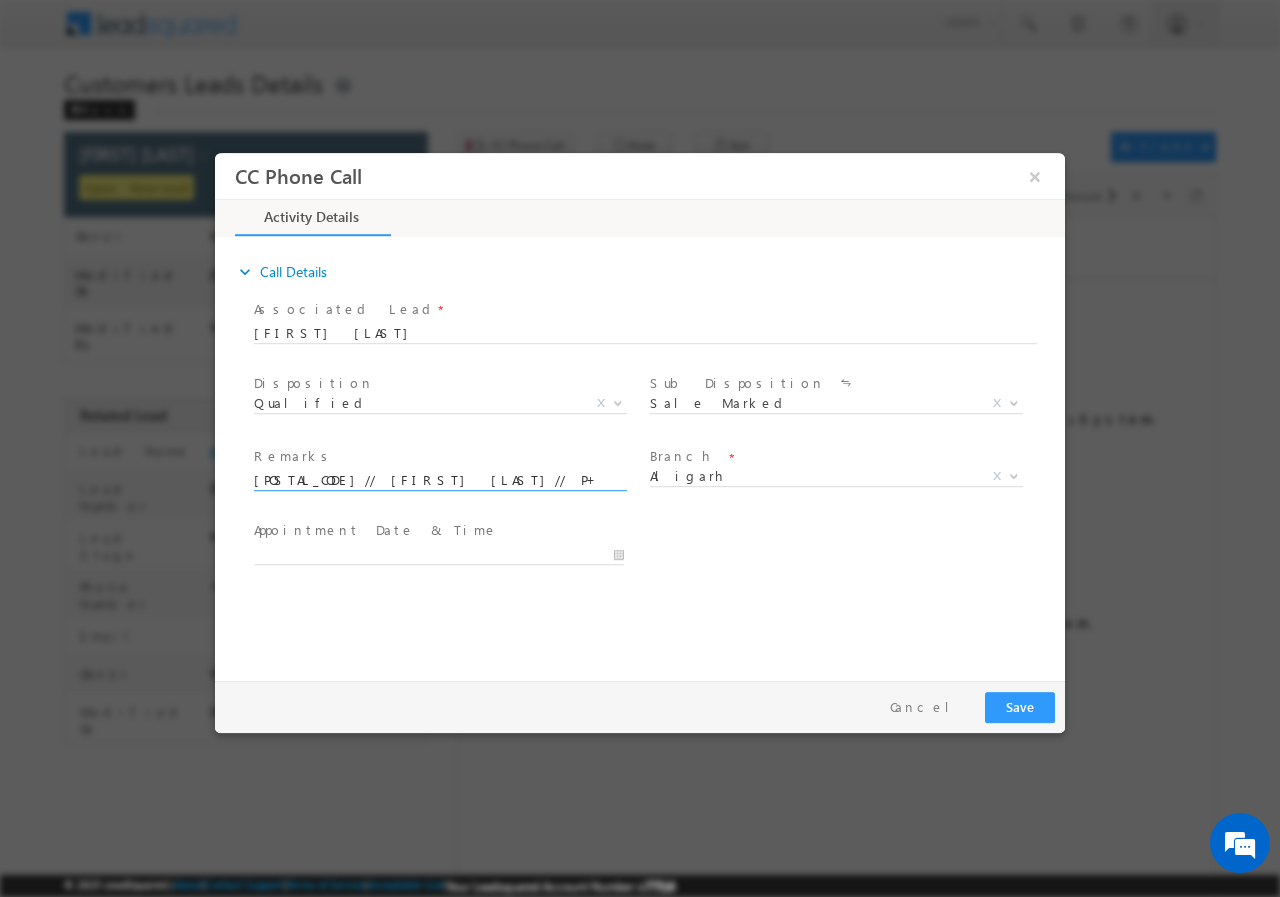 scroll, scrollTop: 0, scrollLeft: 771, axis: horizontal 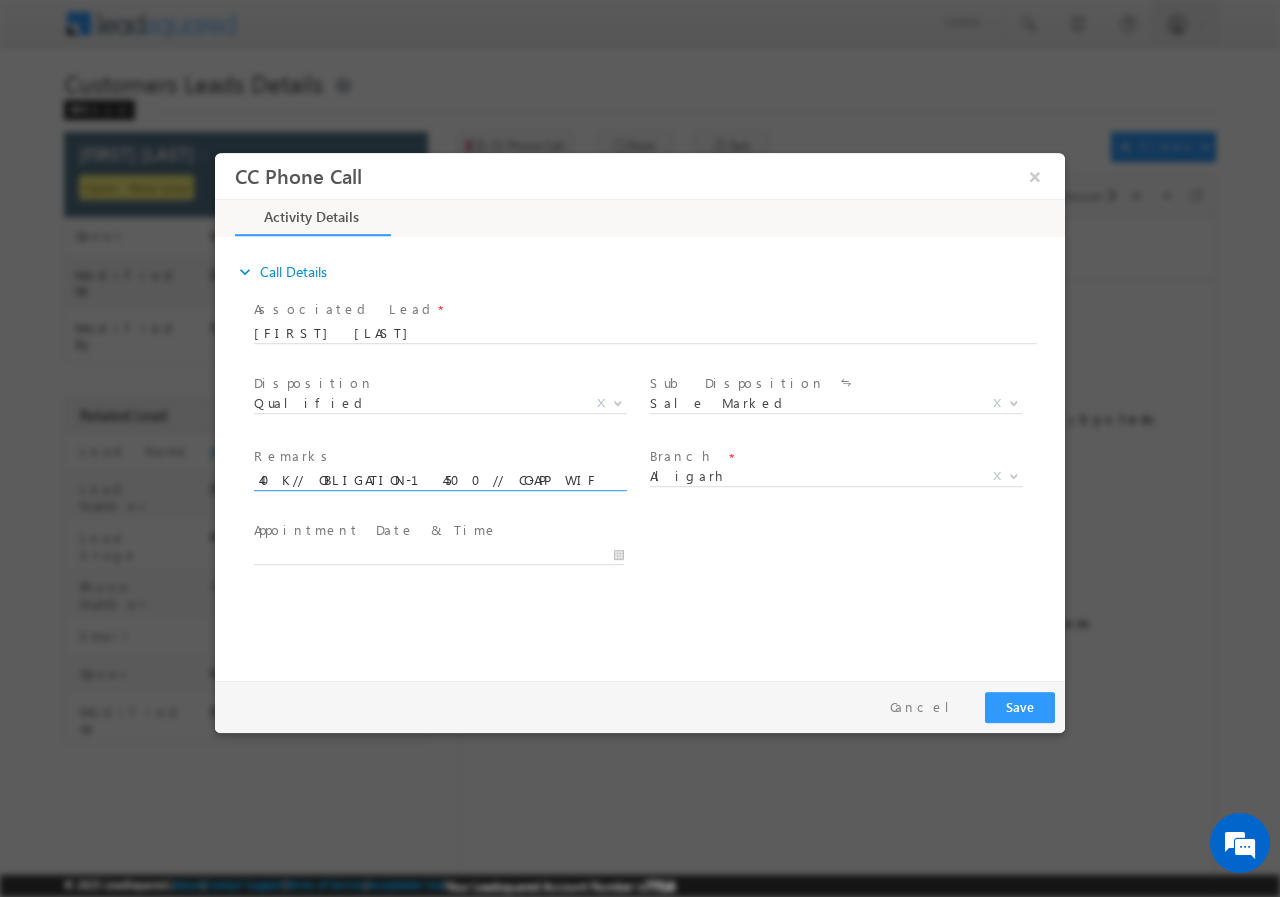 type on "592012// Sunil Kumar Saini// P+C// LOAN REQ-15L// PV-8L// SAL+SELF EMP- 40K// OBLIGATION-14500// CO-APP WIFE- 10K// 202001- ALIGARH// Cx IS READY TO MEET RM TOMORROW 12 PM" 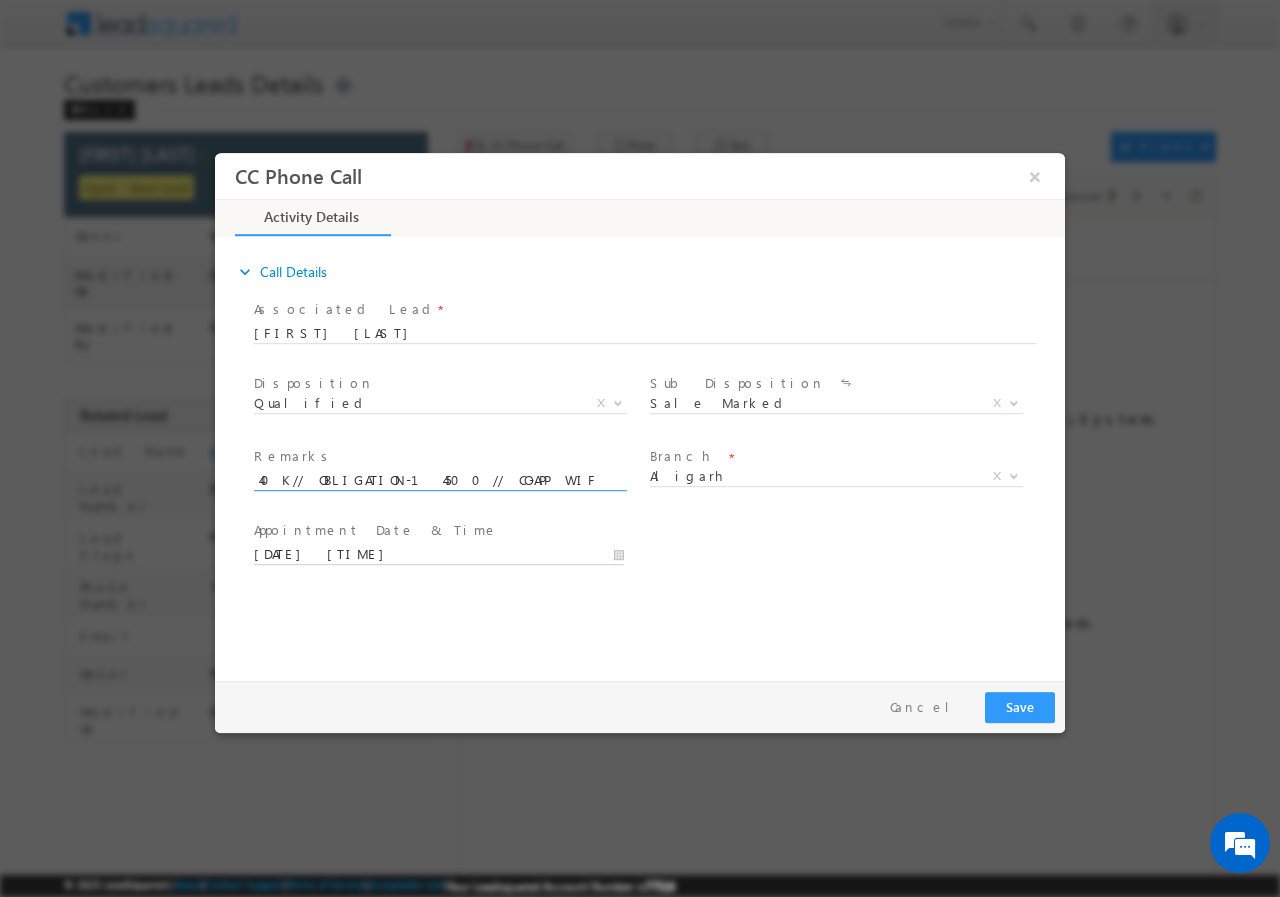 click on "07/15/2025 5:42 PM" at bounding box center [439, 554] 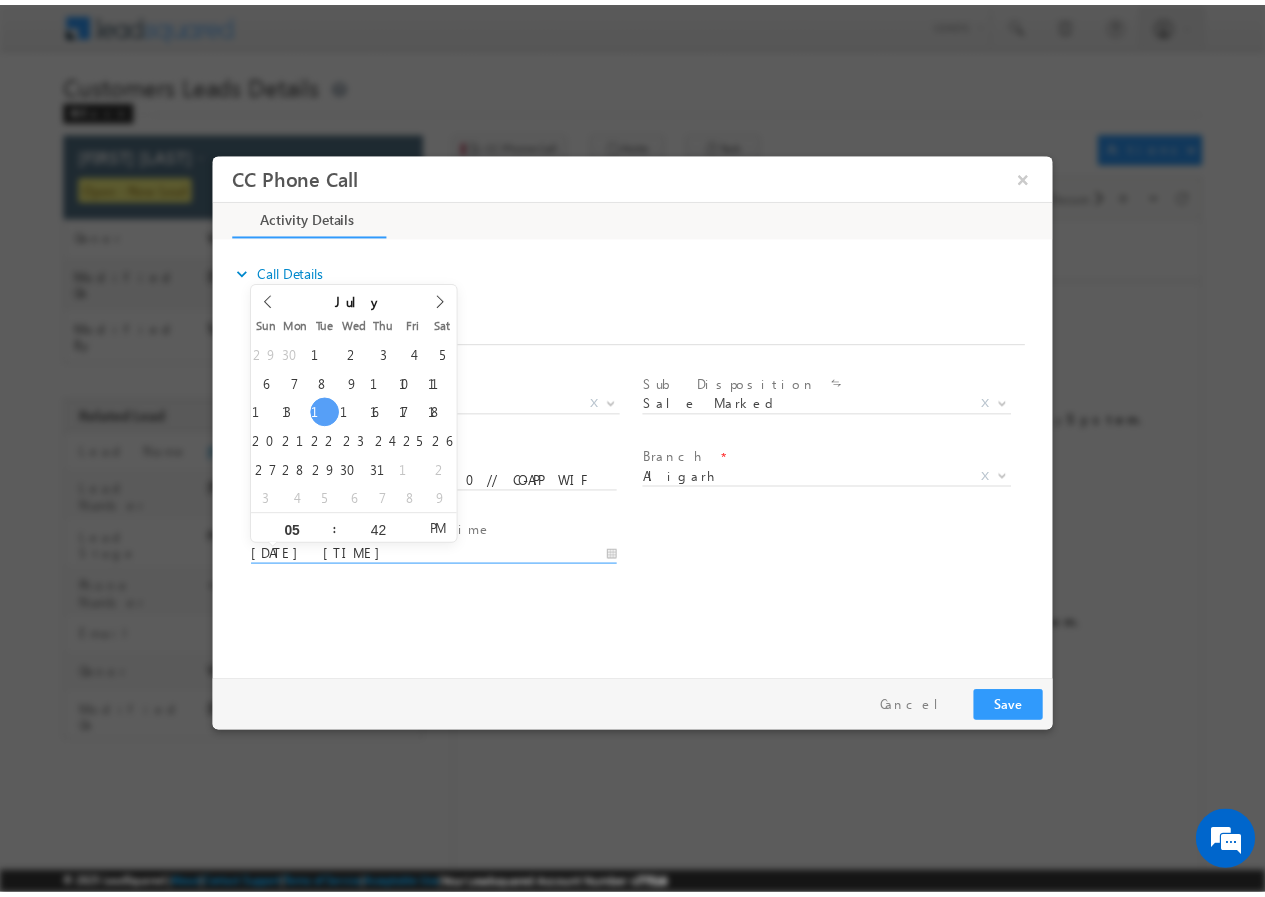 scroll, scrollTop: 0, scrollLeft: 0, axis: both 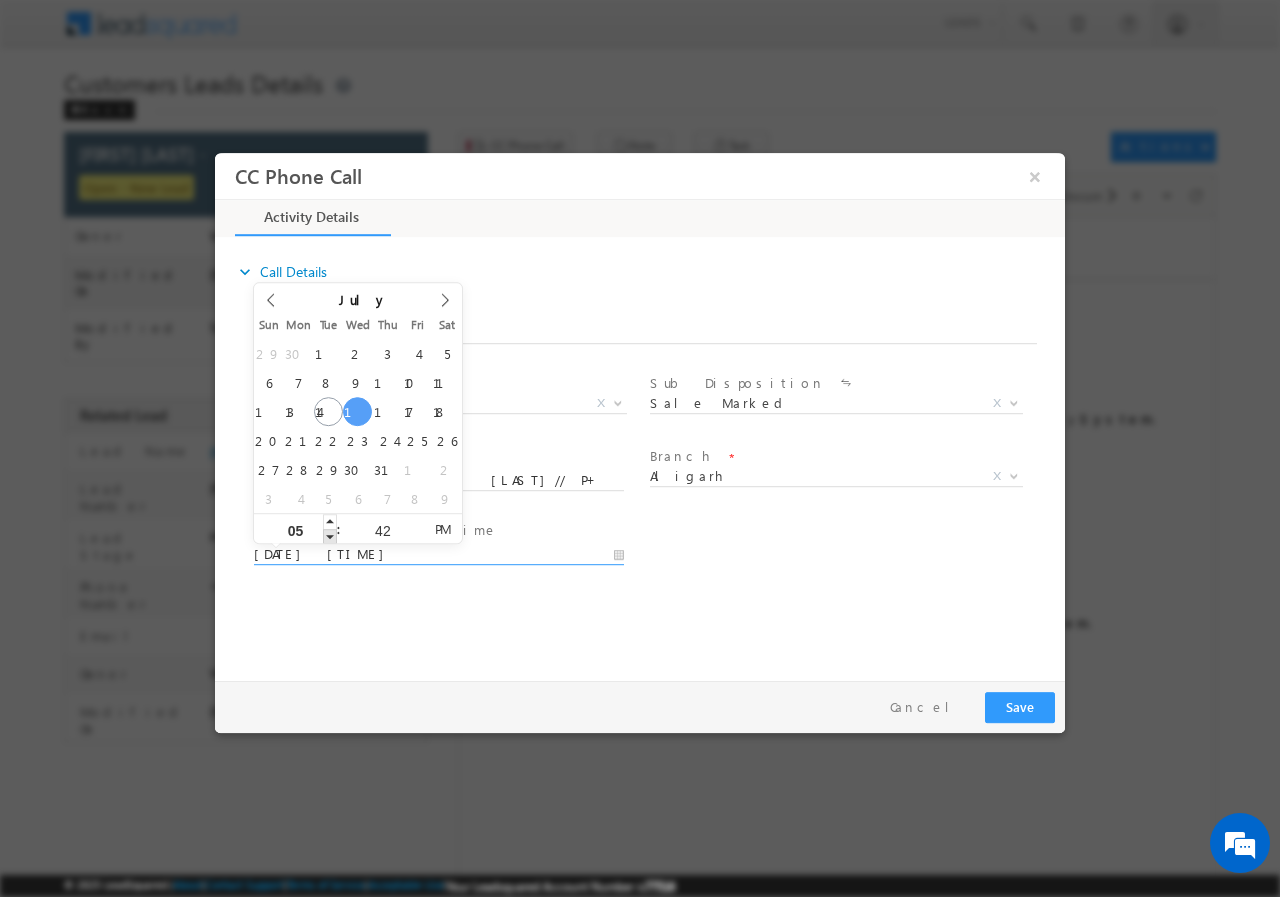 type on "07/16/2025 4:42 PM" 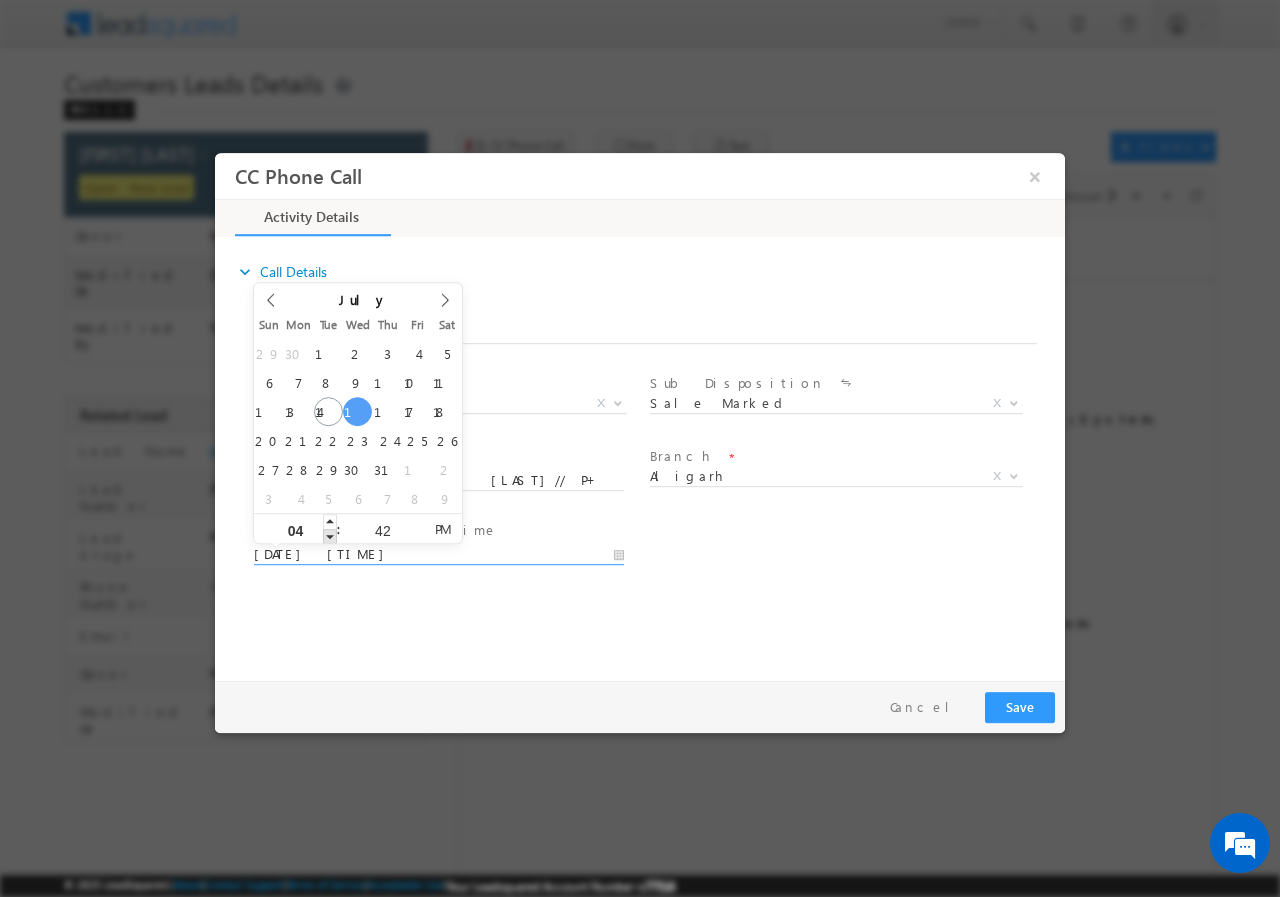 click at bounding box center [330, 535] 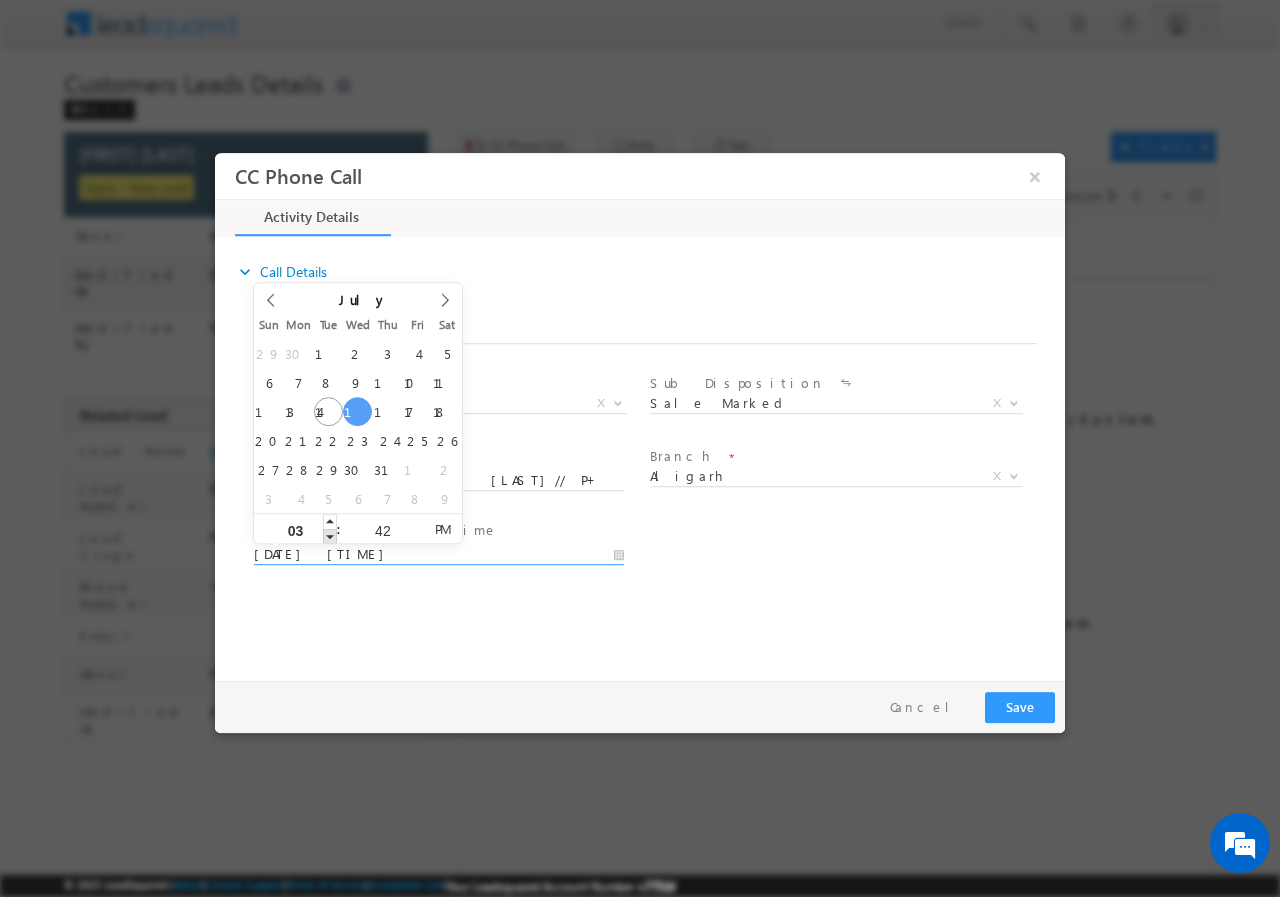 click at bounding box center [330, 535] 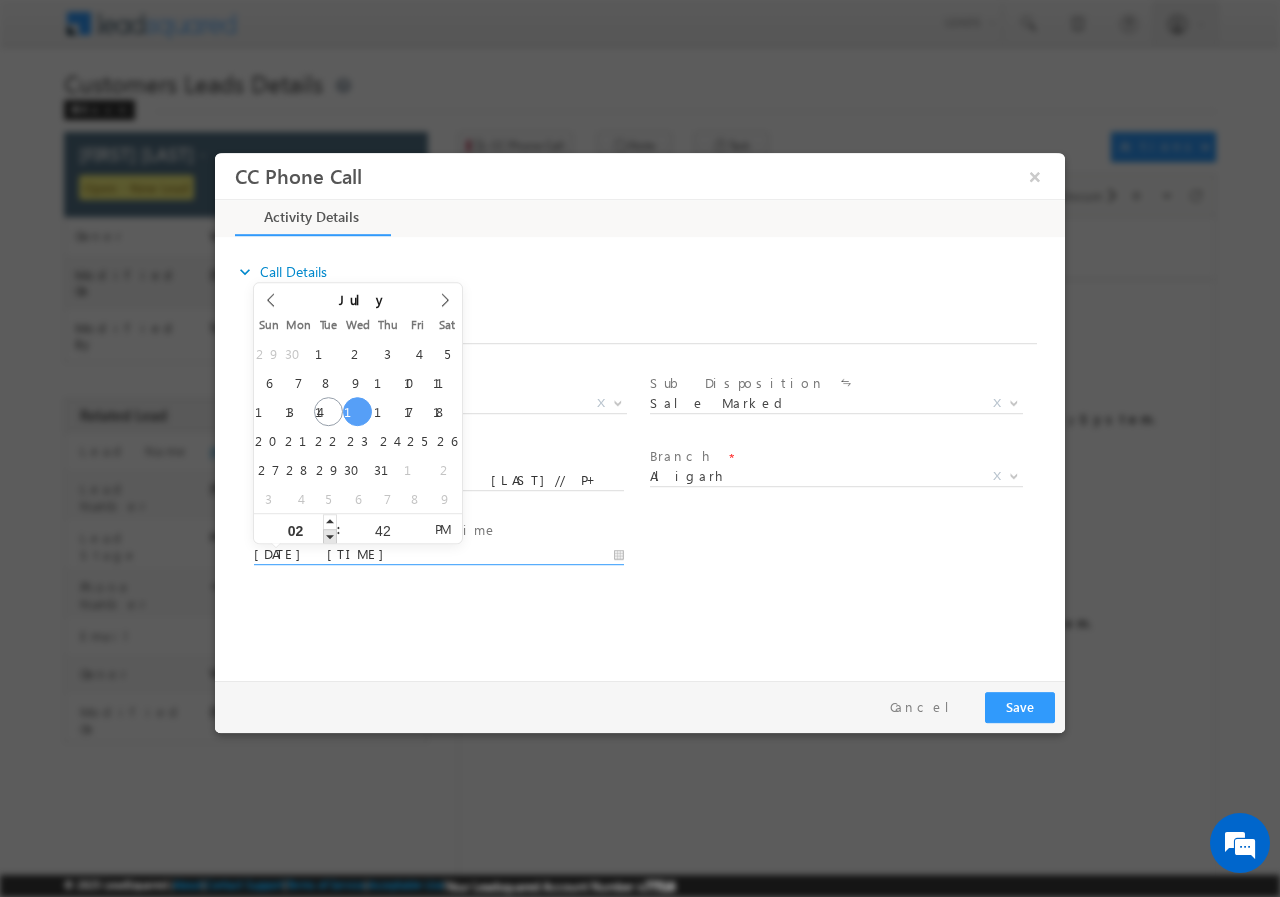 click at bounding box center (330, 535) 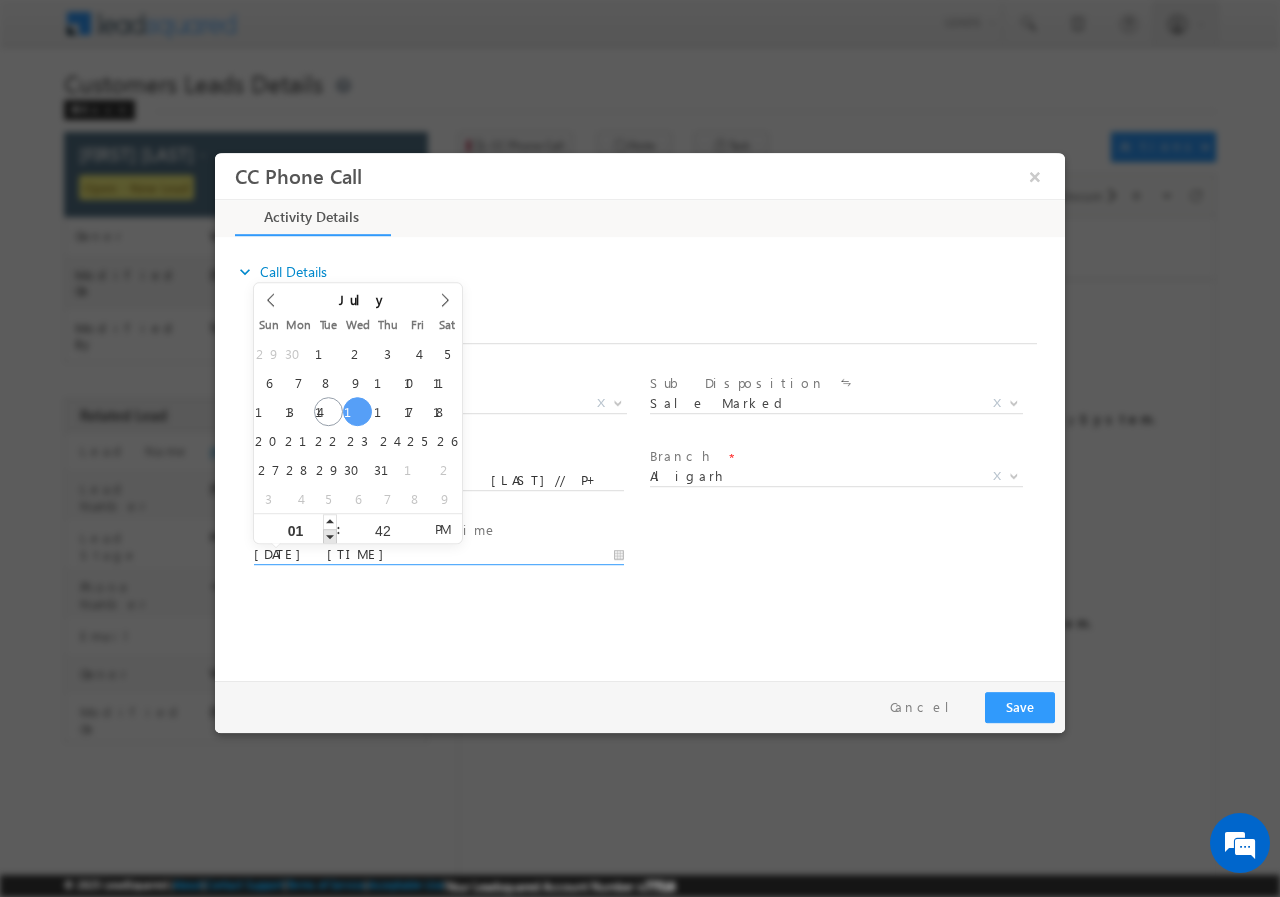click at bounding box center (330, 535) 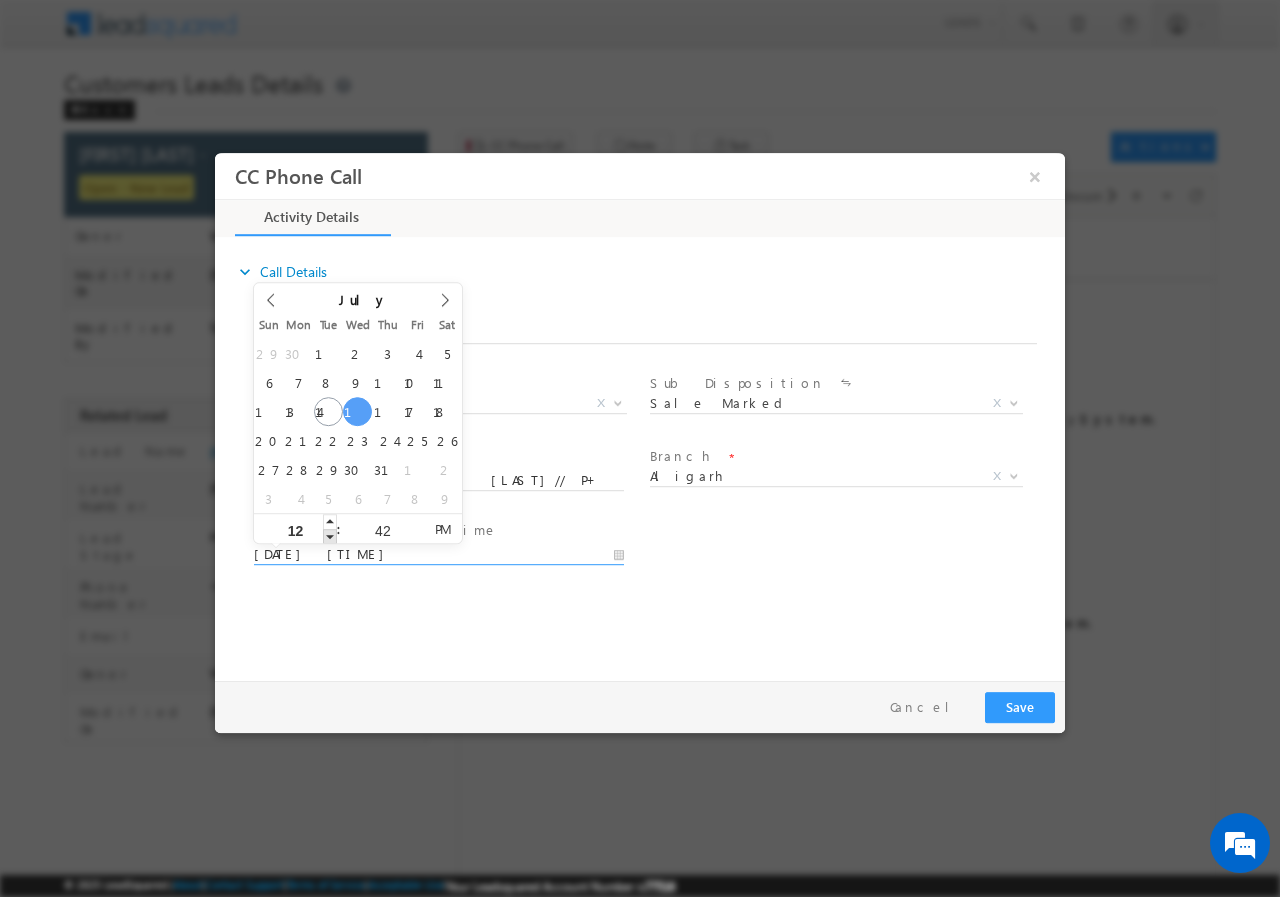 click at bounding box center (330, 535) 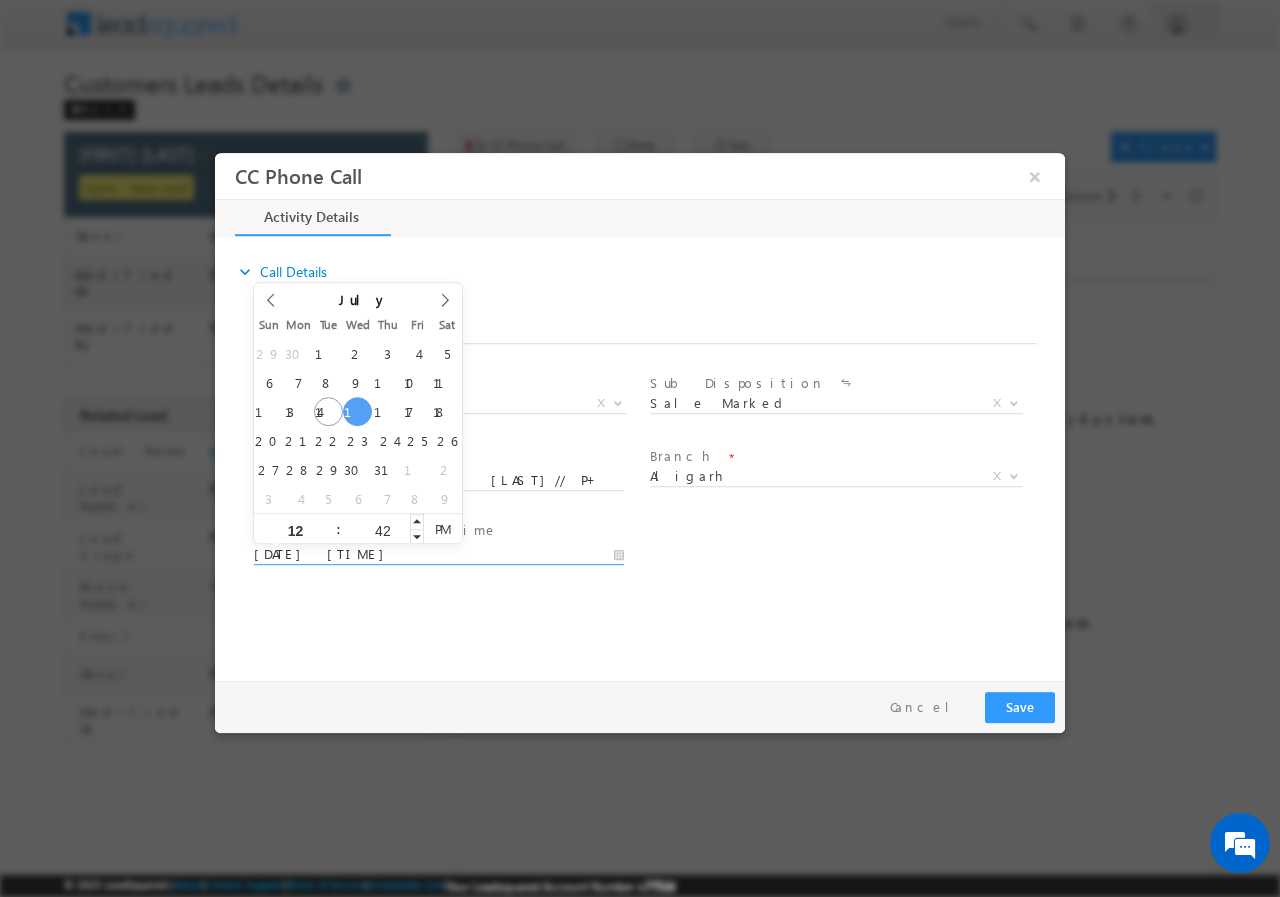 click on "42" at bounding box center [382, 528] 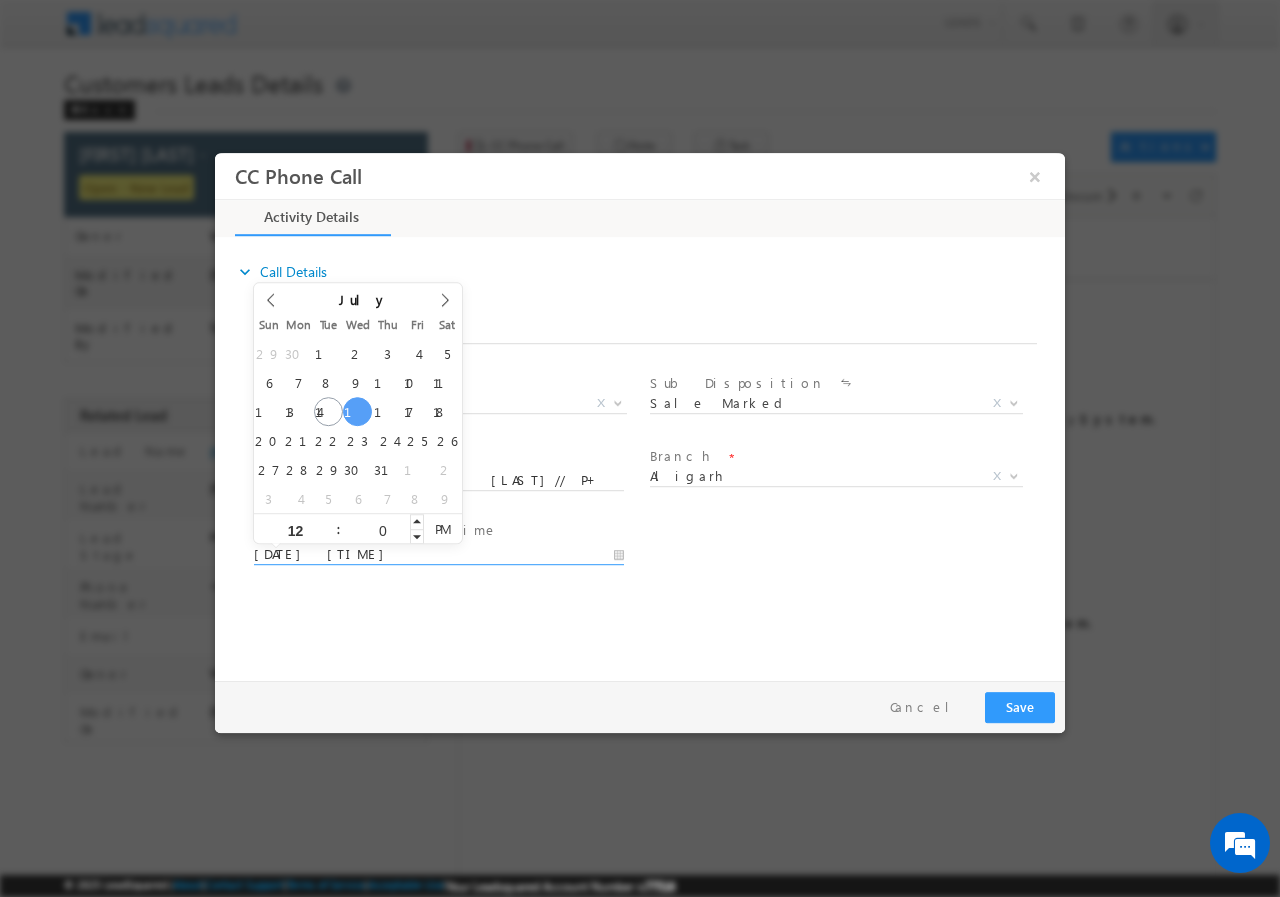 type on "00" 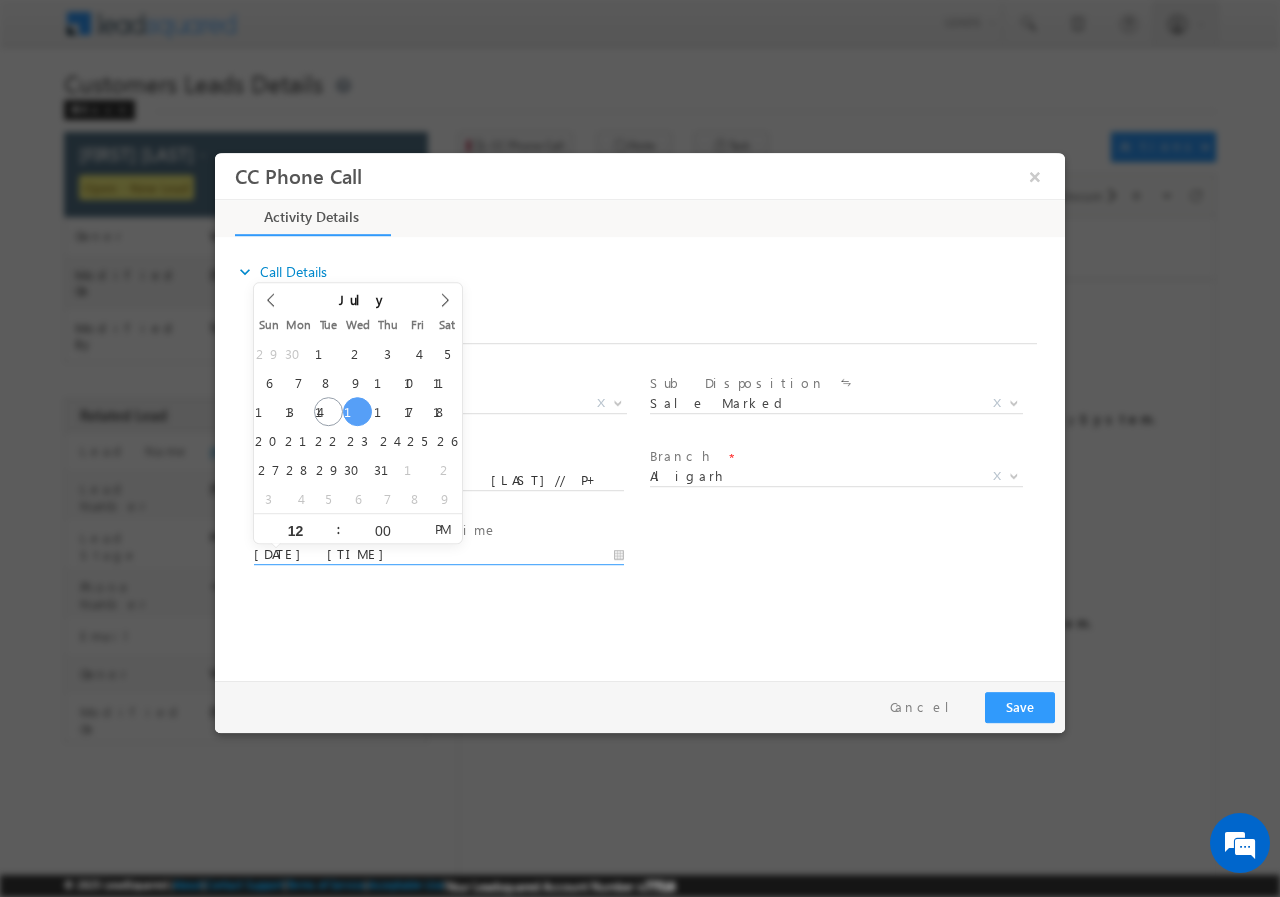 type on "07/16/2025 12:00 PM" 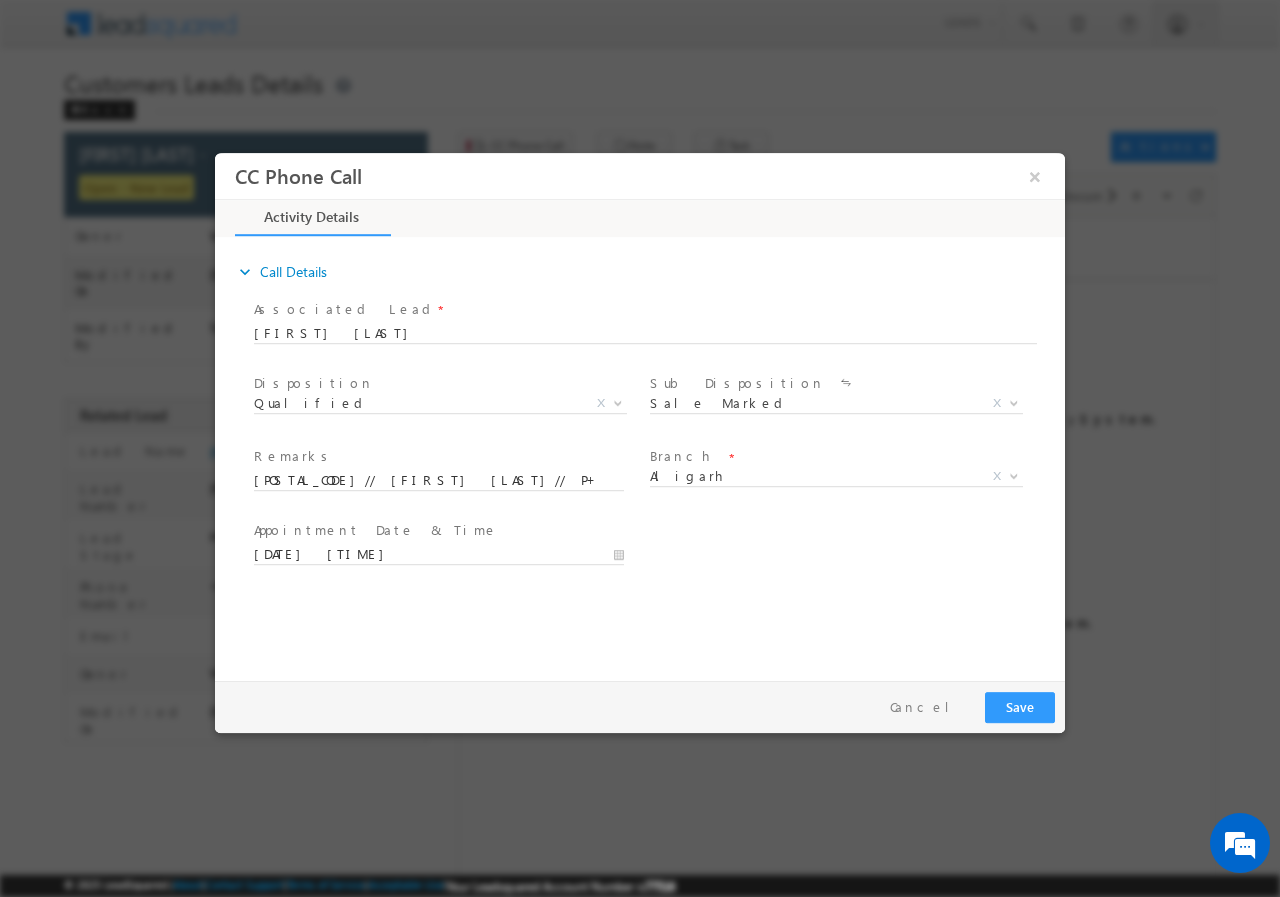 click on "User Branch
*
Appointment Date & Time
*
07/16/2025 12:00 PM" at bounding box center (657, 552) 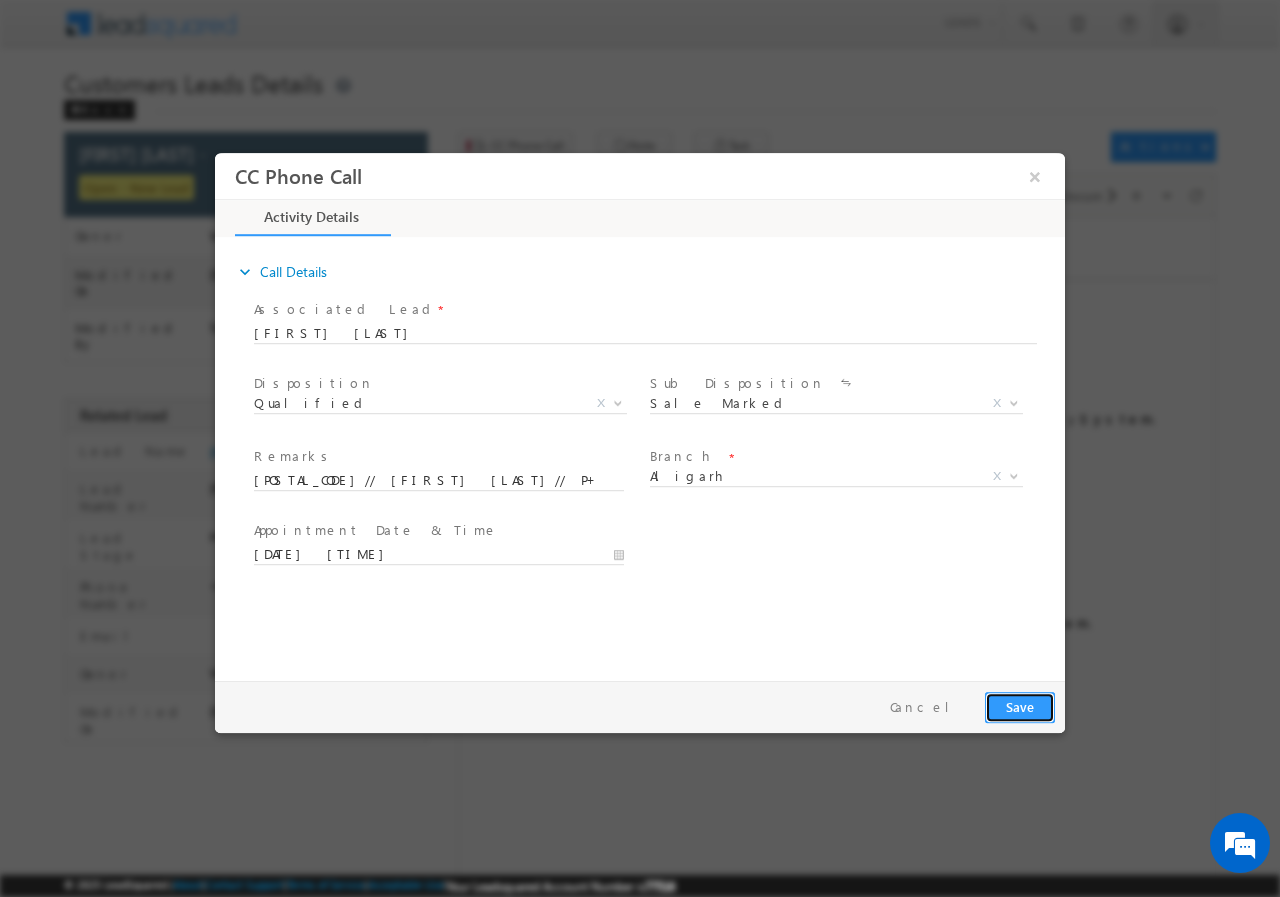 click on "Save" at bounding box center [1020, 706] 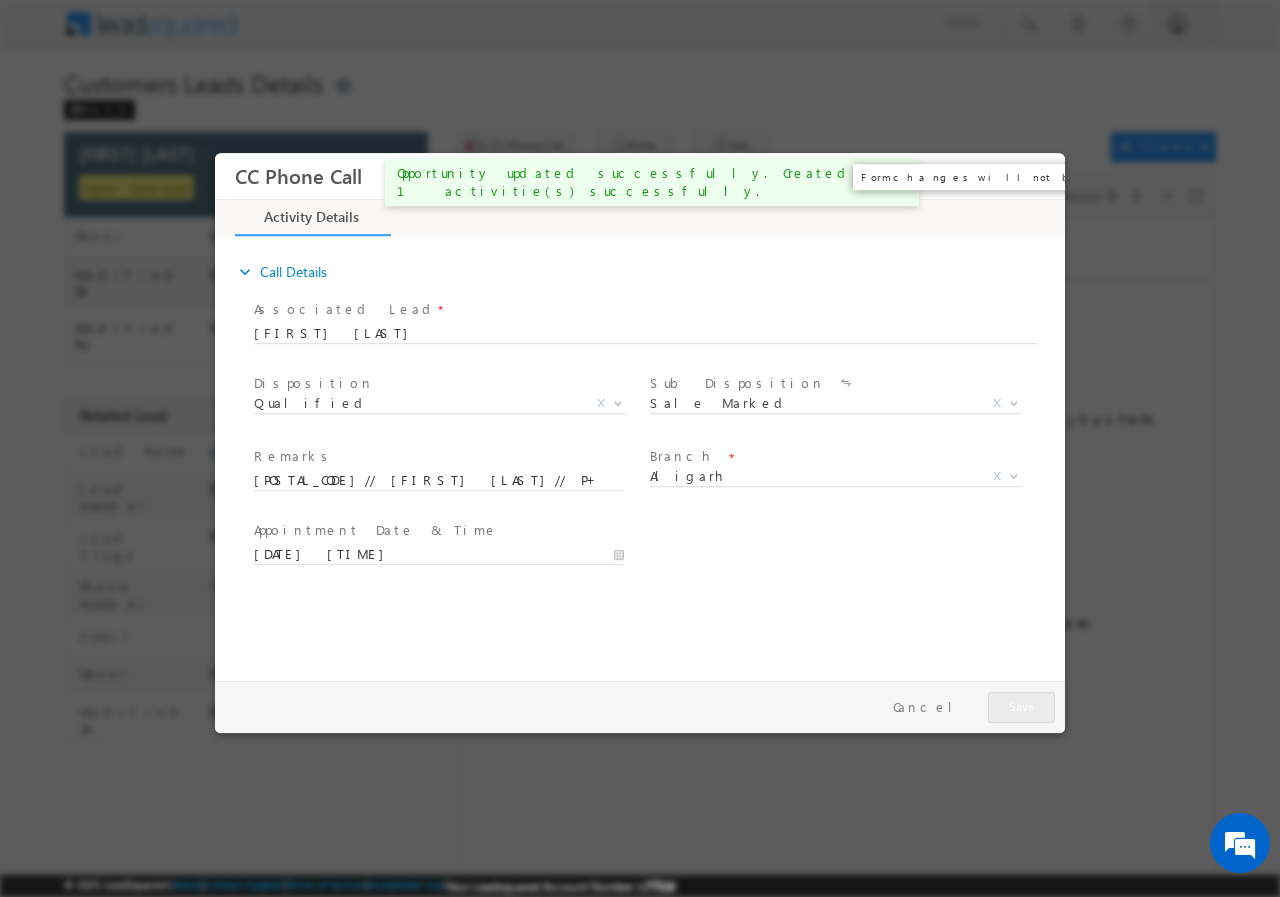 click on "×" at bounding box center (1035, 175) 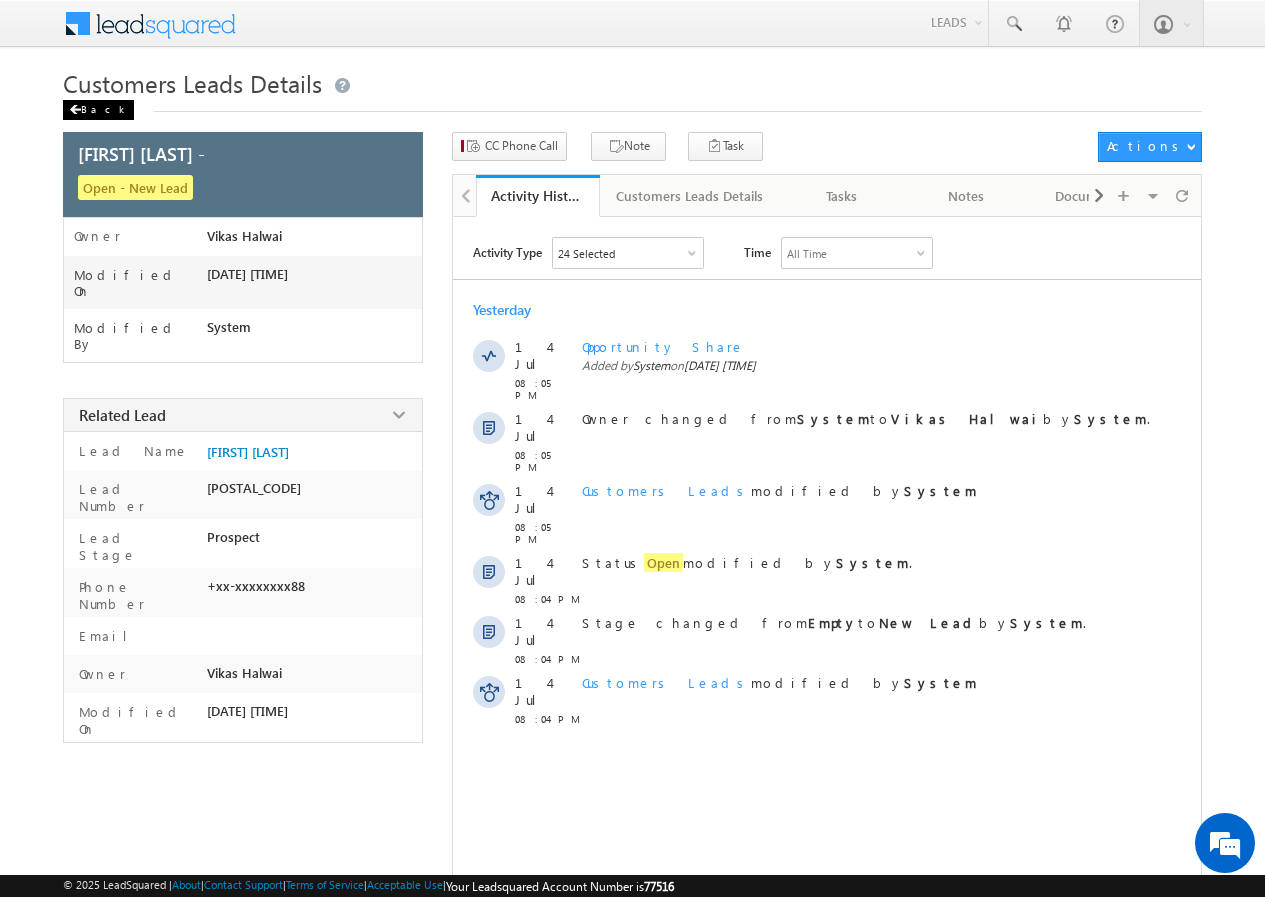 click on "Back" at bounding box center (98, 110) 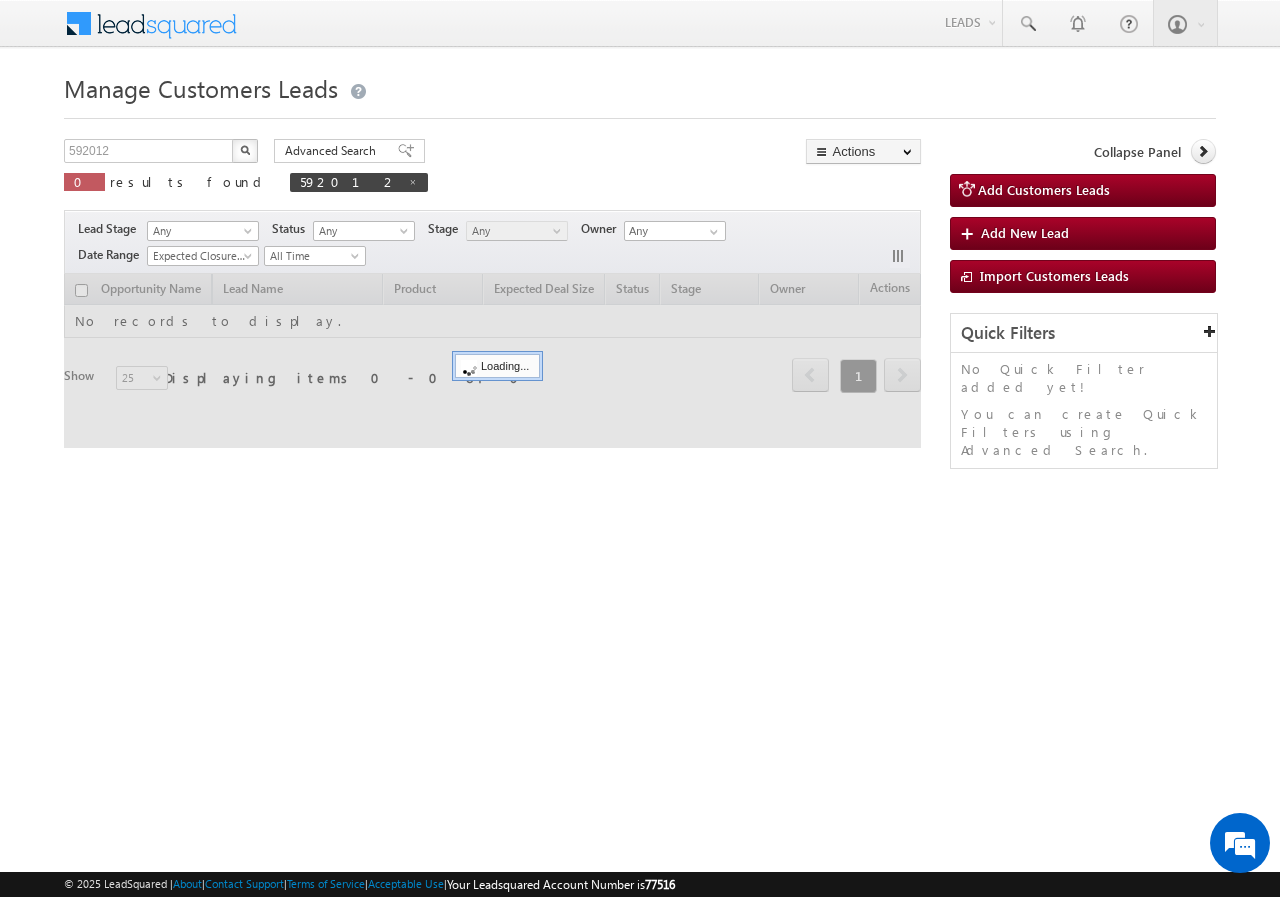 scroll, scrollTop: 0, scrollLeft: 0, axis: both 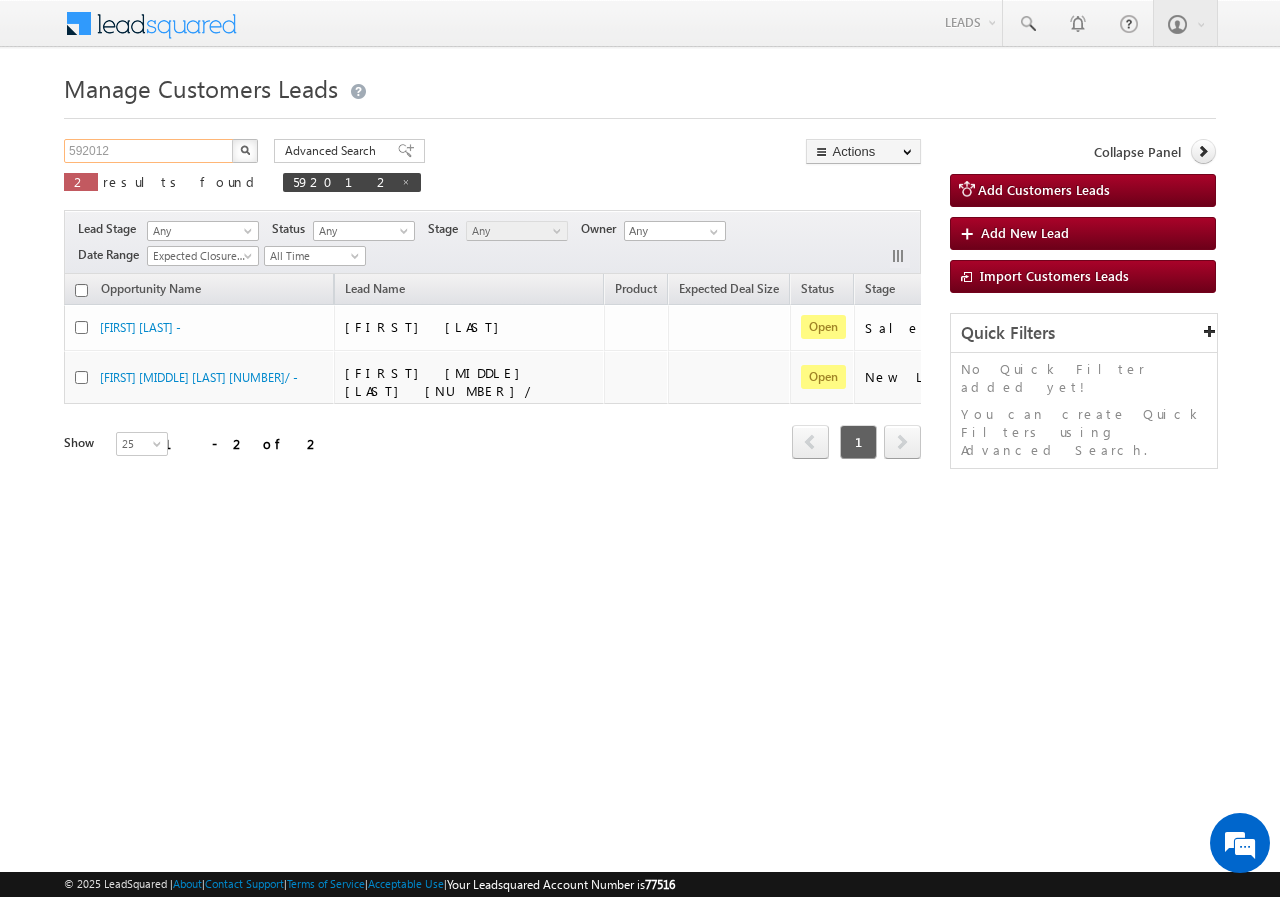 click on "592012" at bounding box center [149, 151] 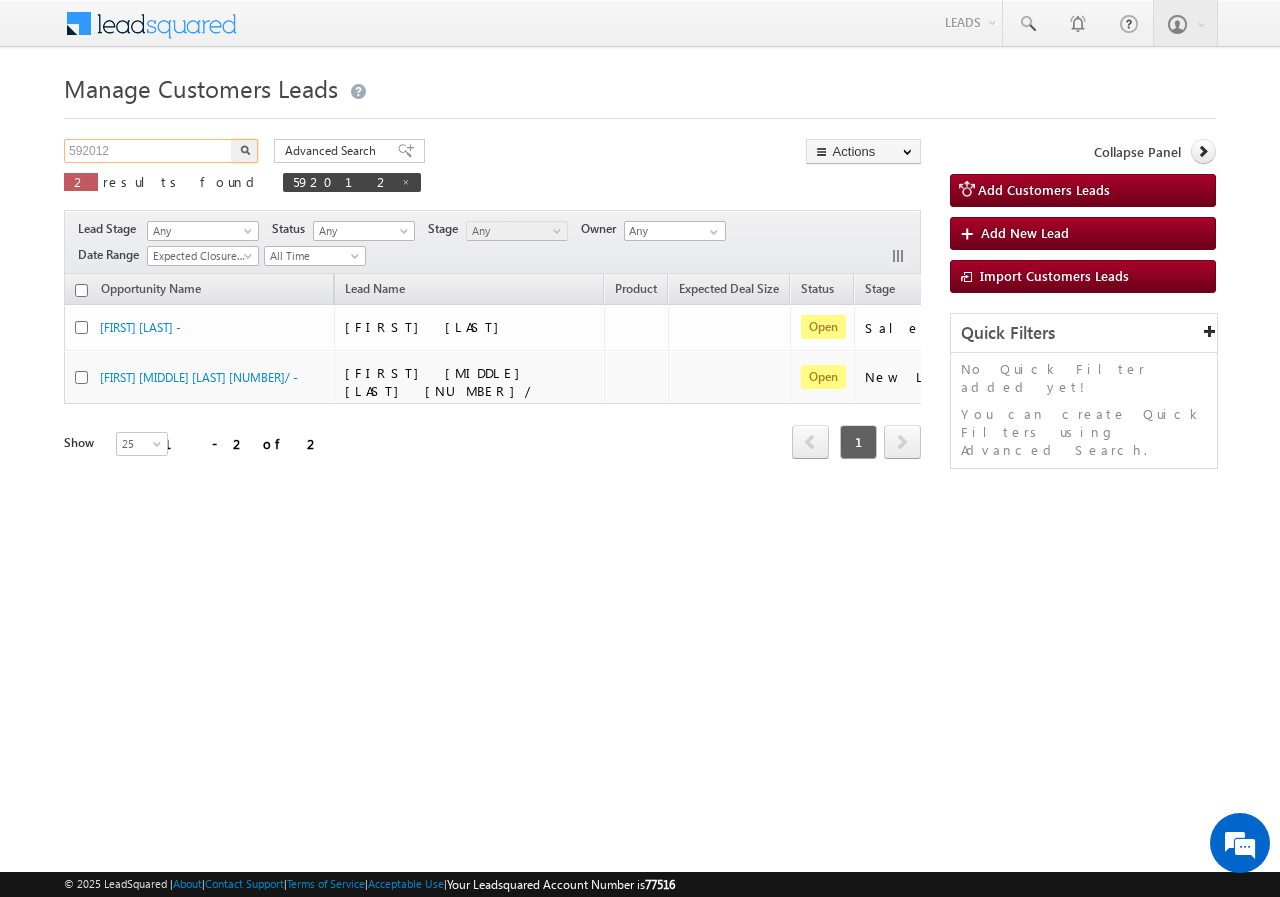click on "592012" at bounding box center [149, 151] 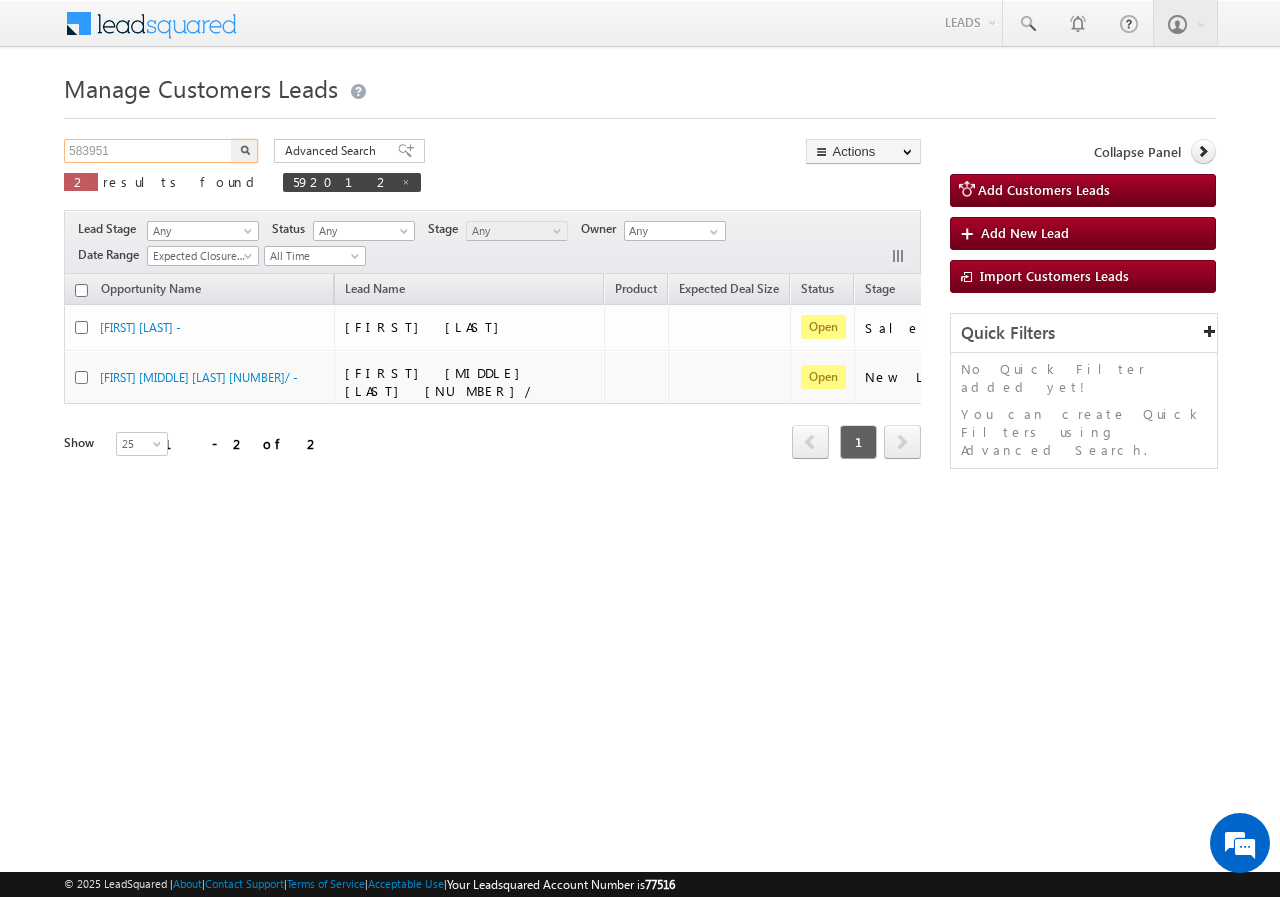 type on "583951" 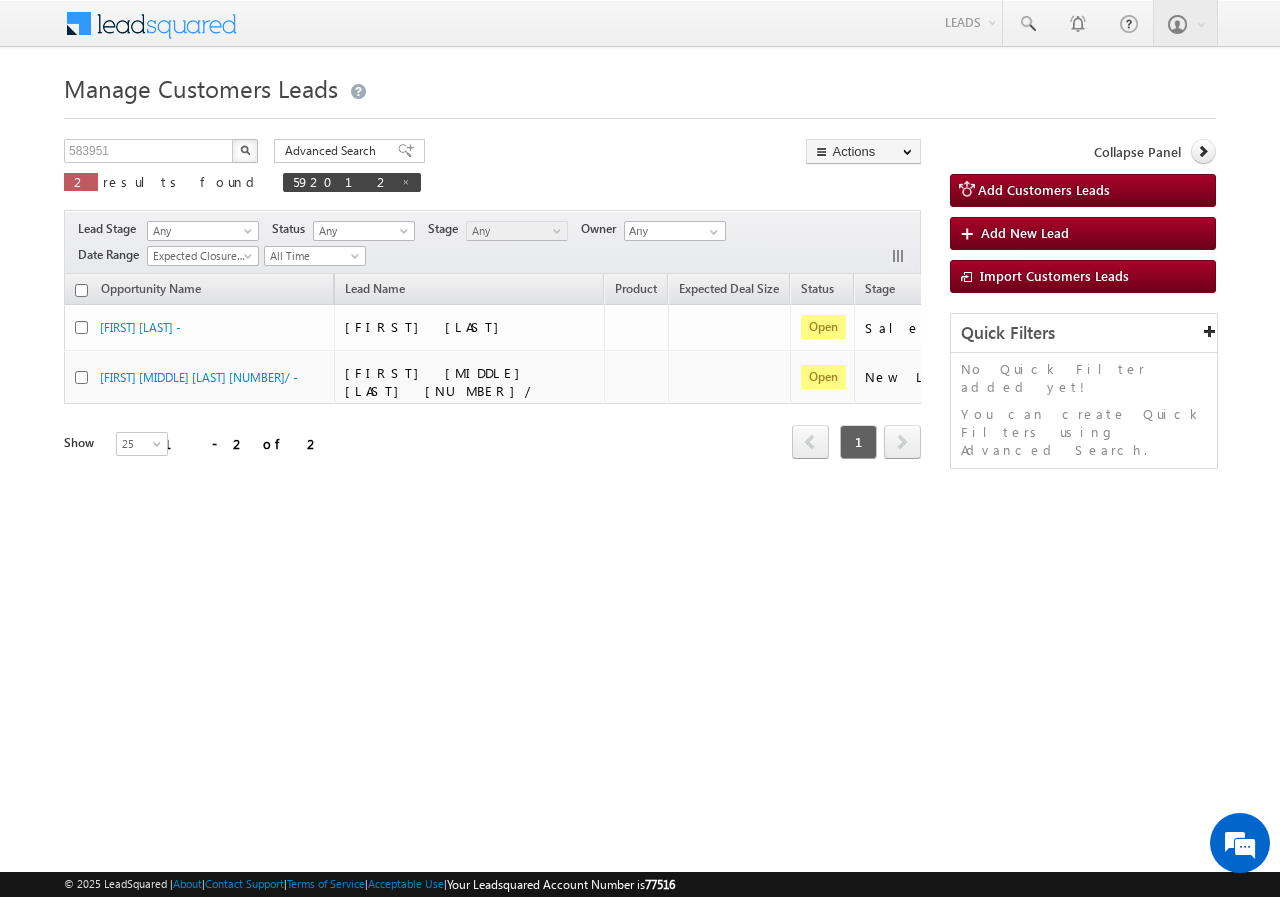 click at bounding box center (245, 150) 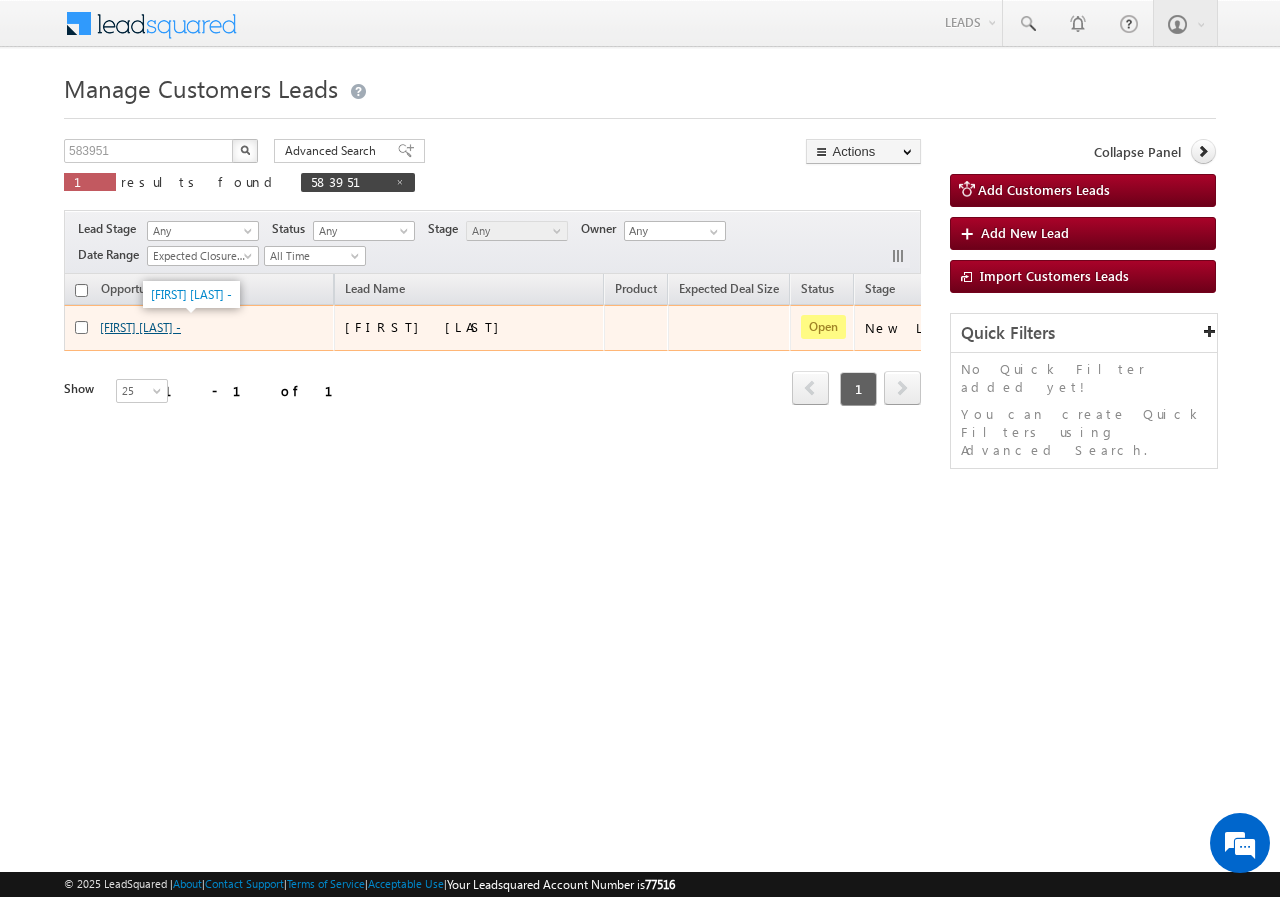 click on "MUKESH  KUMAR  -" at bounding box center (140, 327) 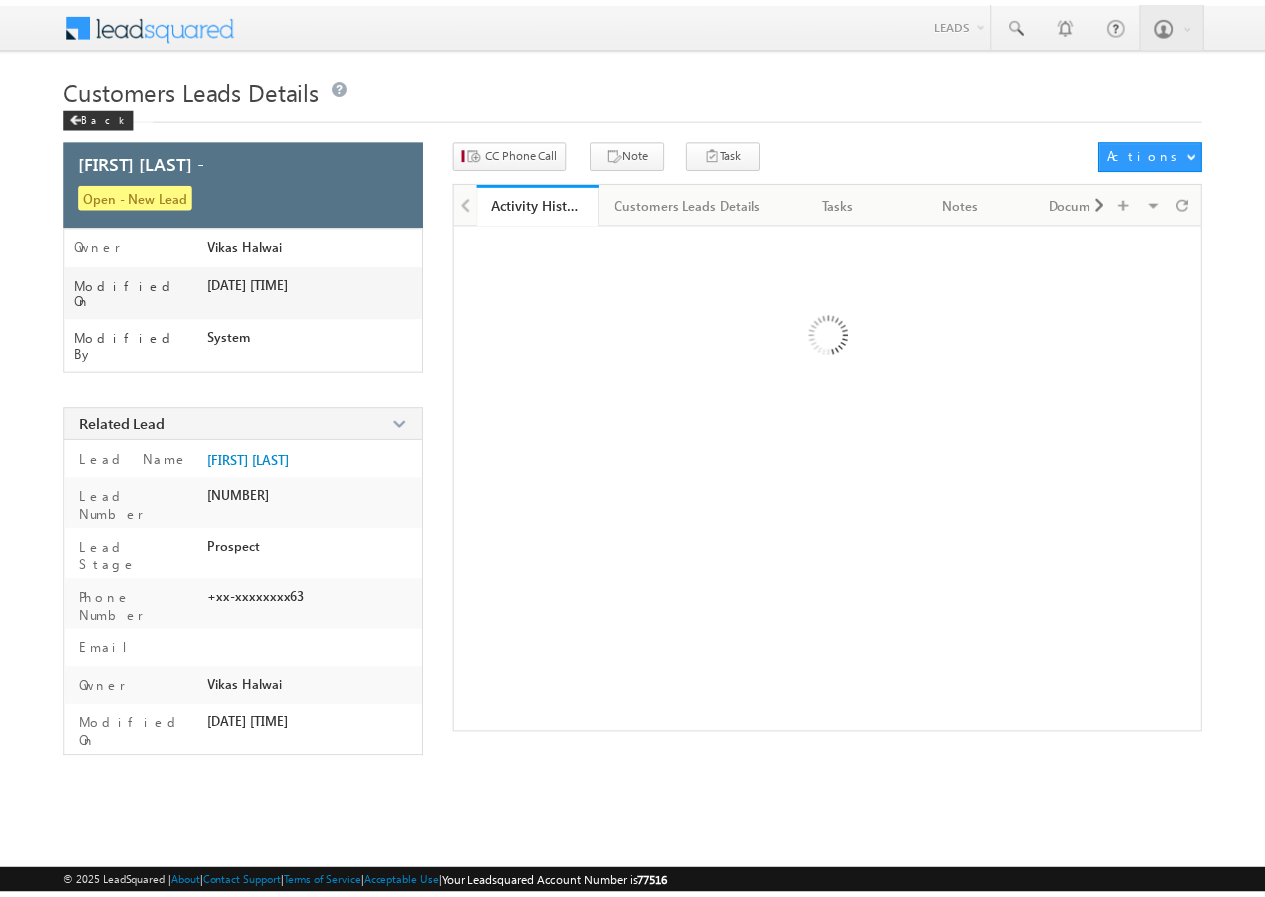 scroll, scrollTop: 0, scrollLeft: 0, axis: both 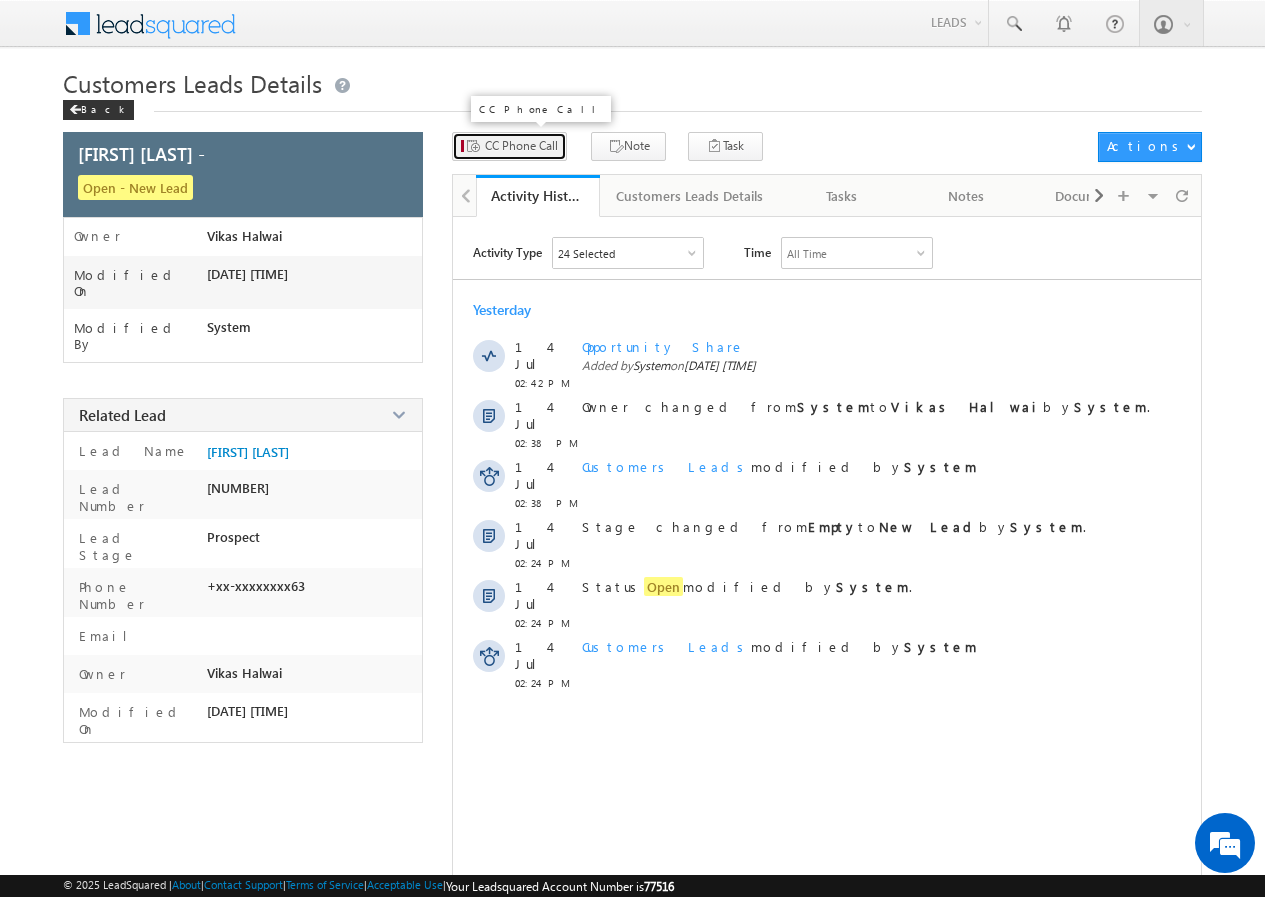 click on "CC Phone Call" at bounding box center (521, 146) 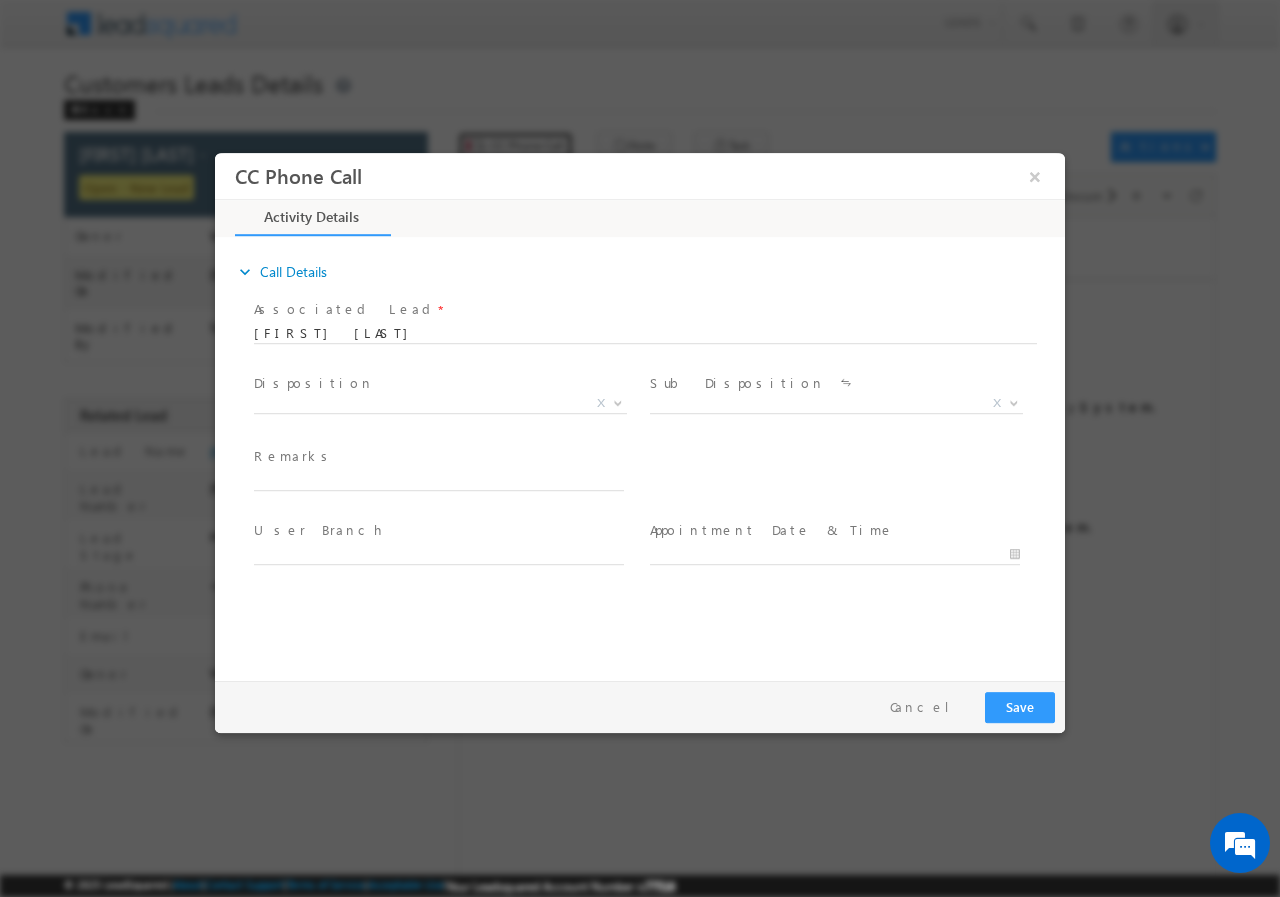 scroll, scrollTop: 0, scrollLeft: 0, axis: both 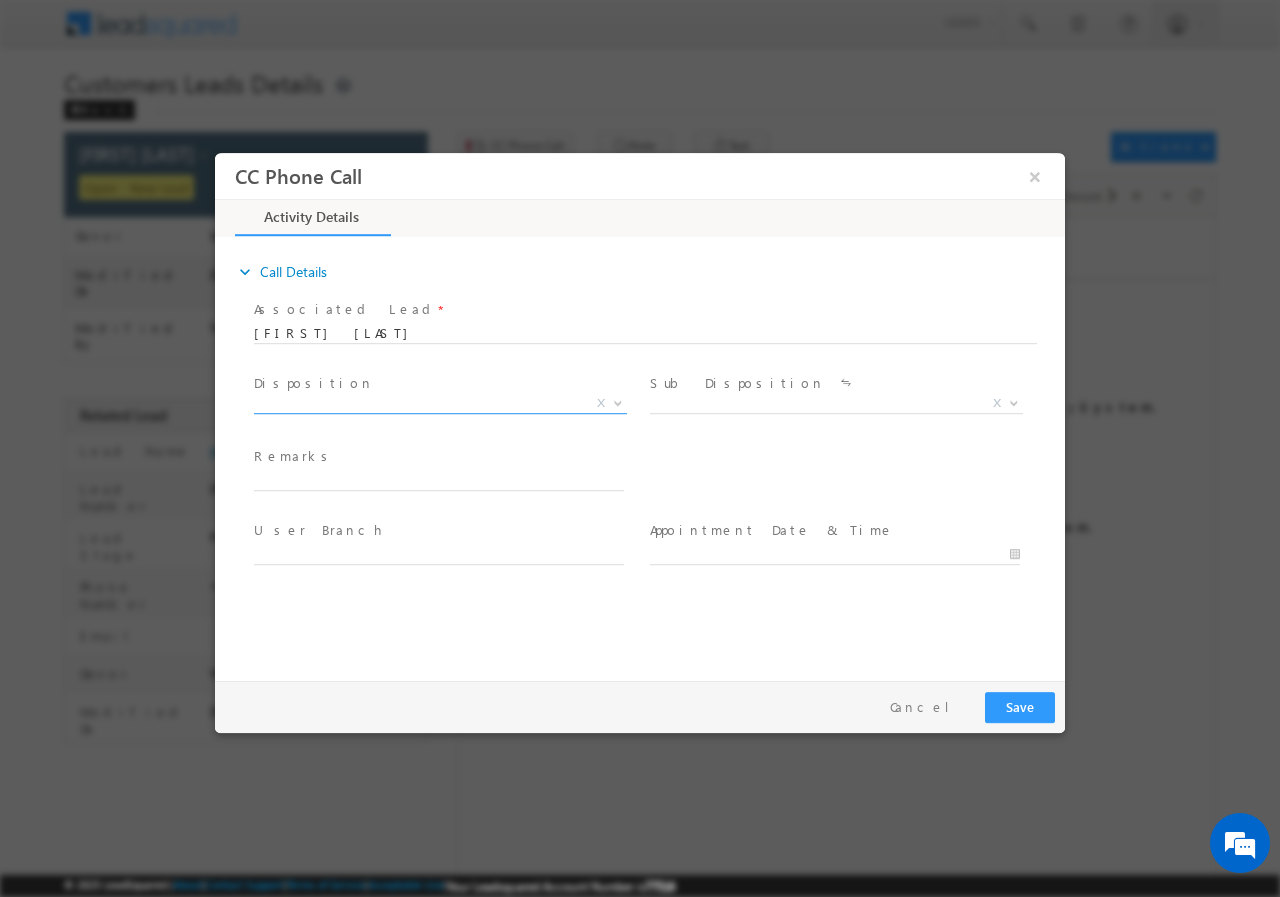 click on "X" at bounding box center [440, 403] 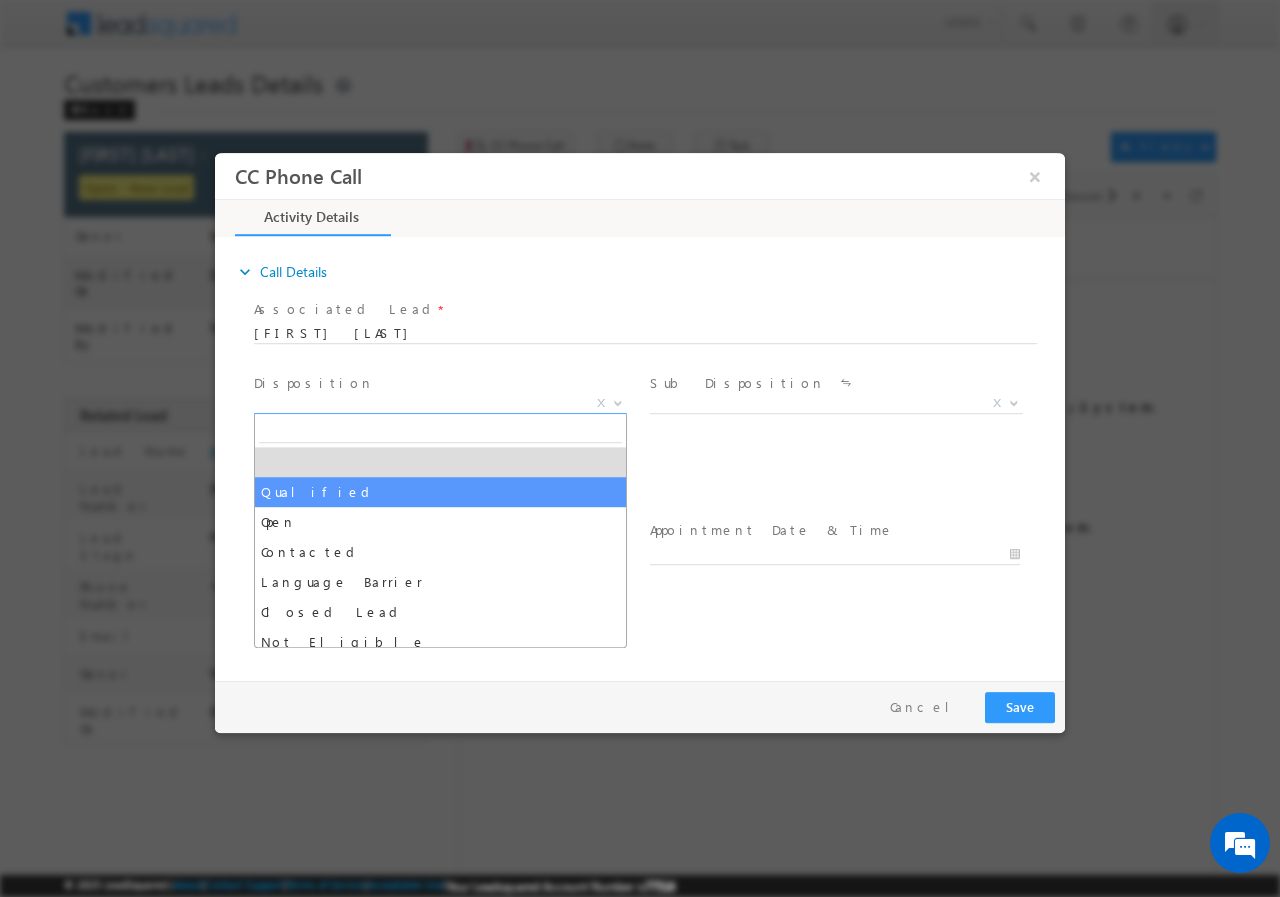select on "Qualified" 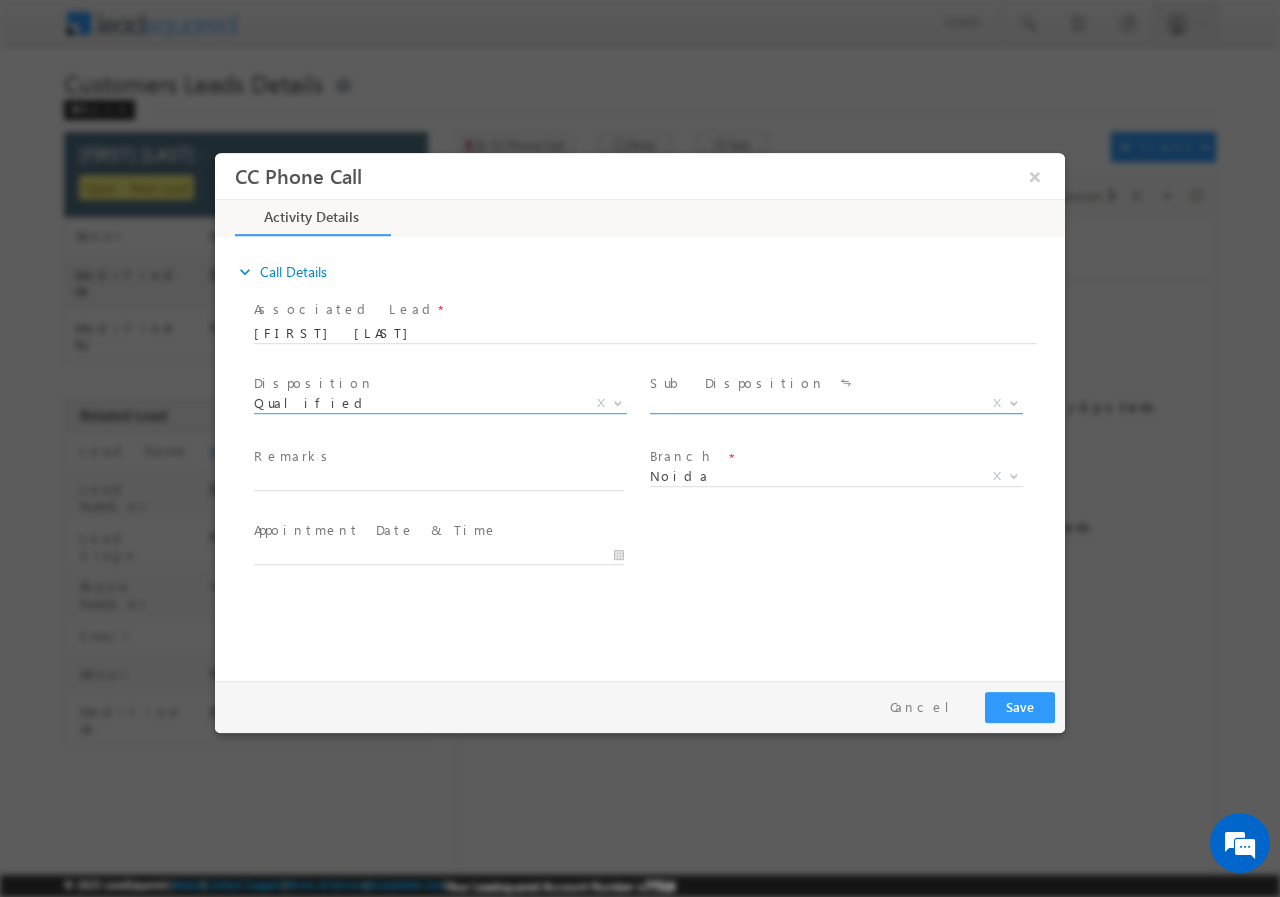 click on "X" at bounding box center [836, 403] 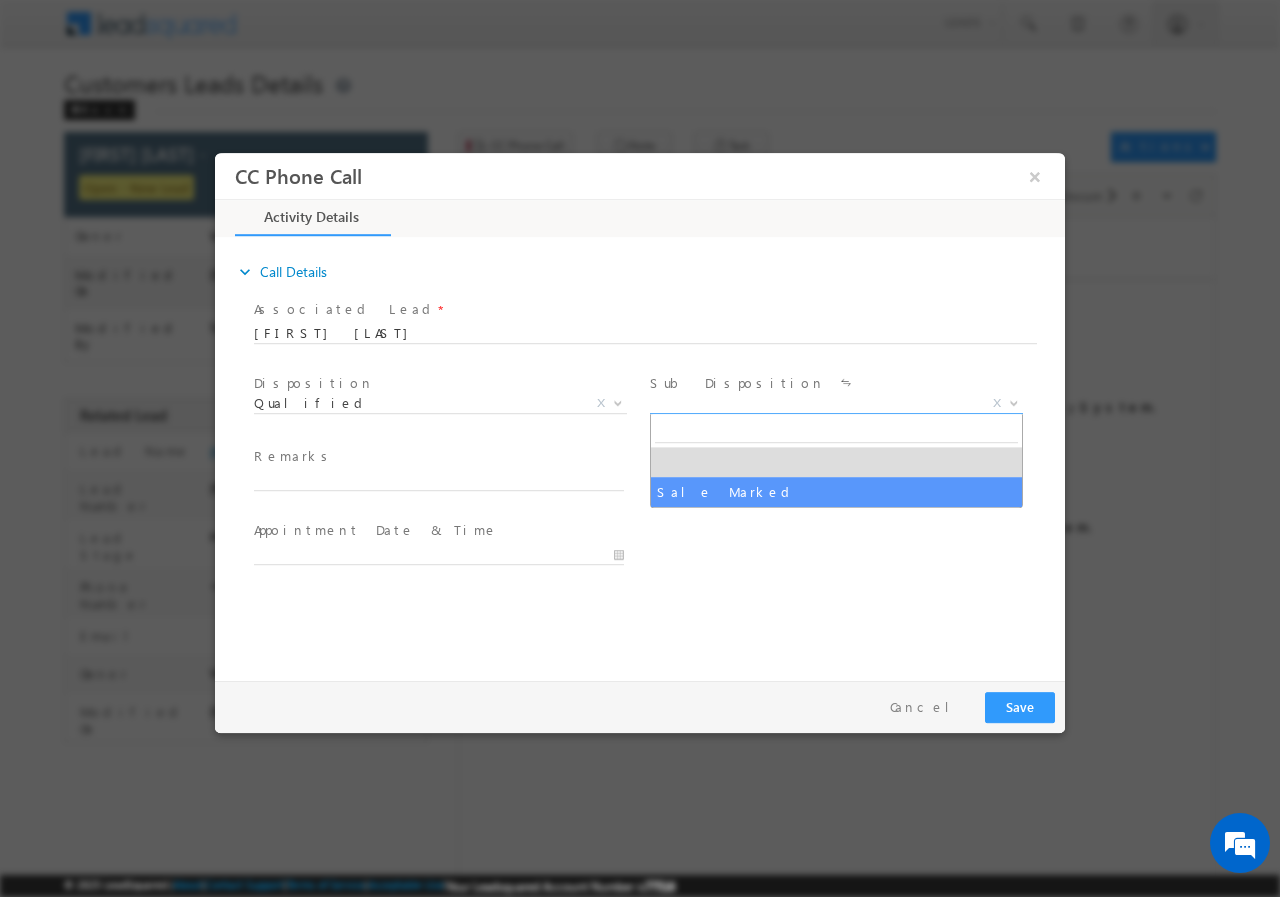 select on "Sale Marked" 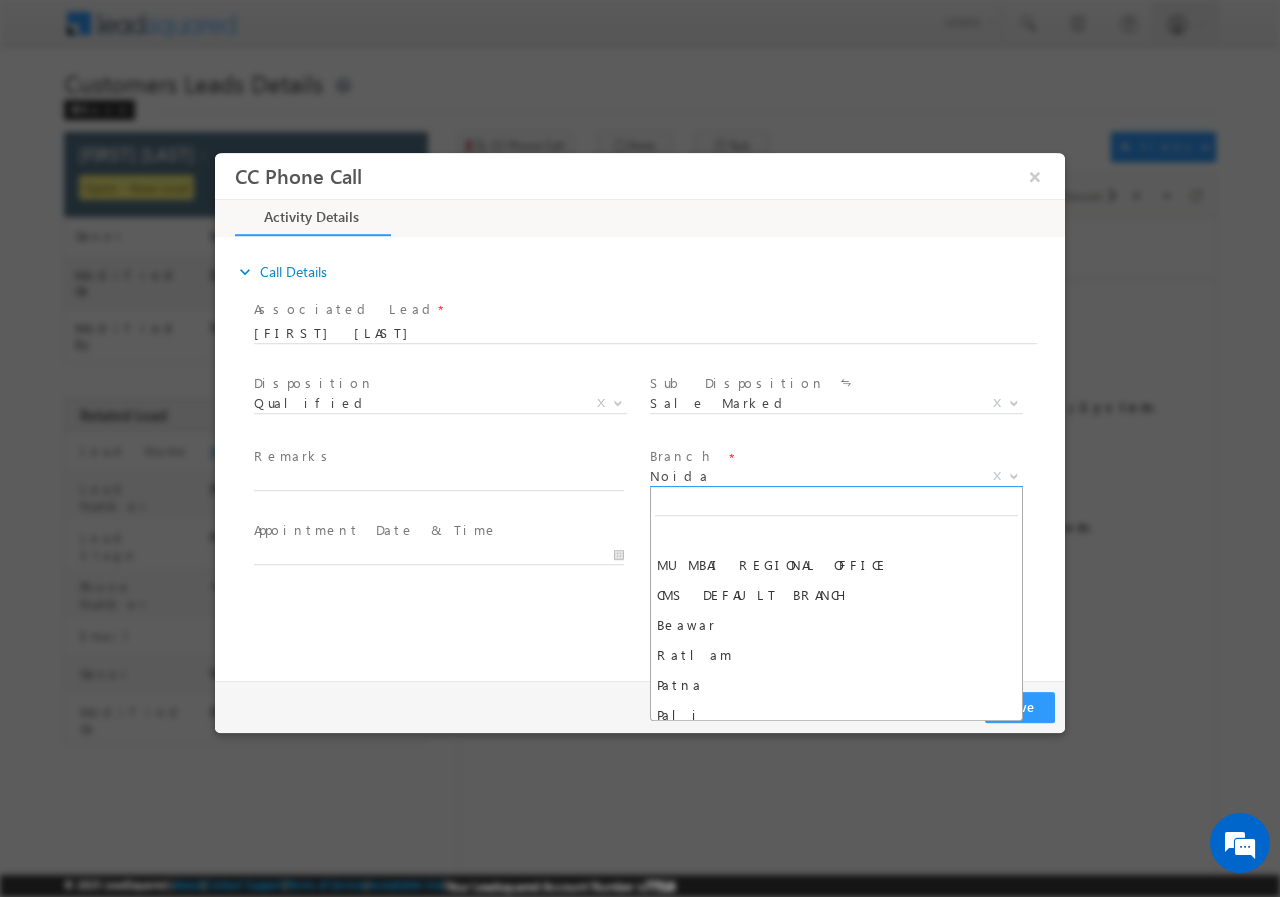 click on "Noida" at bounding box center (812, 475) 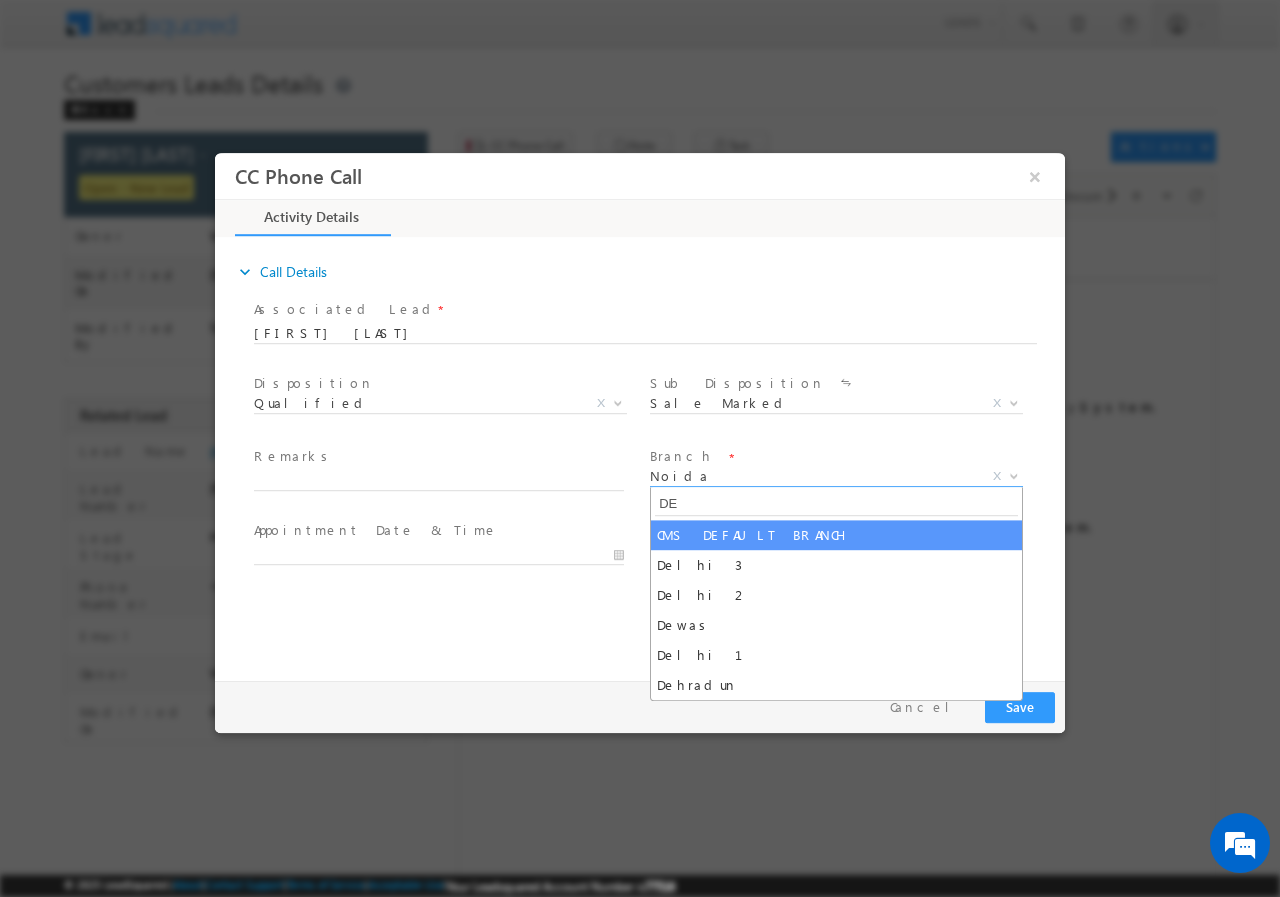 scroll, scrollTop: 0, scrollLeft: 0, axis: both 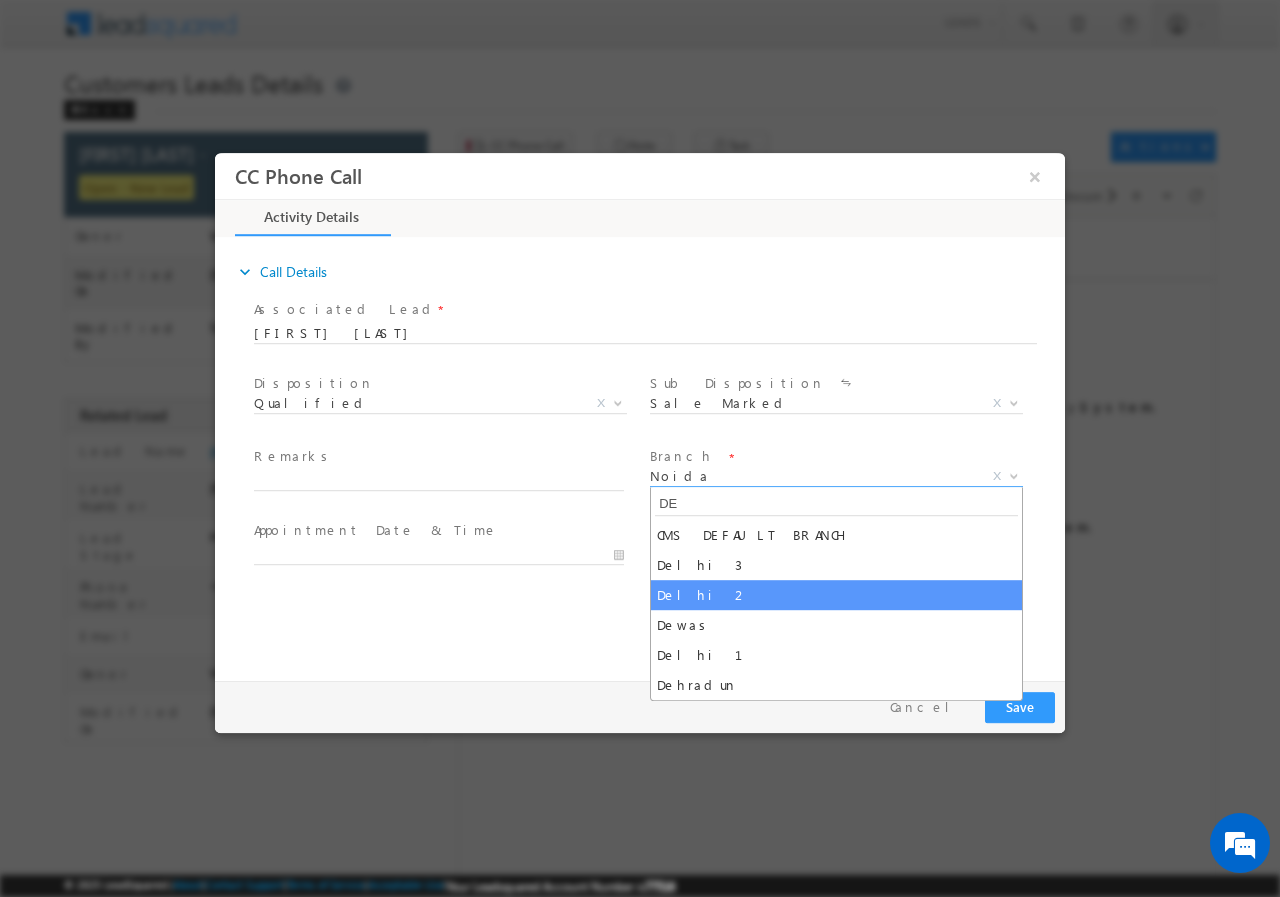 type on "DE" 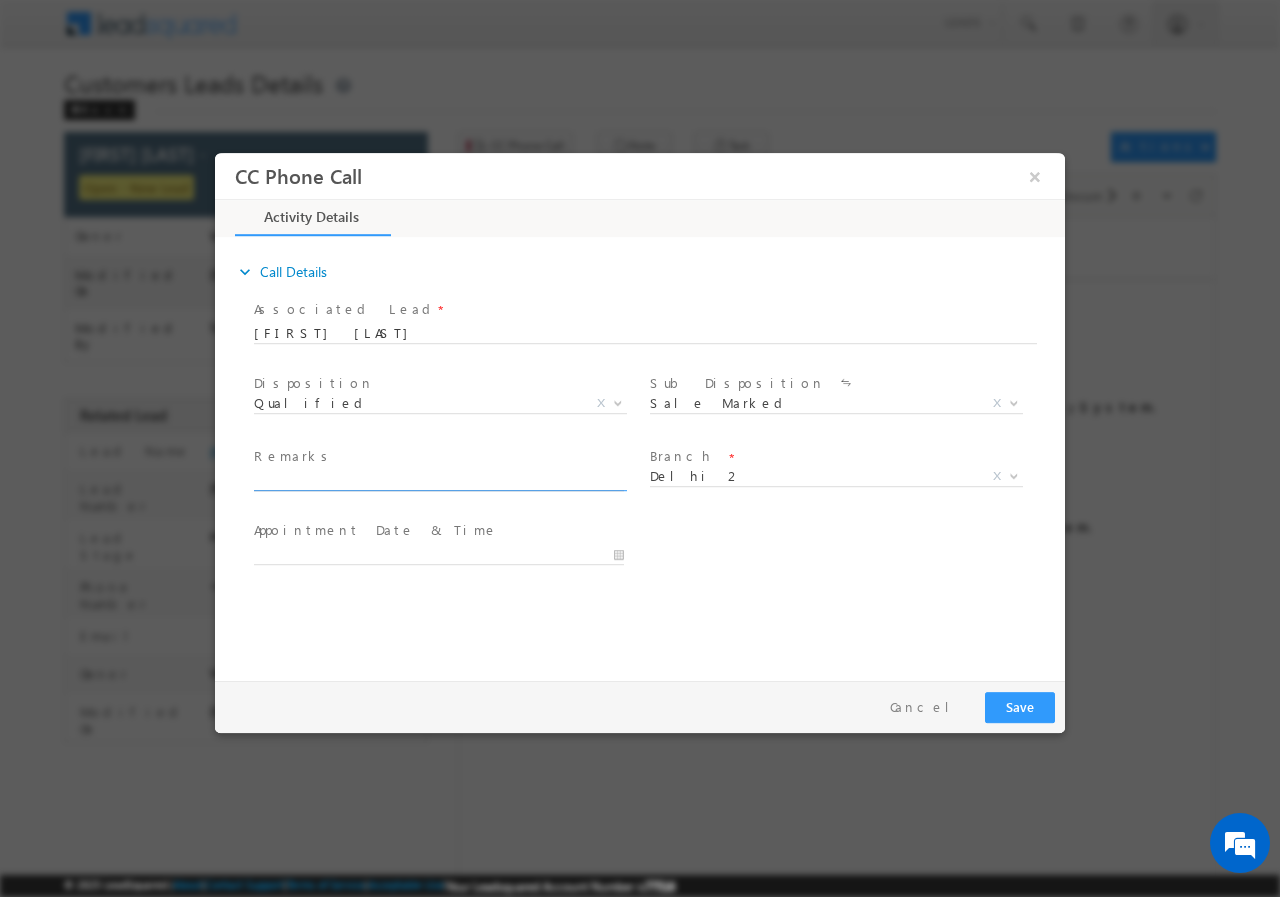 click at bounding box center [439, 480] 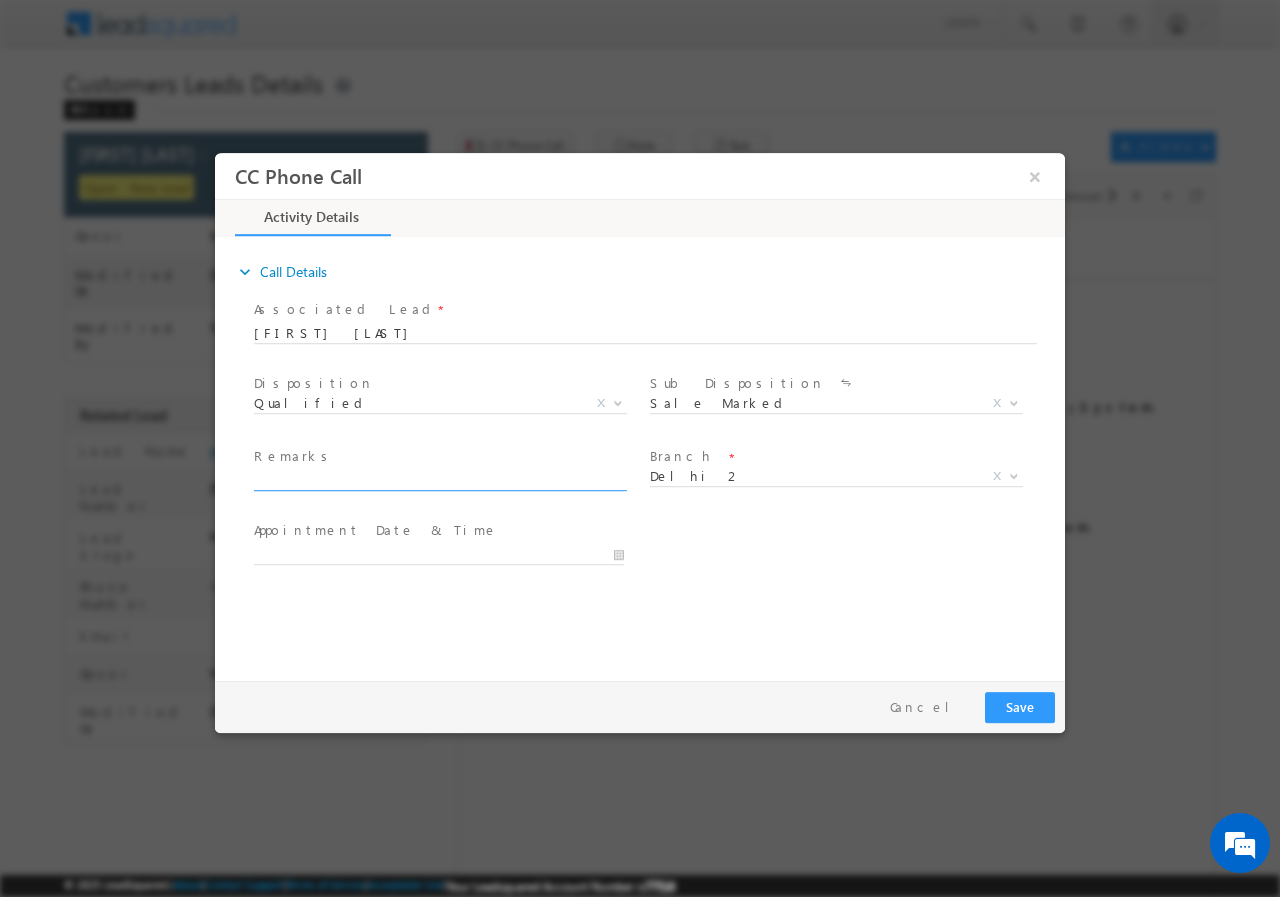 paste on "583951//MUKESH  KUMAR//P+C// LOAN REQ-5L// PV- 3L// SALARY-22K +//AGE-32//CO- APP-POOJA(WIFE)-10K// AGE-31// CIBIL-790// 201009- DELHI" 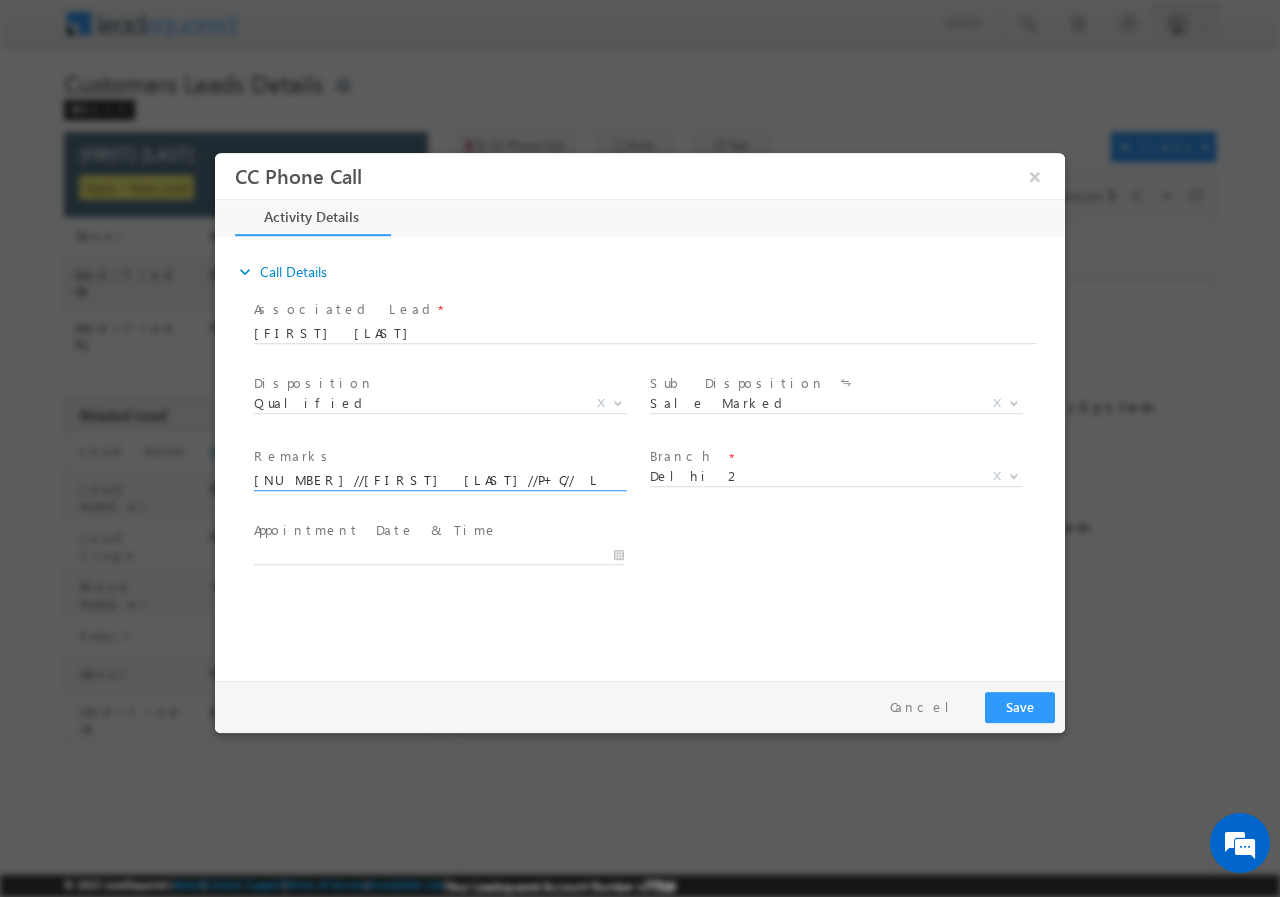 scroll, scrollTop: 0, scrollLeft: 530, axis: horizontal 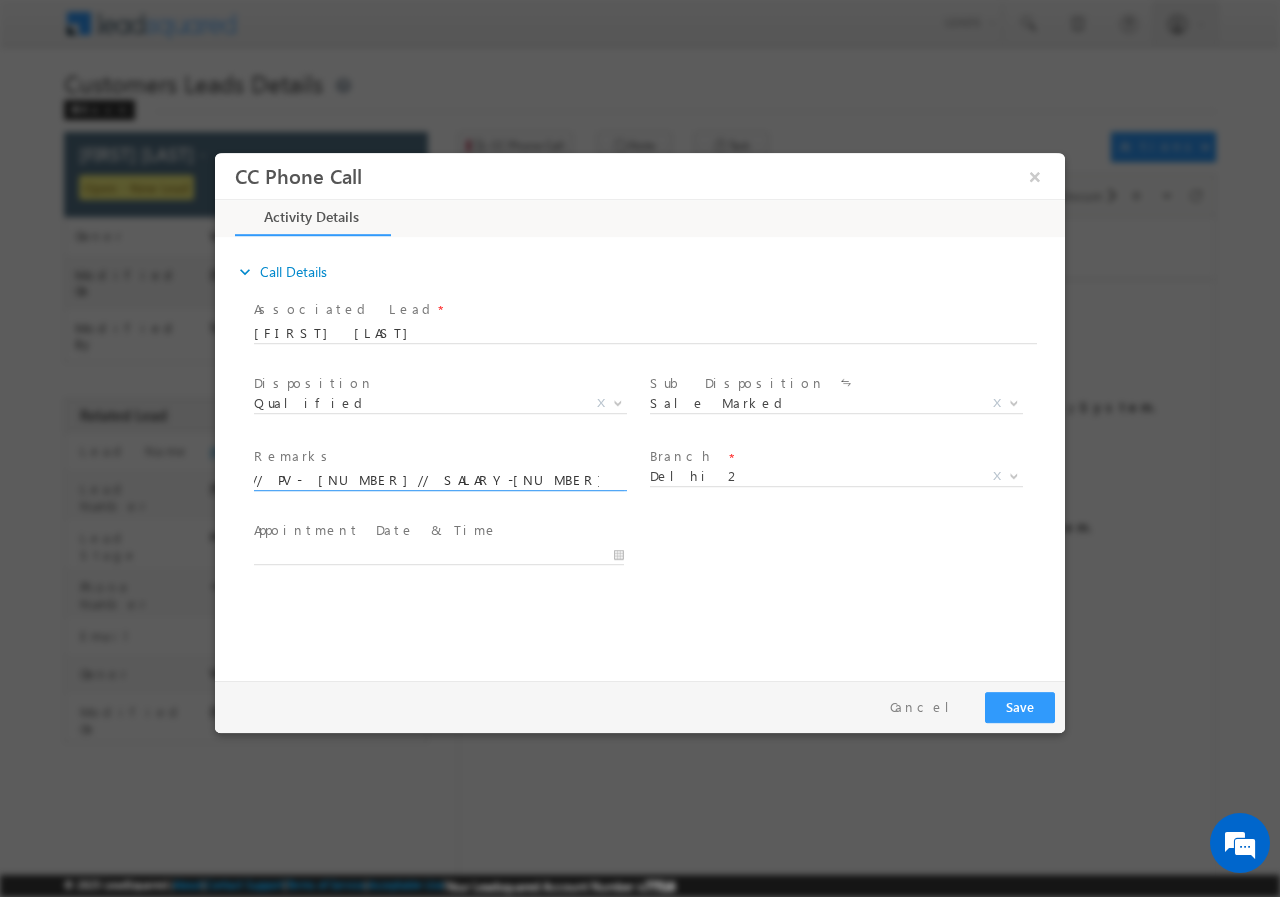 type on "583951//MUKESH  KUMAR//P+C// LOAN REQ-5L// PV- 3L// SALARY-22K +//AGE-32//CO- APP-POOJA(WIFE)-10K// AGE-31// CIBIL-790// 201009- DELHI" 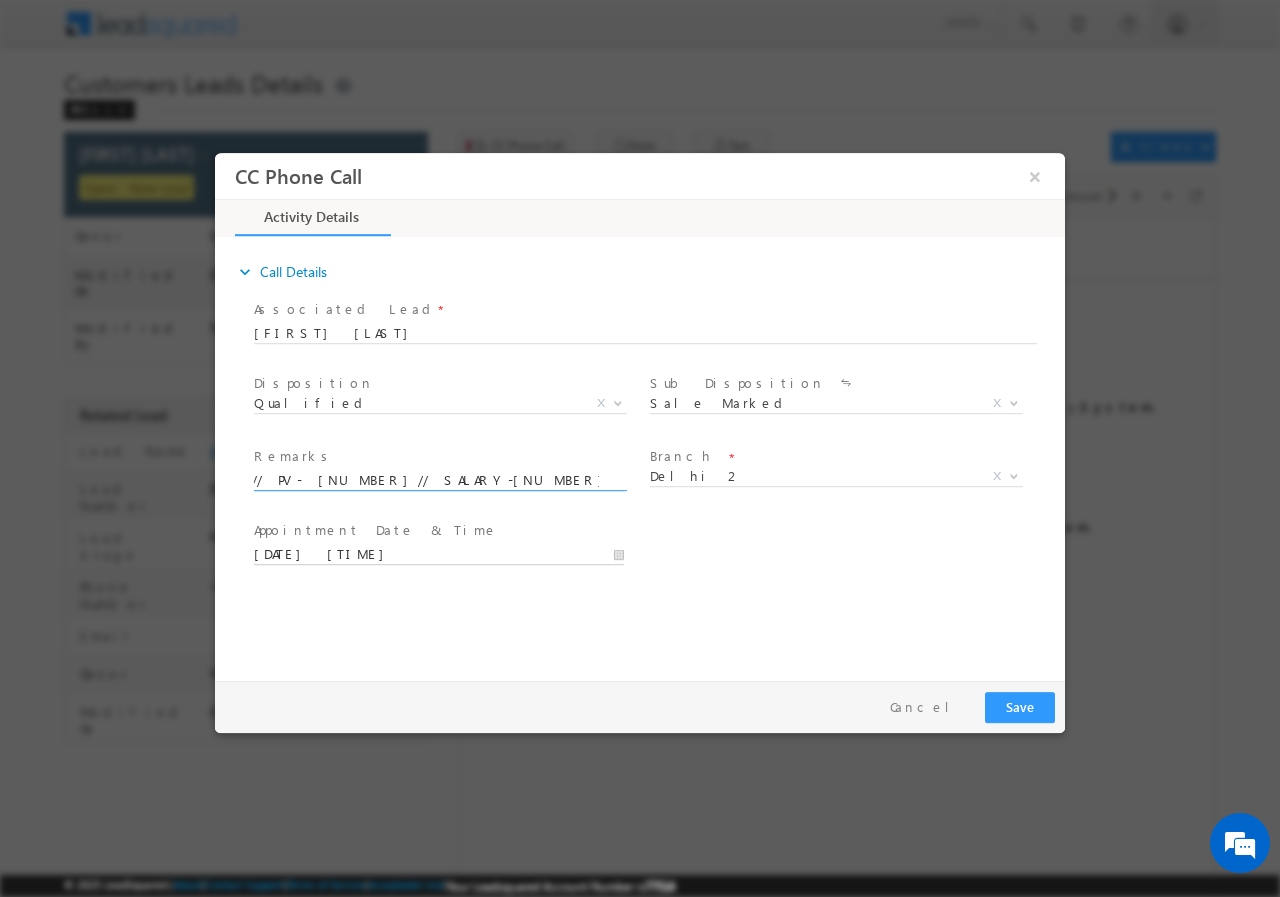 click on "07/15/2025 6:22 PM" at bounding box center (439, 554) 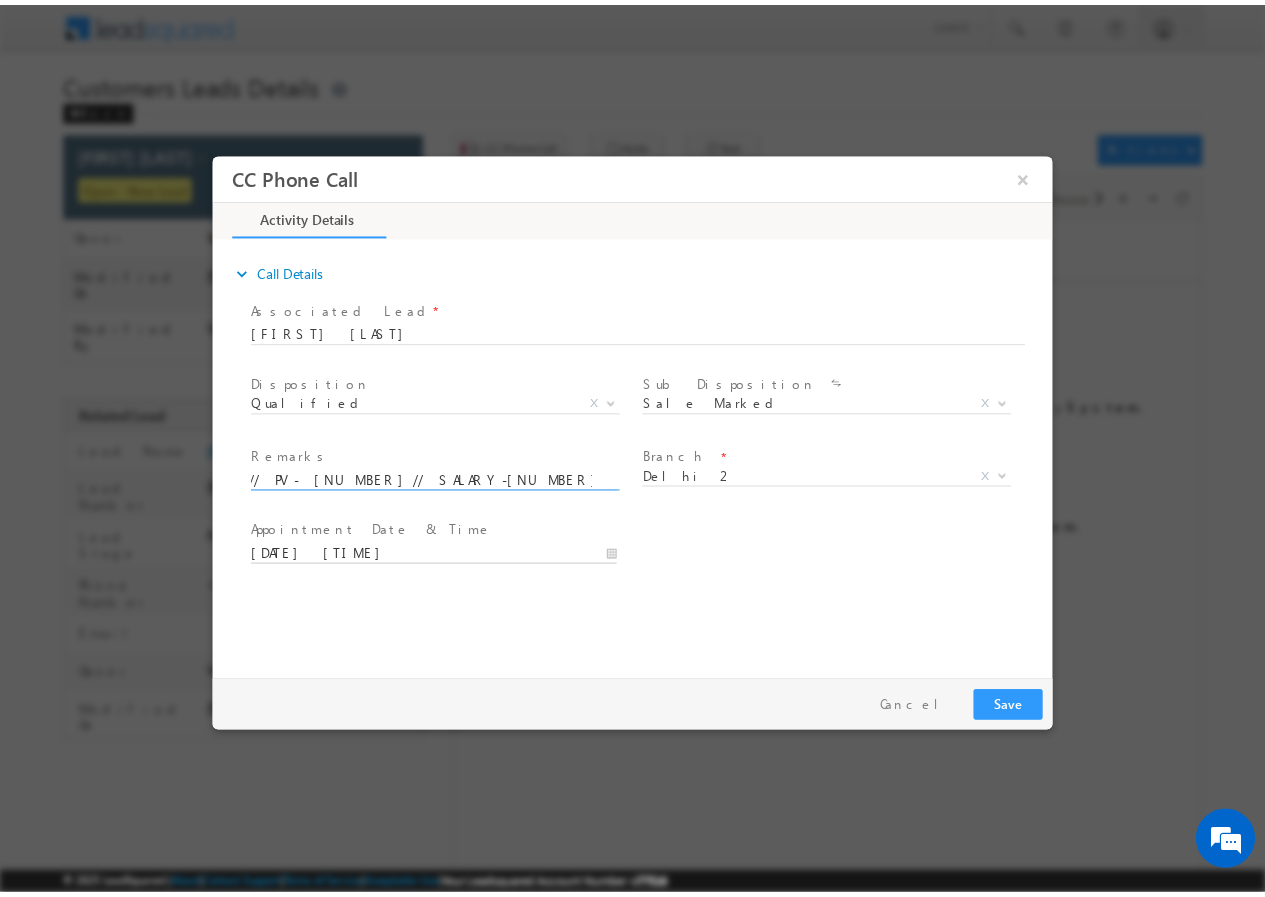 scroll, scrollTop: 0, scrollLeft: 0, axis: both 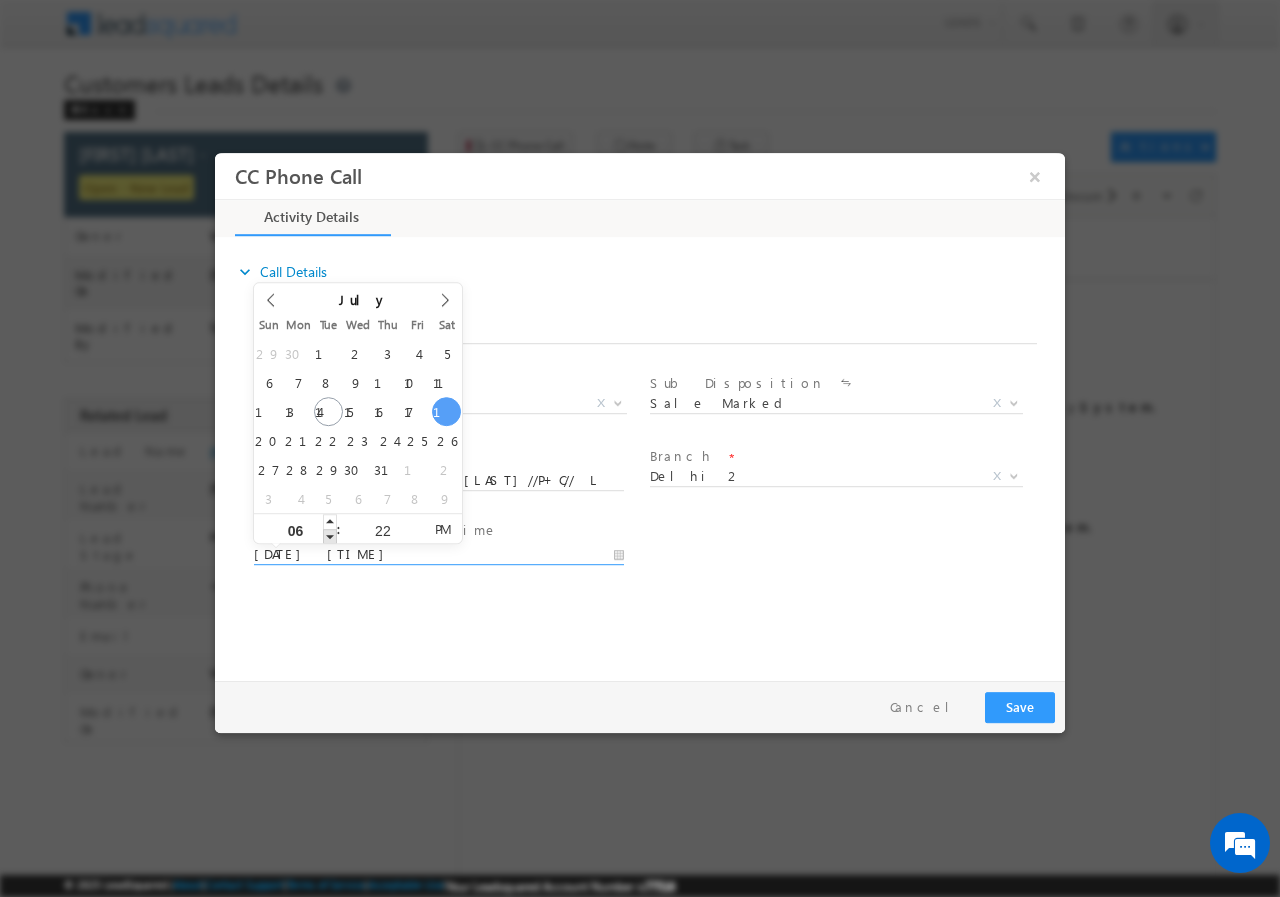 type on "07/19/2025 5:22 PM" 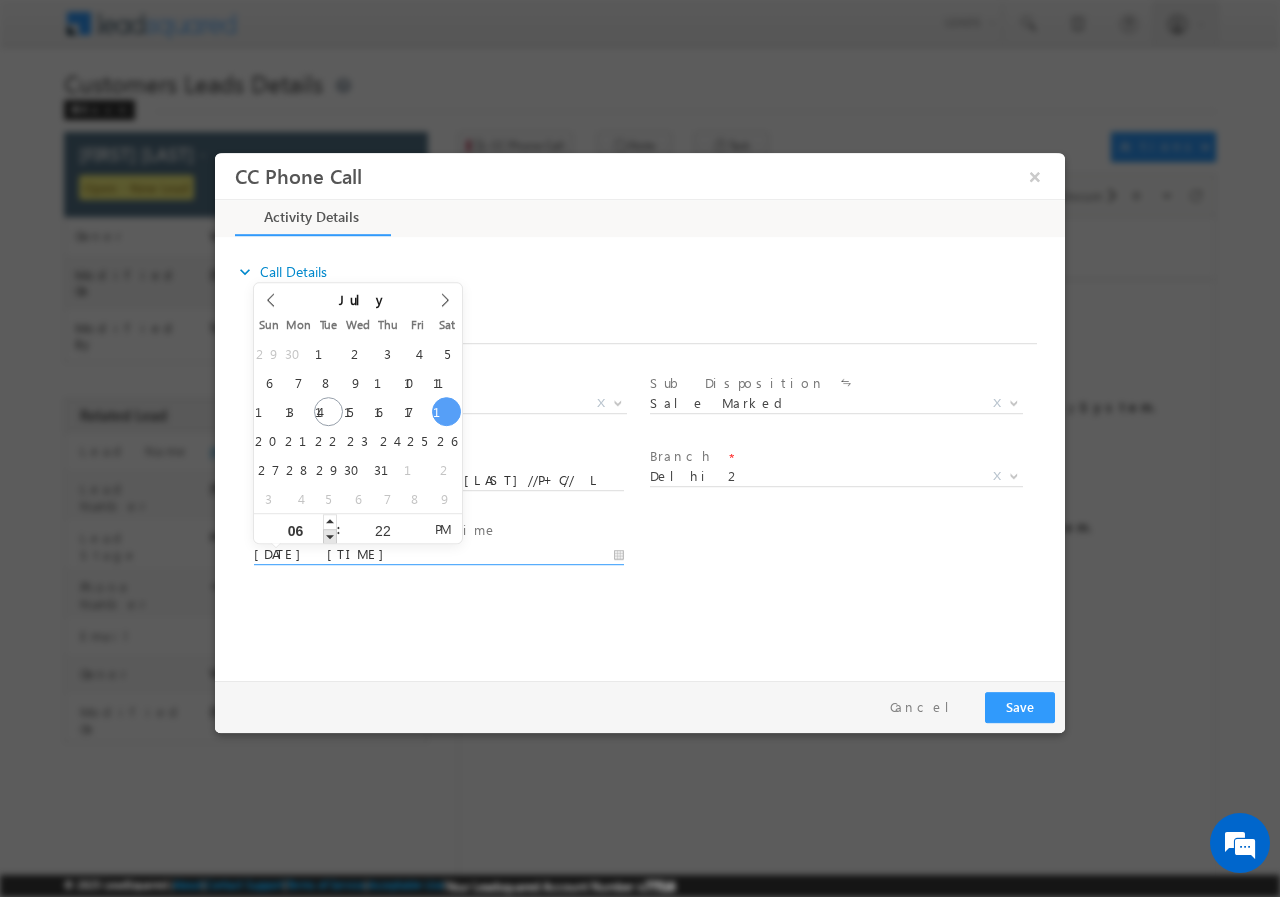 type on "05" 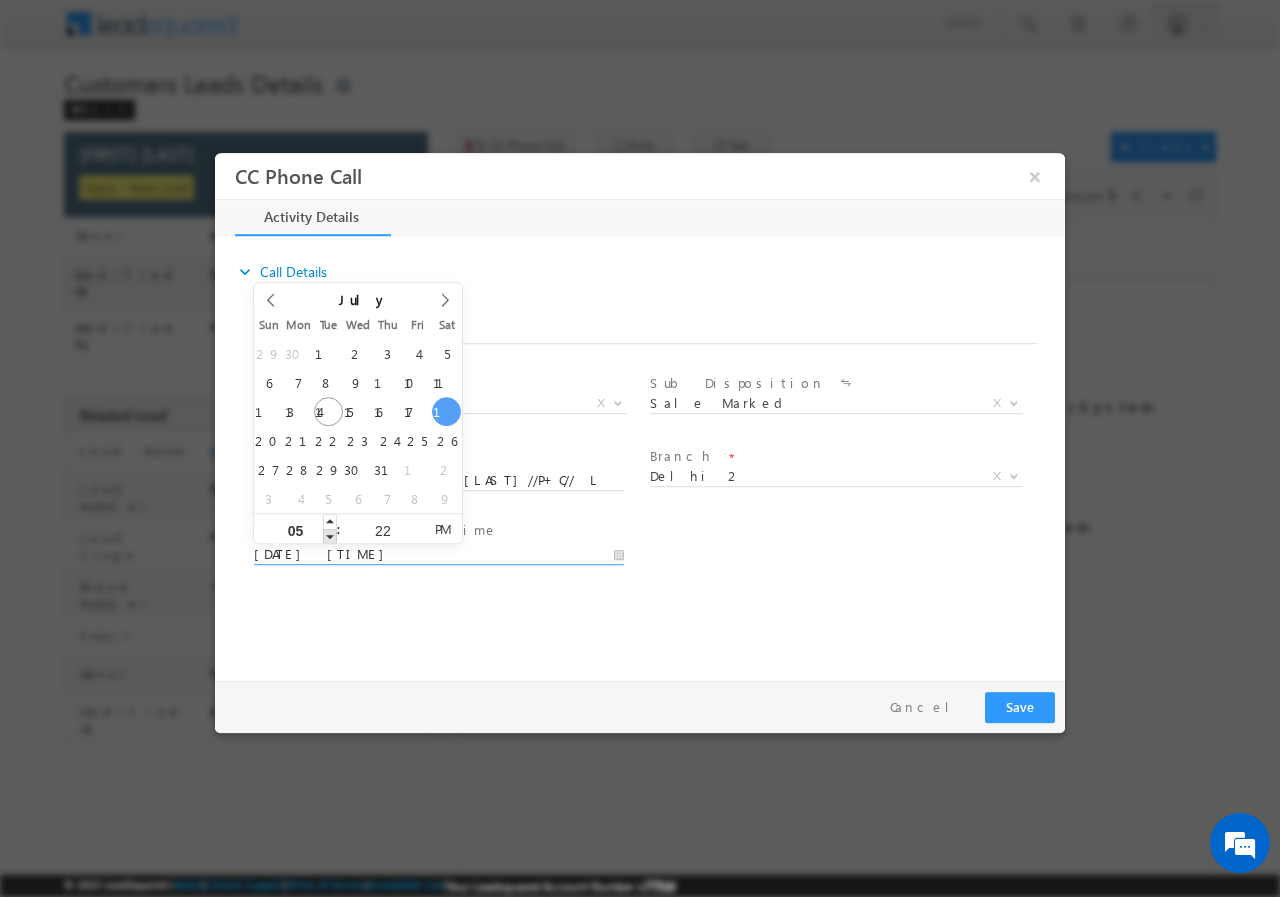 click at bounding box center [330, 535] 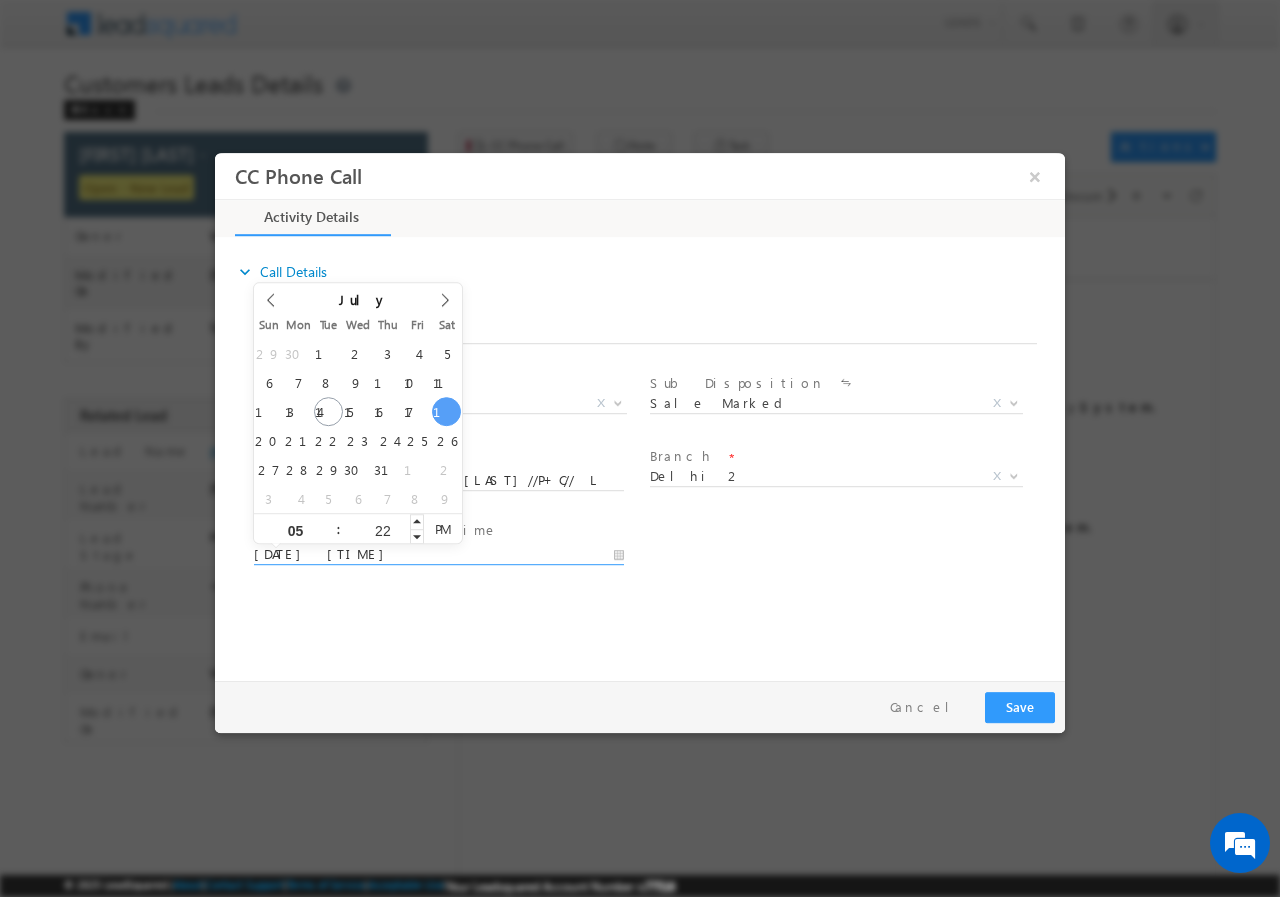 click on "22" at bounding box center [382, 529] 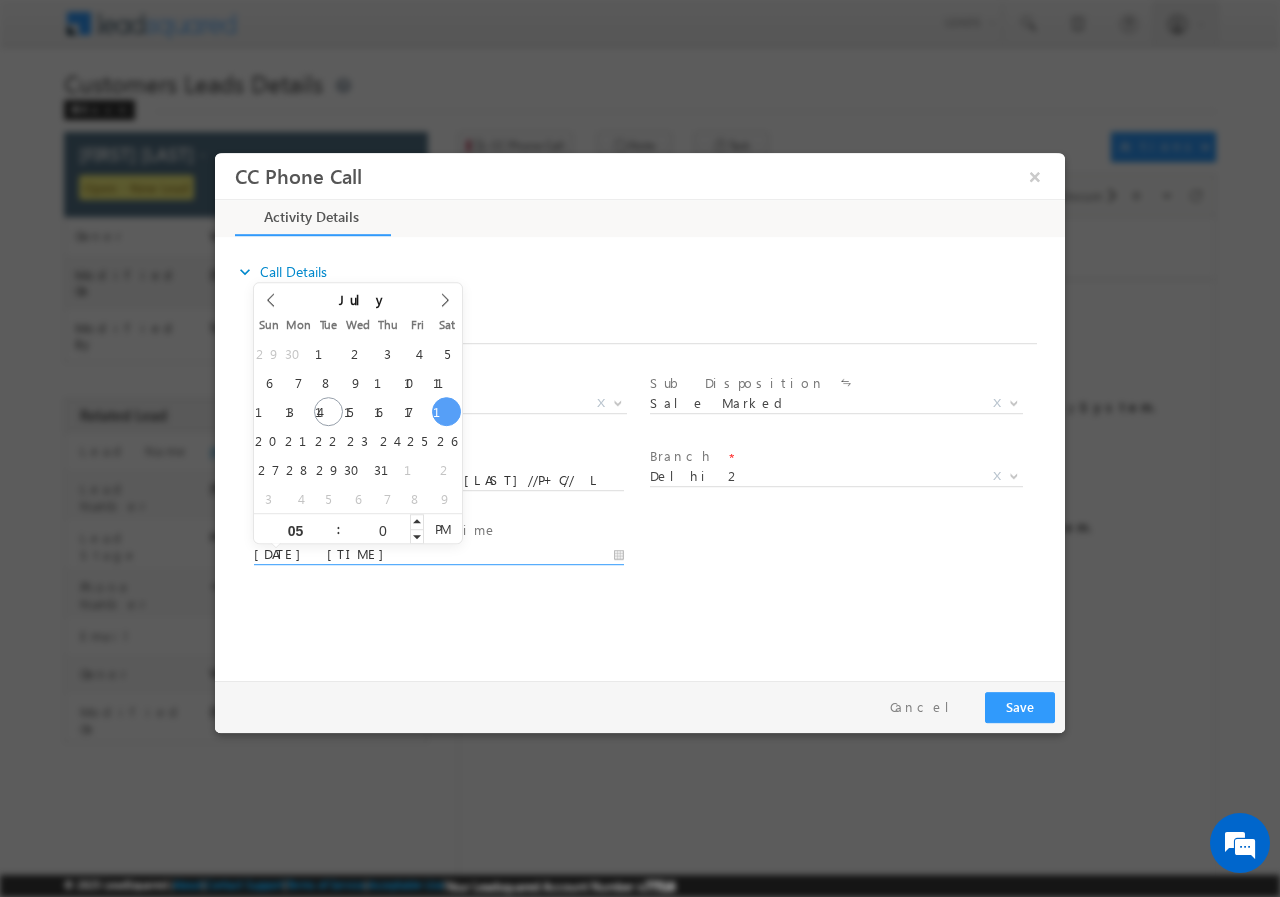 type on "00" 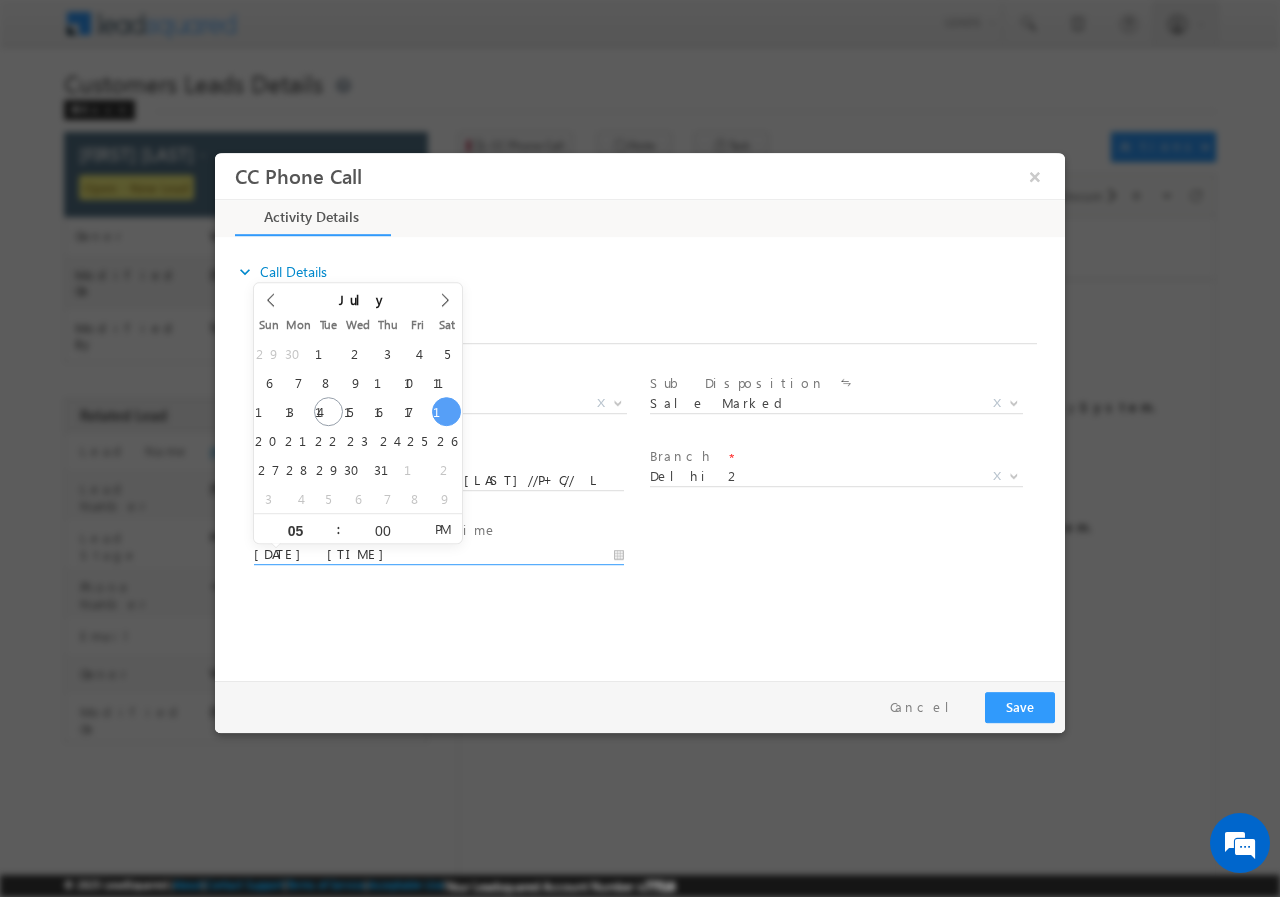 type on "07/19/2025 5:00 PM" 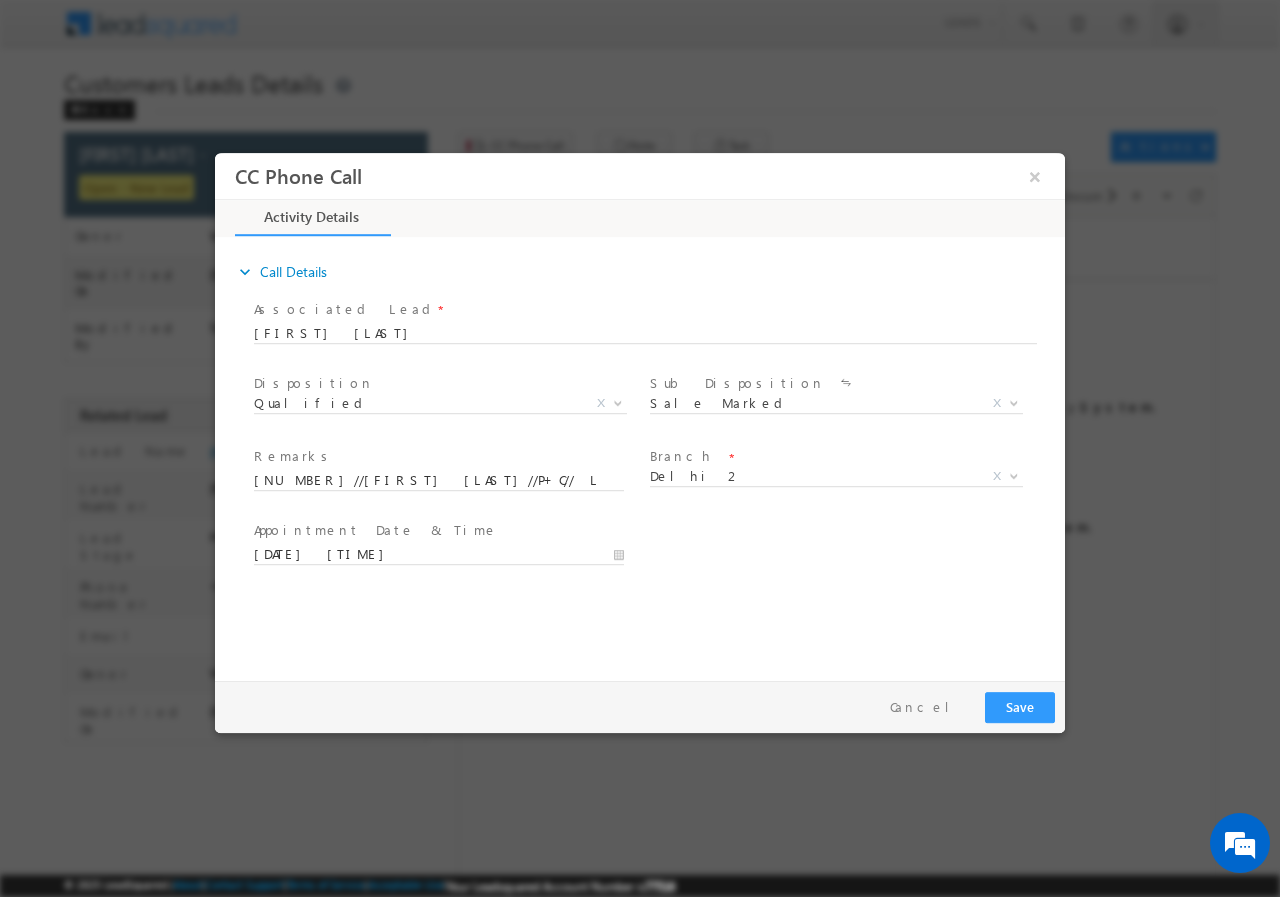 click on "User Branch
*
Appointment Date & Time
*
07/19/2025 5:00 PM" at bounding box center (657, 552) 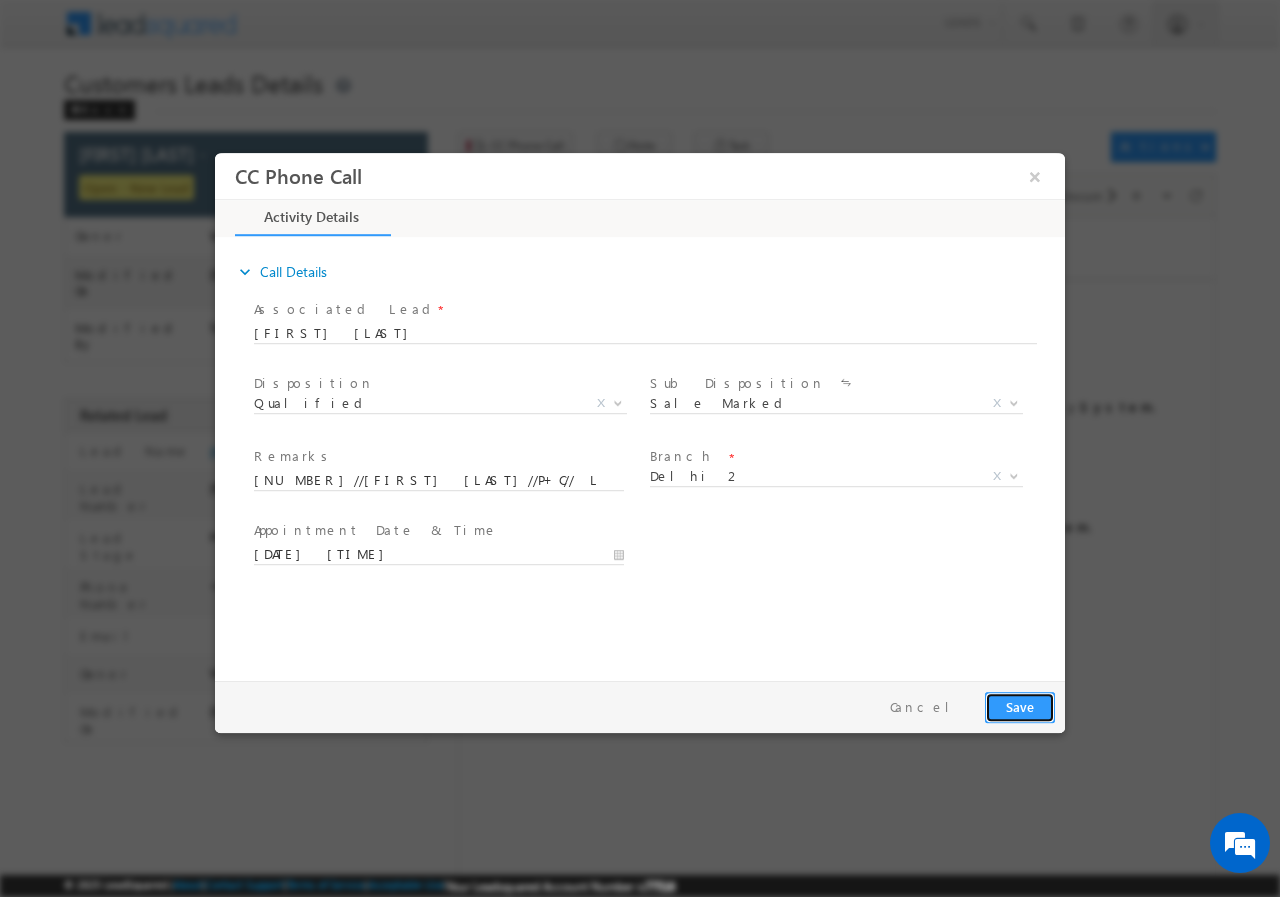 click on "Save" at bounding box center [1020, 706] 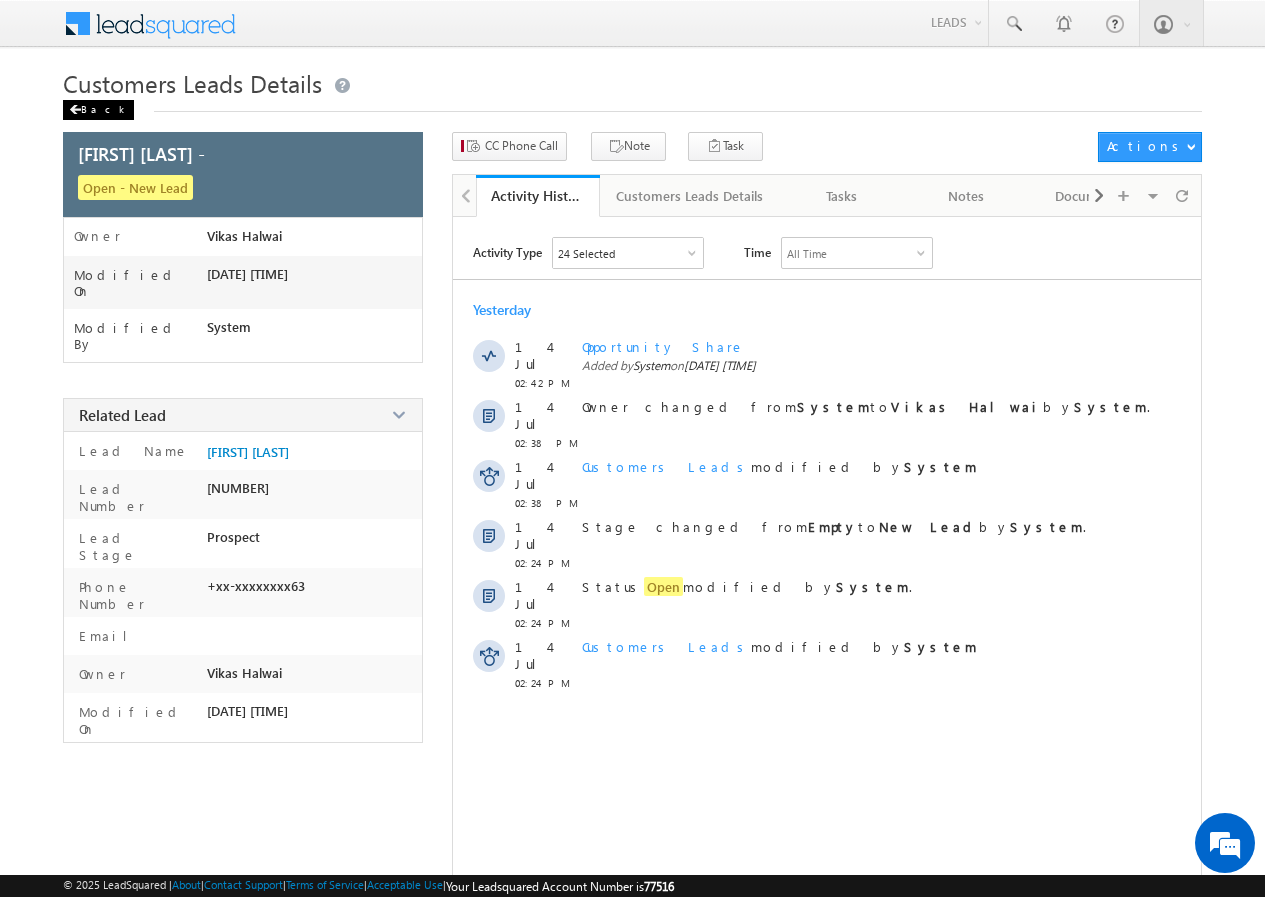 click on "Back" at bounding box center [98, 110] 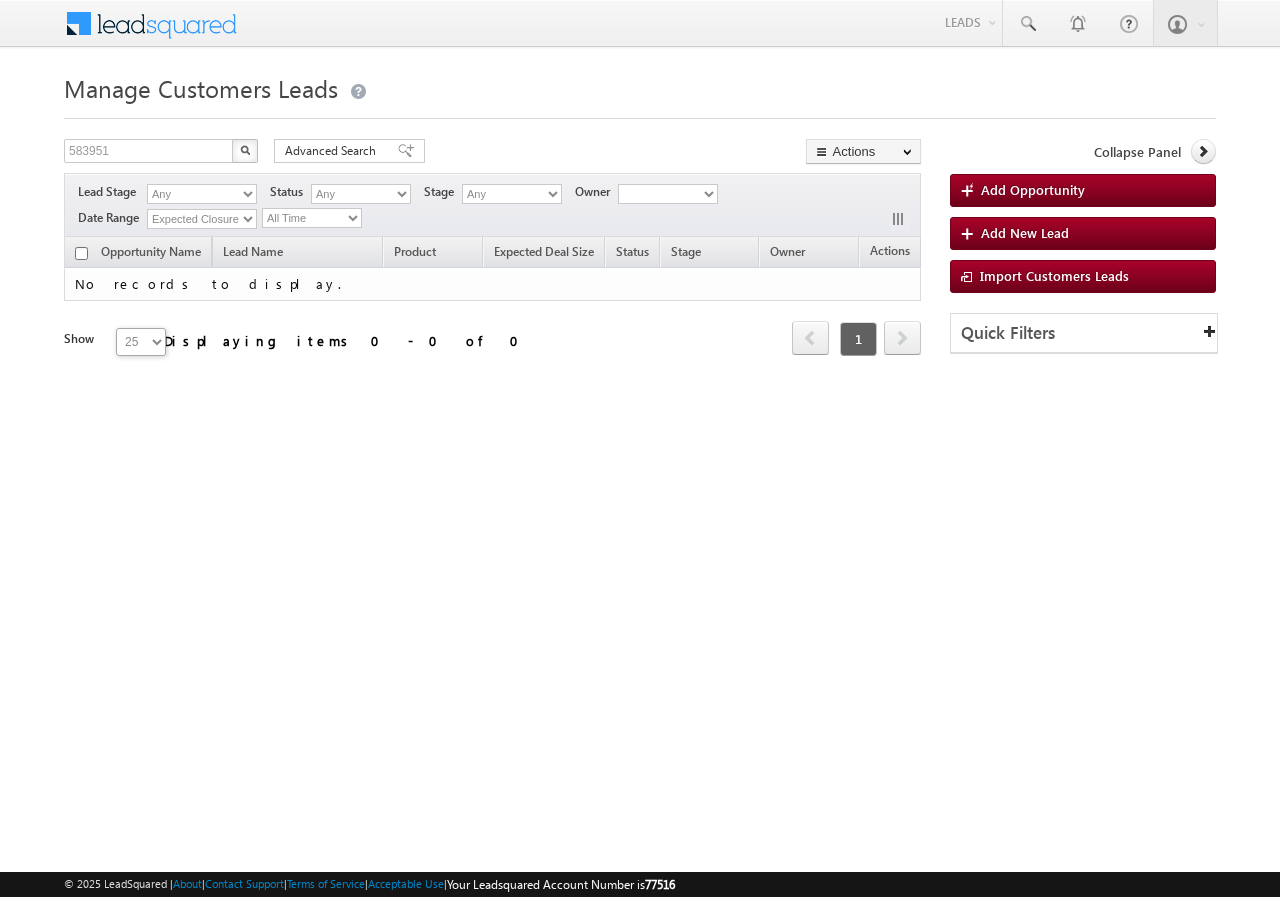 scroll, scrollTop: 0, scrollLeft: 0, axis: both 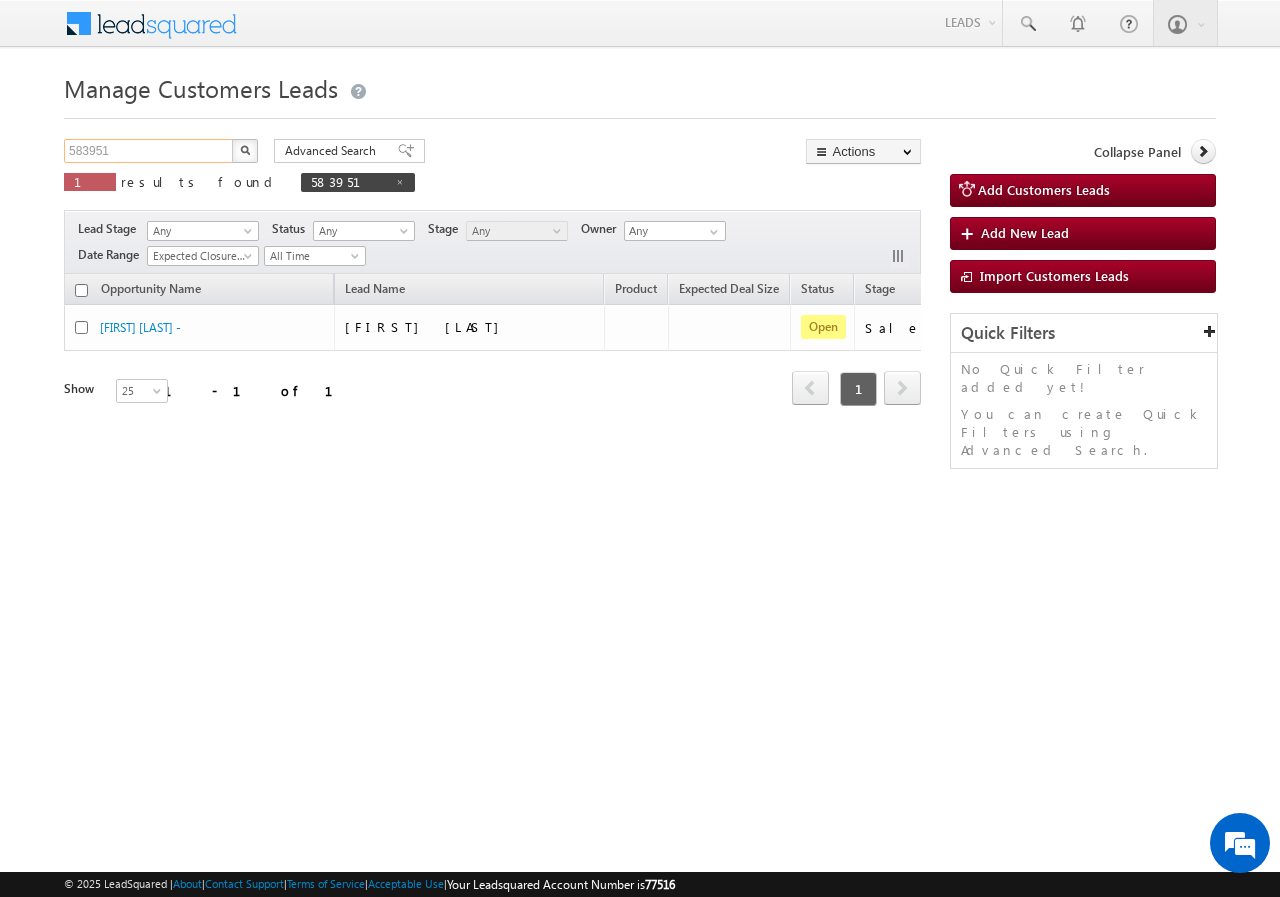 click on "583951" at bounding box center (149, 151) 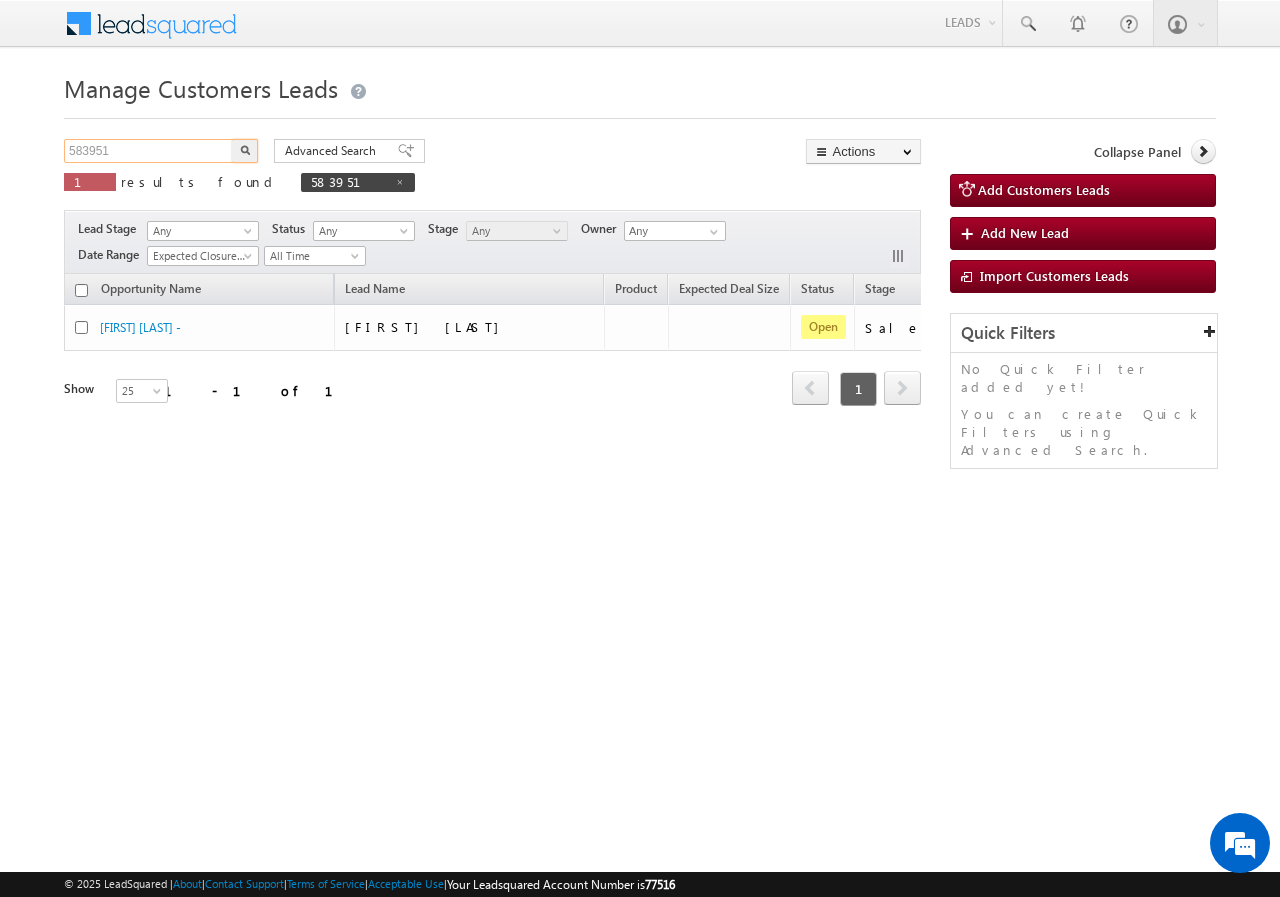 click on "583951" at bounding box center [149, 151] 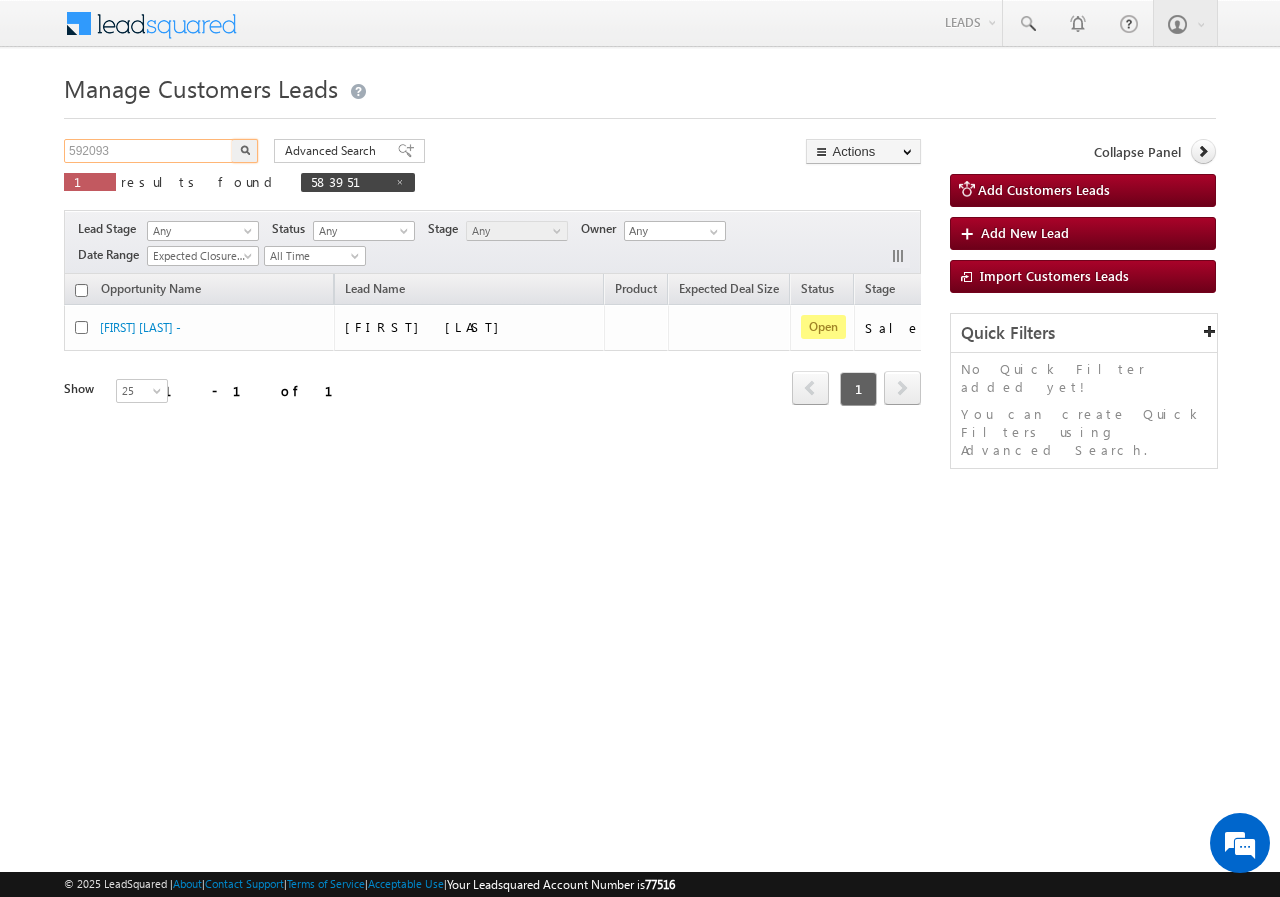 type on "592093" 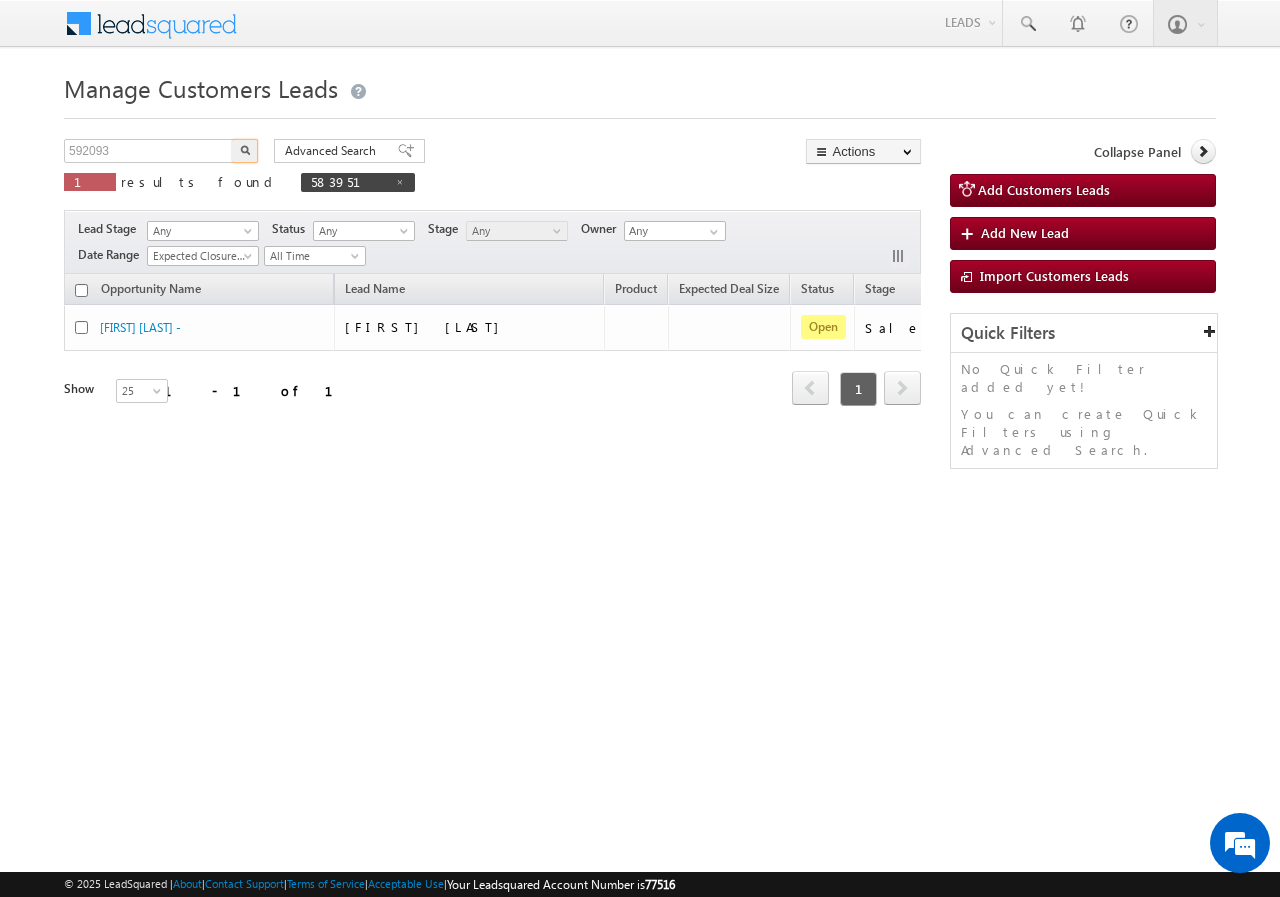 click at bounding box center [245, 151] 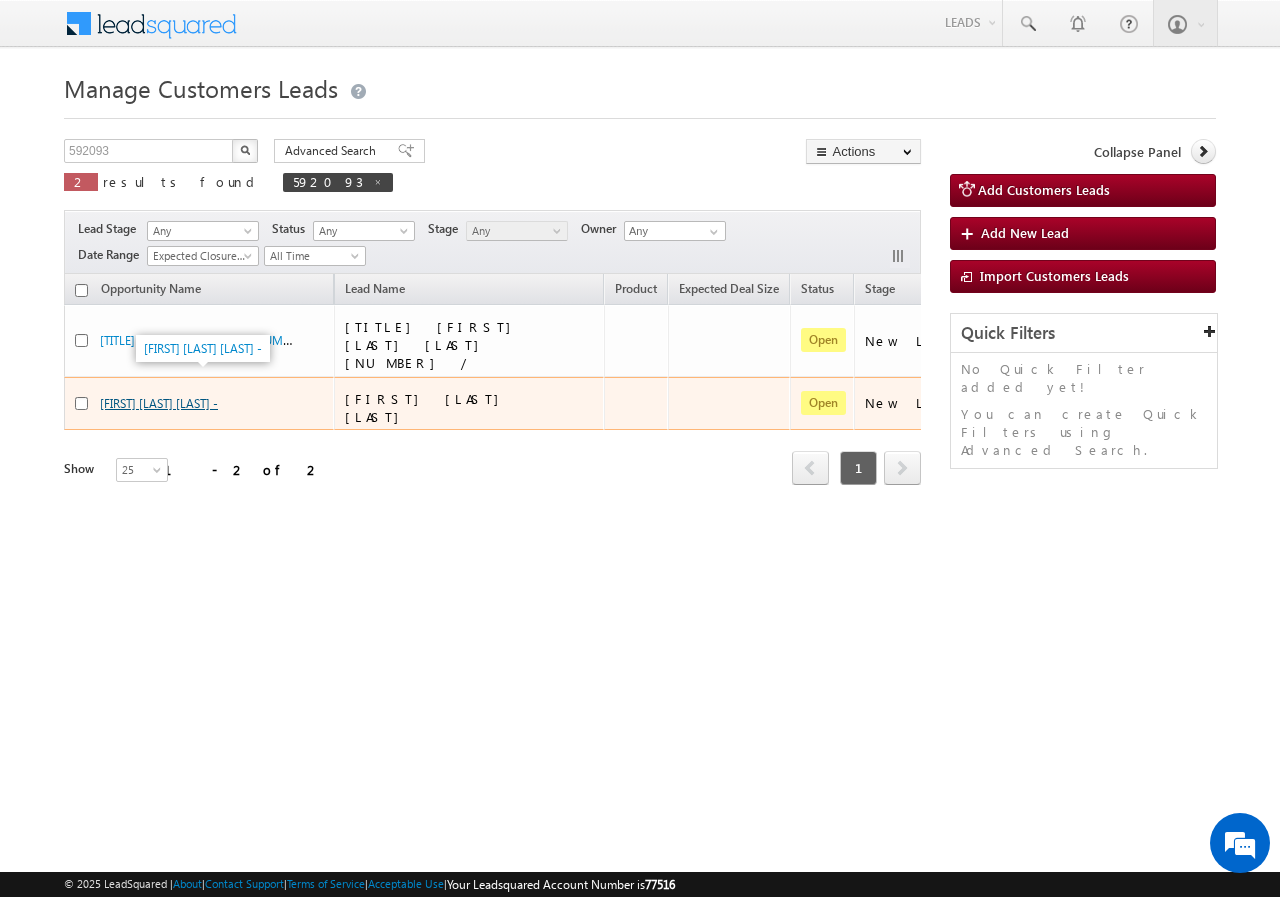 click on "[FIRST] [LAST] [LAST] -" at bounding box center (159, 403) 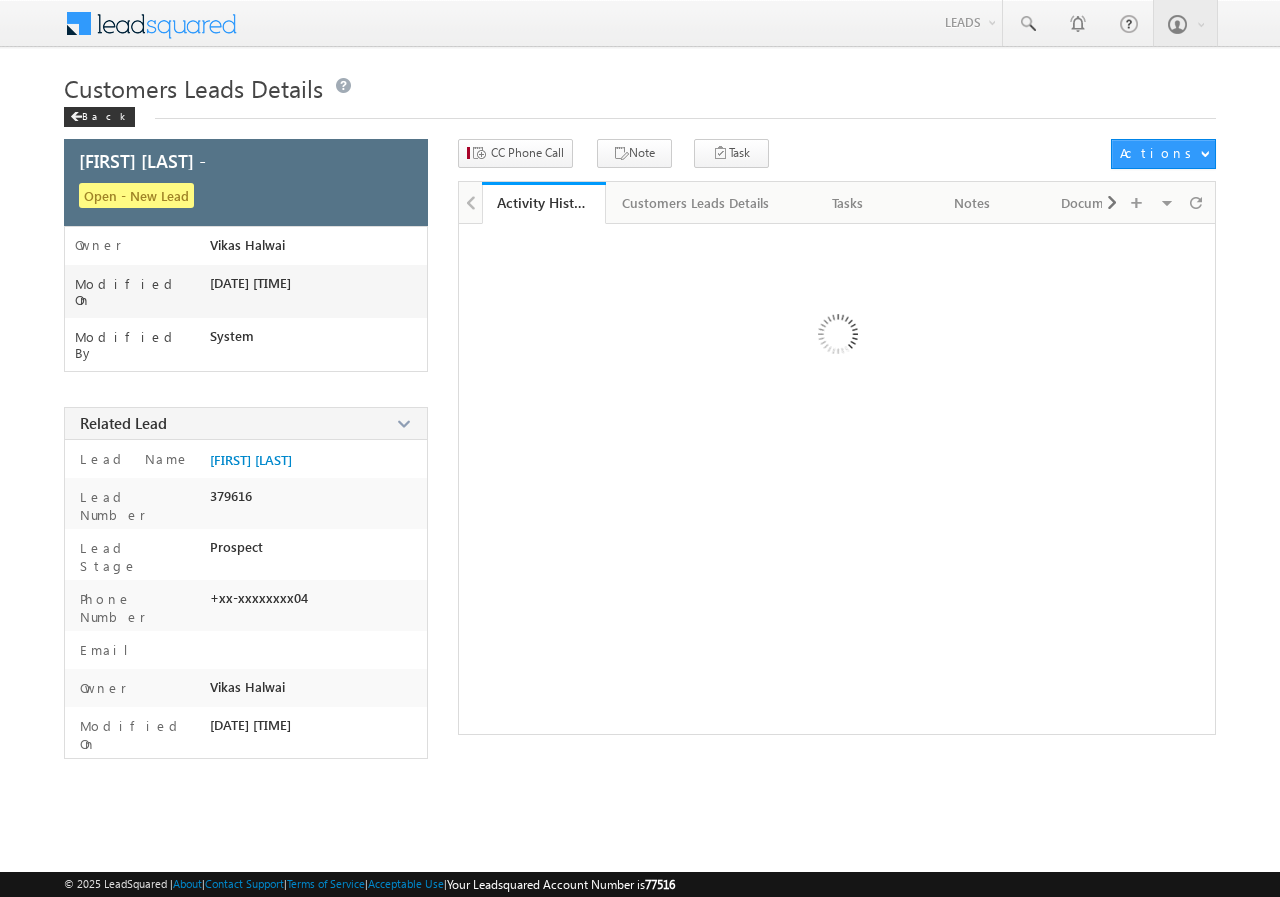 scroll, scrollTop: 0, scrollLeft: 0, axis: both 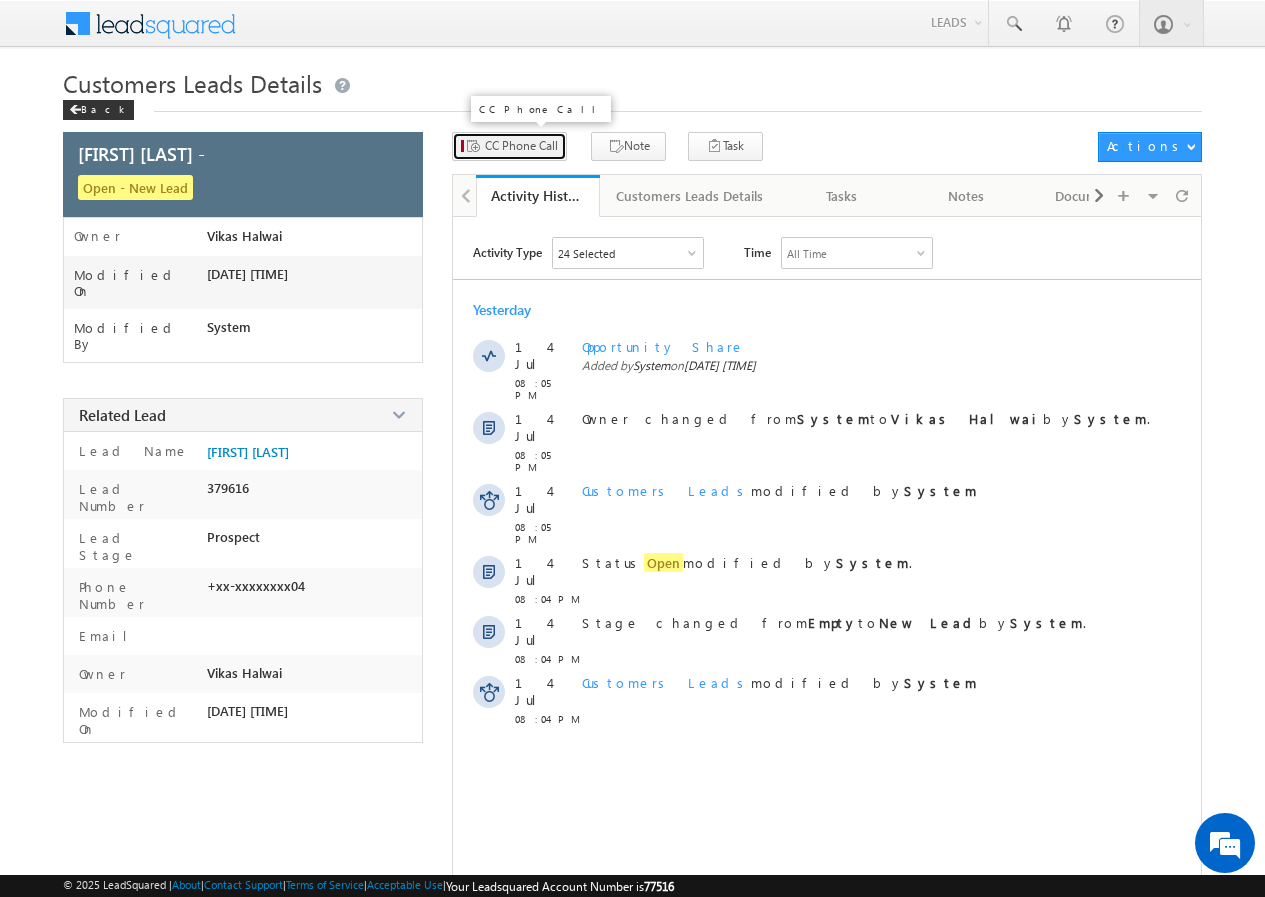 click on "CC Phone Call" at bounding box center (521, 146) 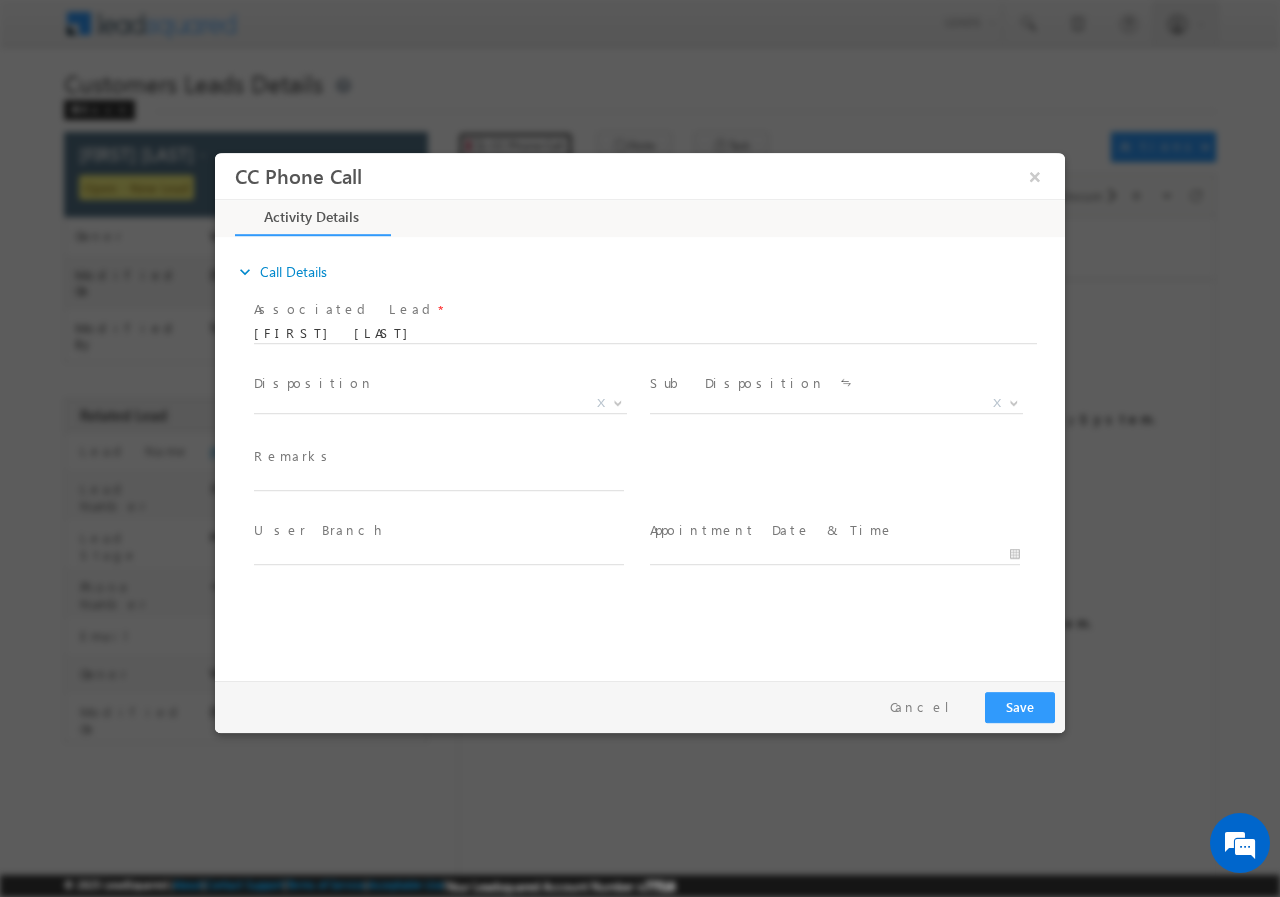 scroll, scrollTop: 0, scrollLeft: 0, axis: both 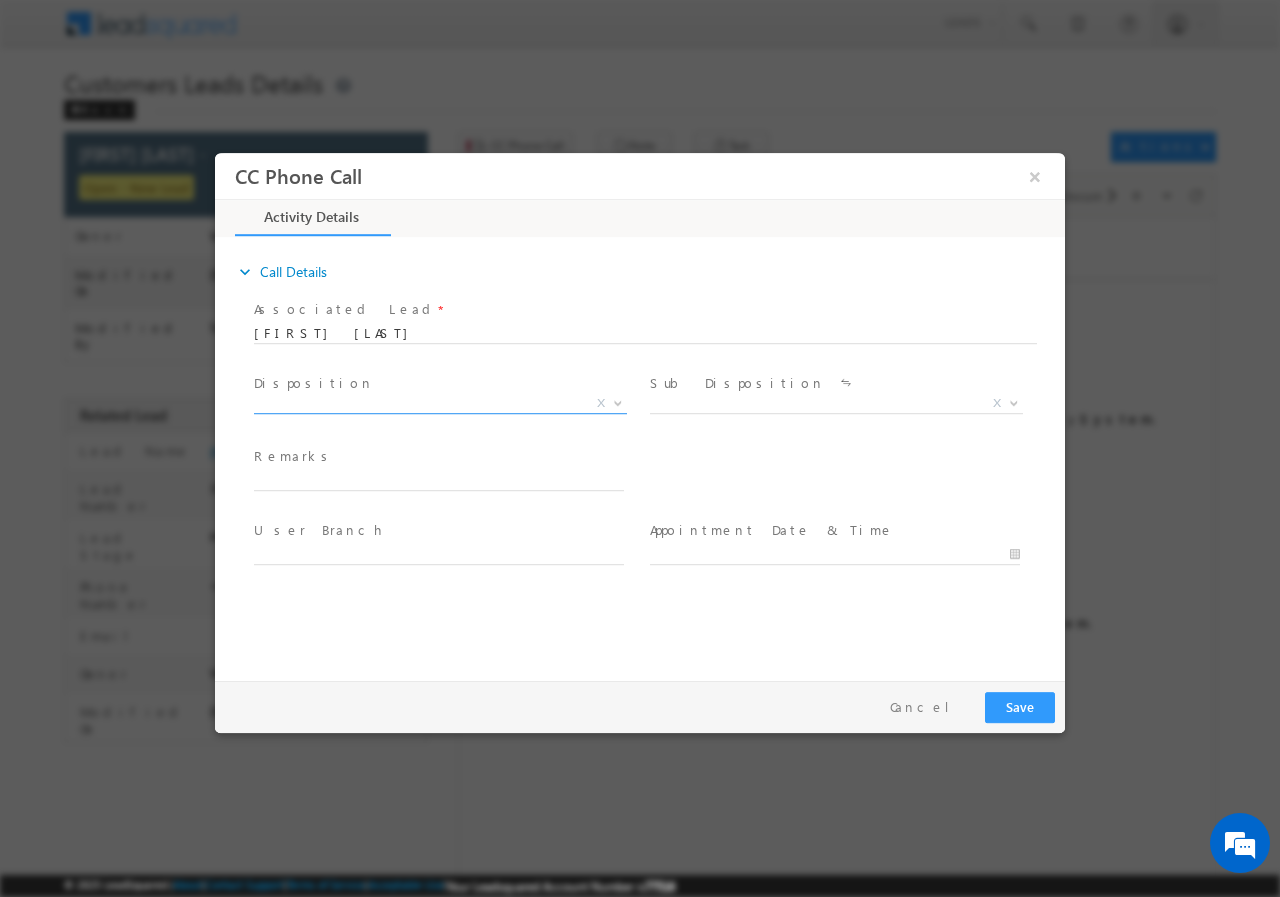 click on "X" at bounding box center (440, 403) 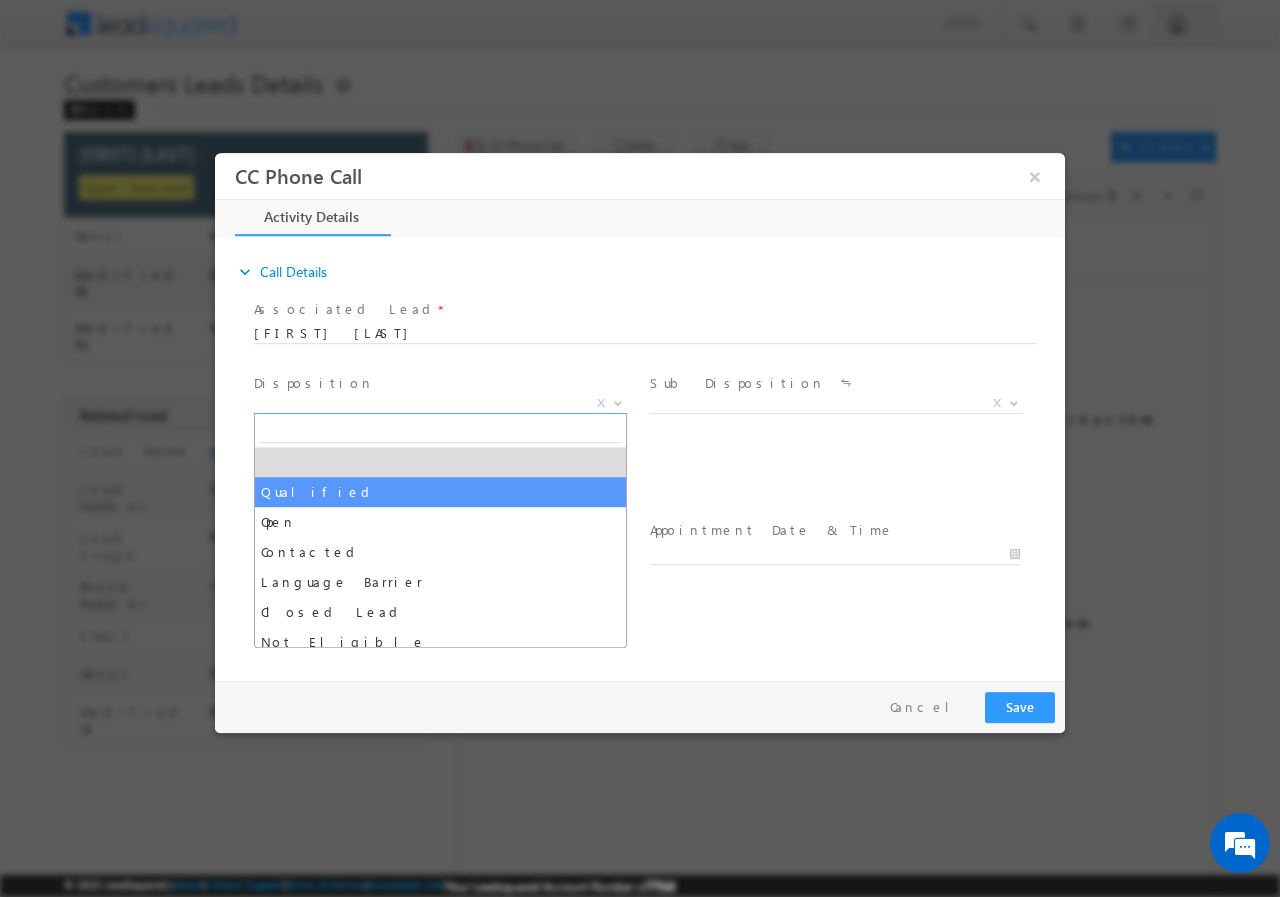 select on "Qualified" 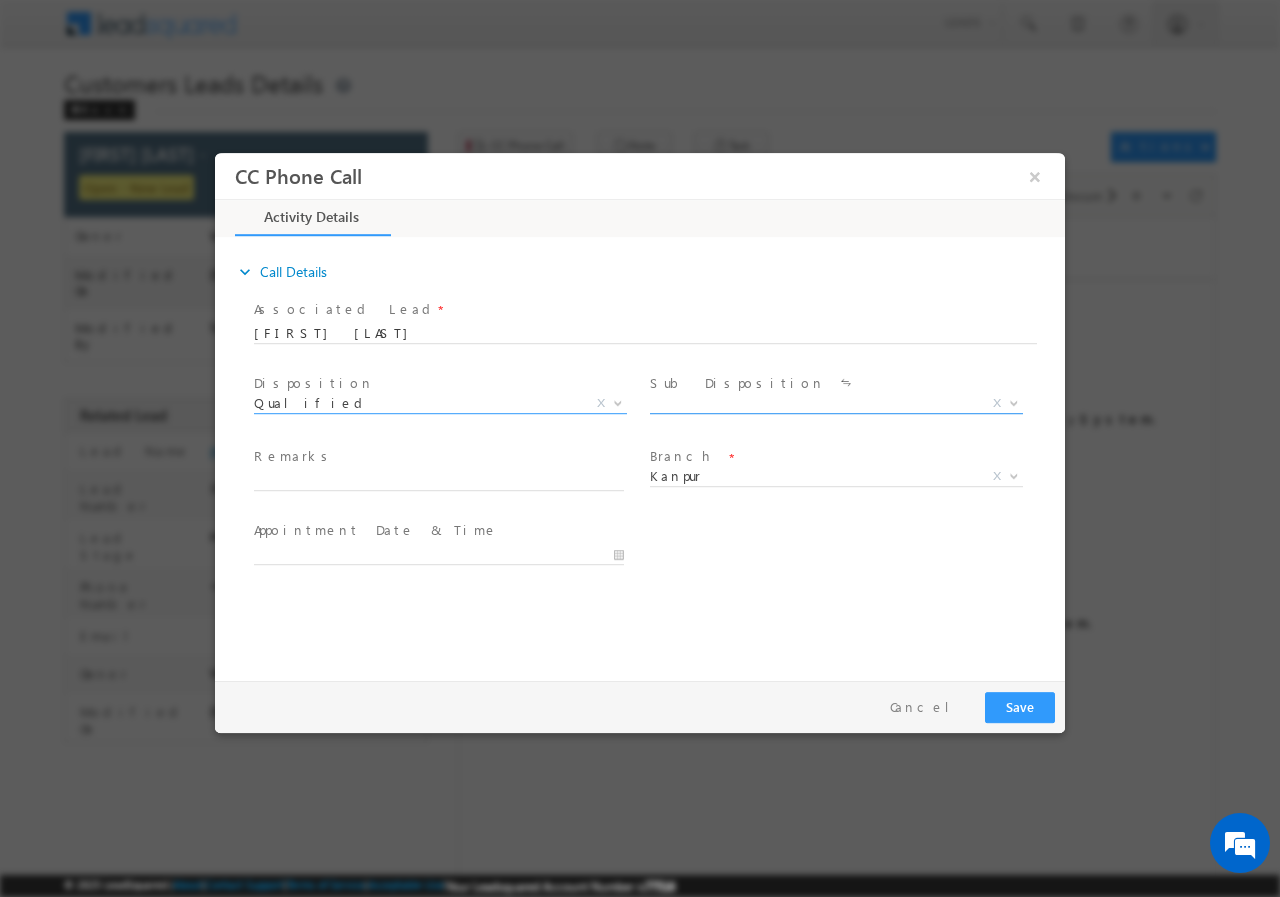 click on "X" at bounding box center [836, 403] 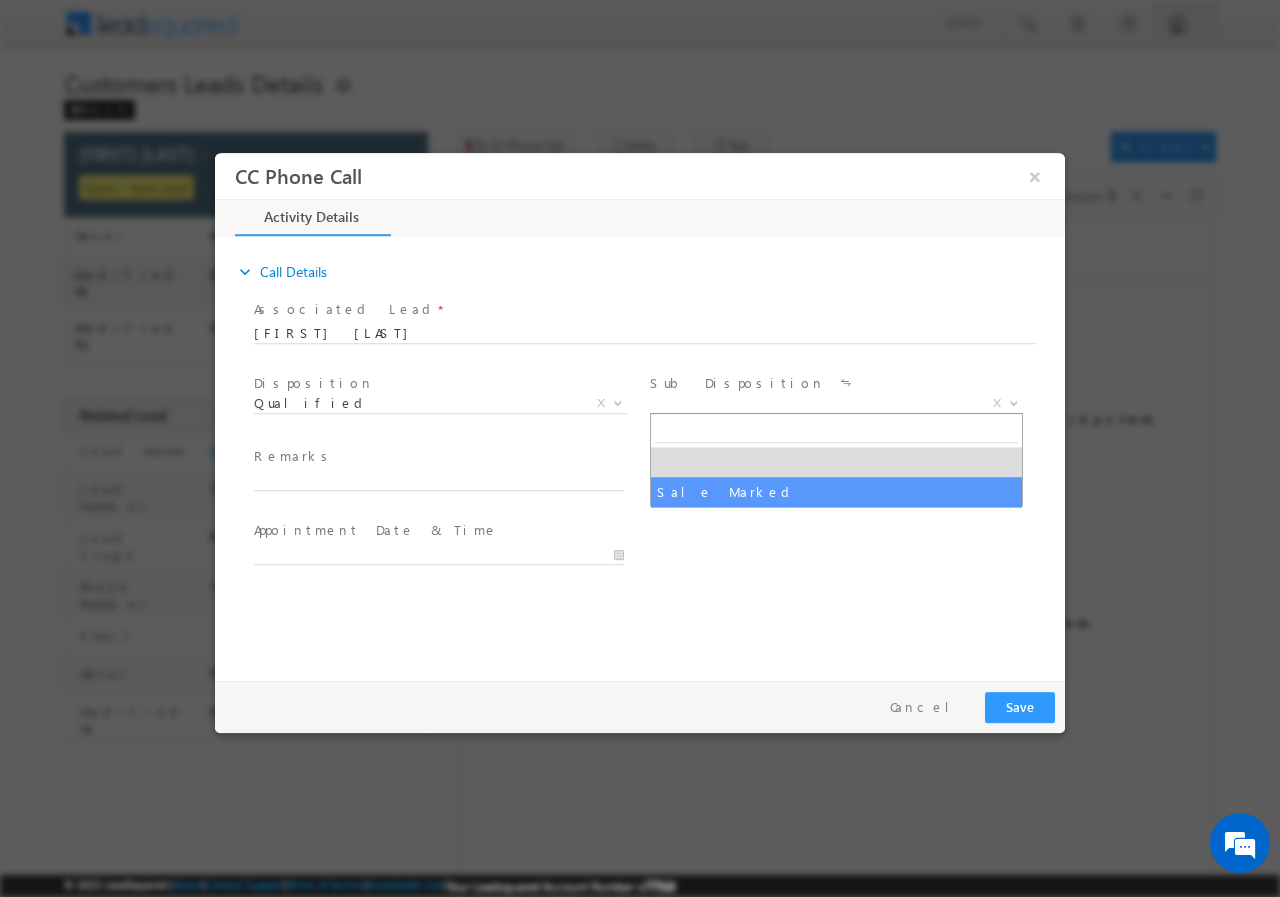 select on "Sale Marked" 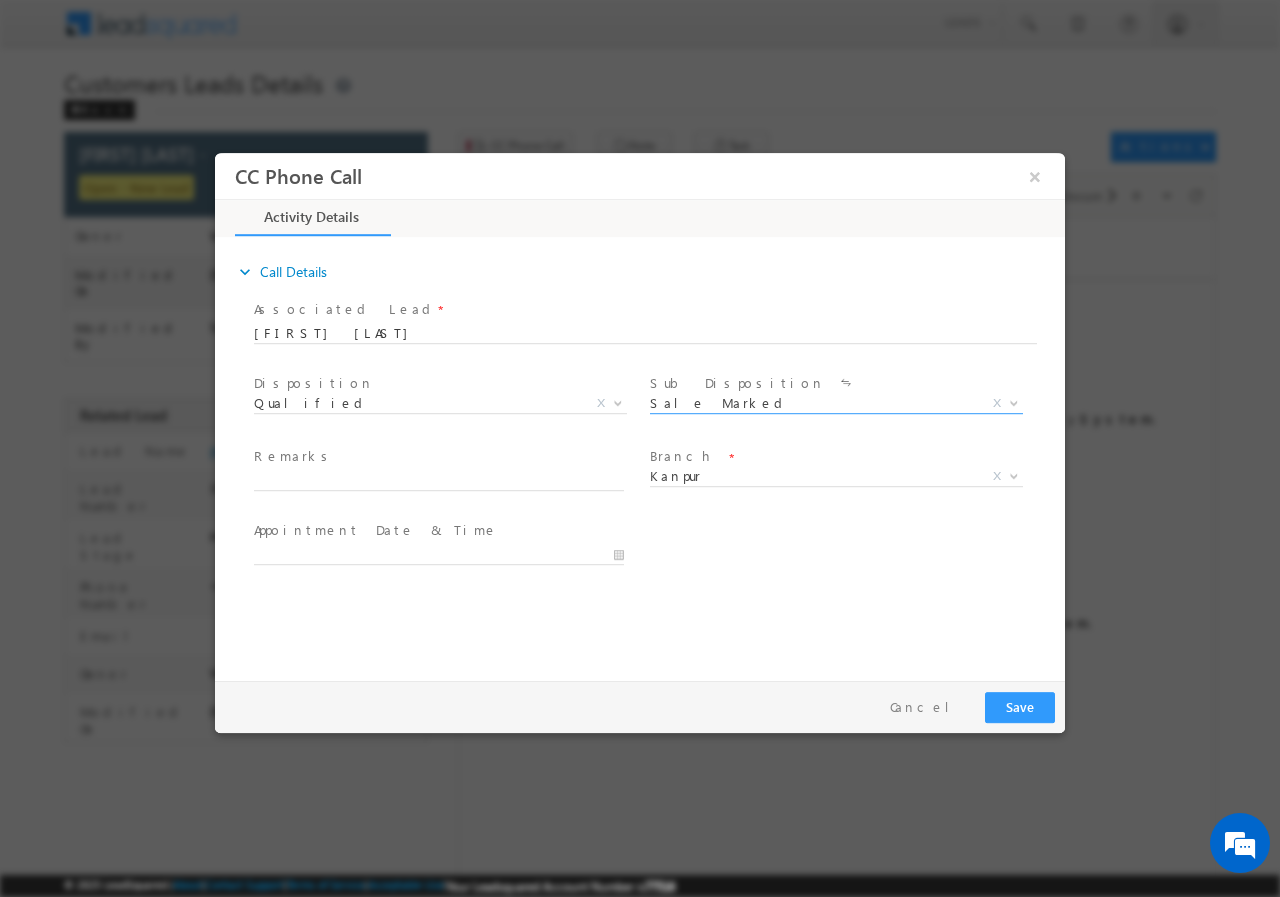 click at bounding box center (448, 481) 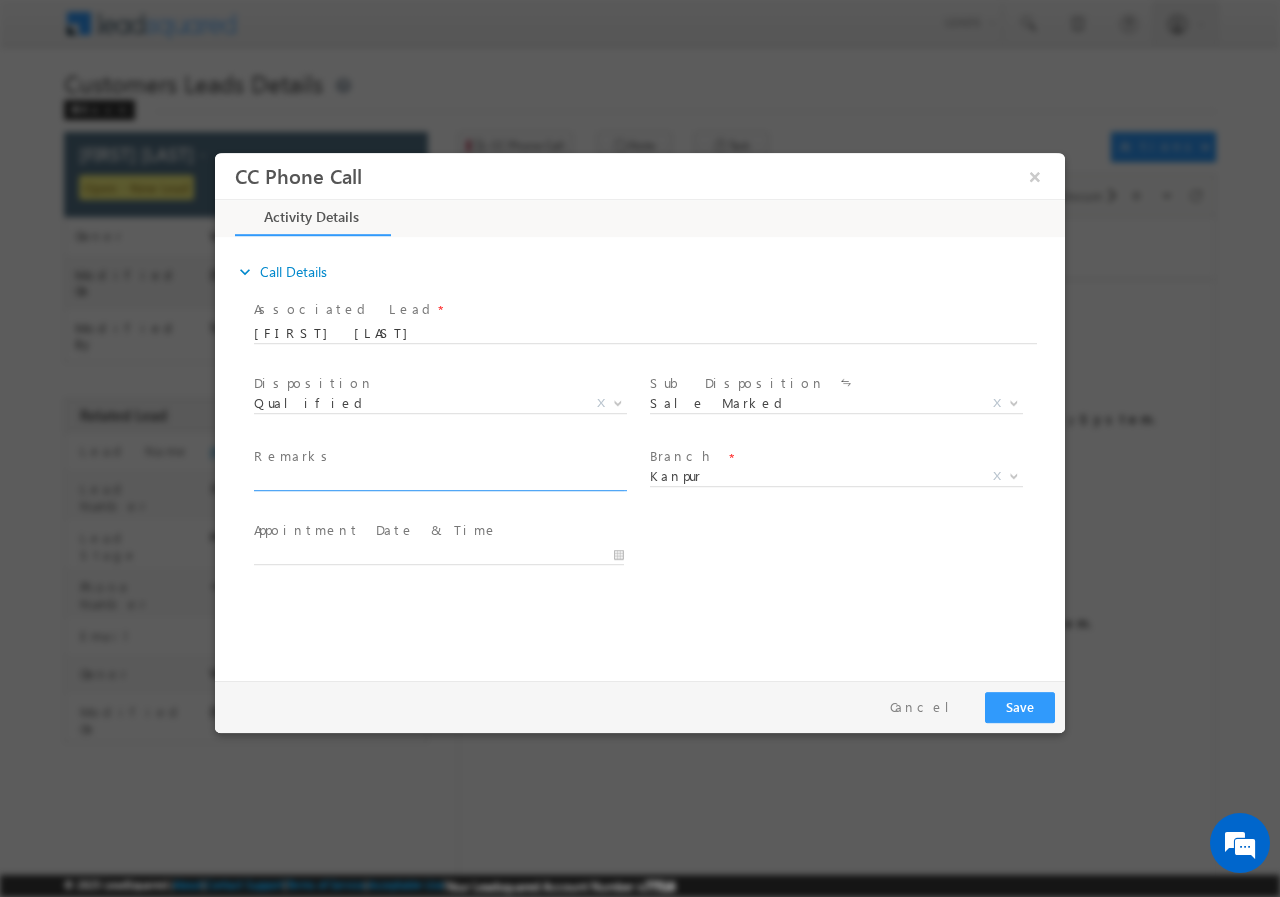 paste on "592093// Ashok Kumar Singh// P+C// LOAN REQ-20L// SELF EMP-40K// CIBIL-750// 208022- KANPUR// Cx IS READY TO MEET RM TOMORRROW TILL 7 PM" 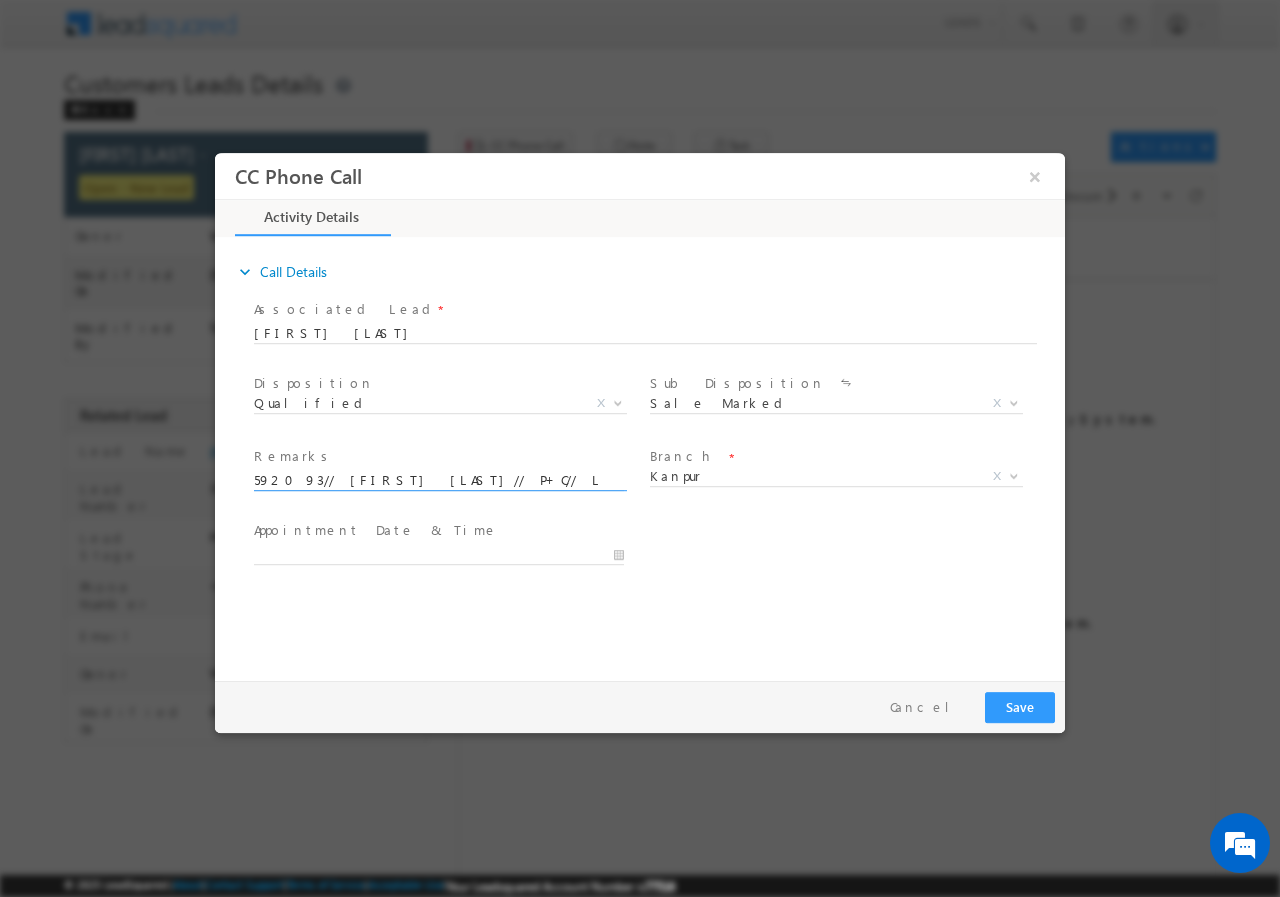 scroll, scrollTop: 0, scrollLeft: 546, axis: horizontal 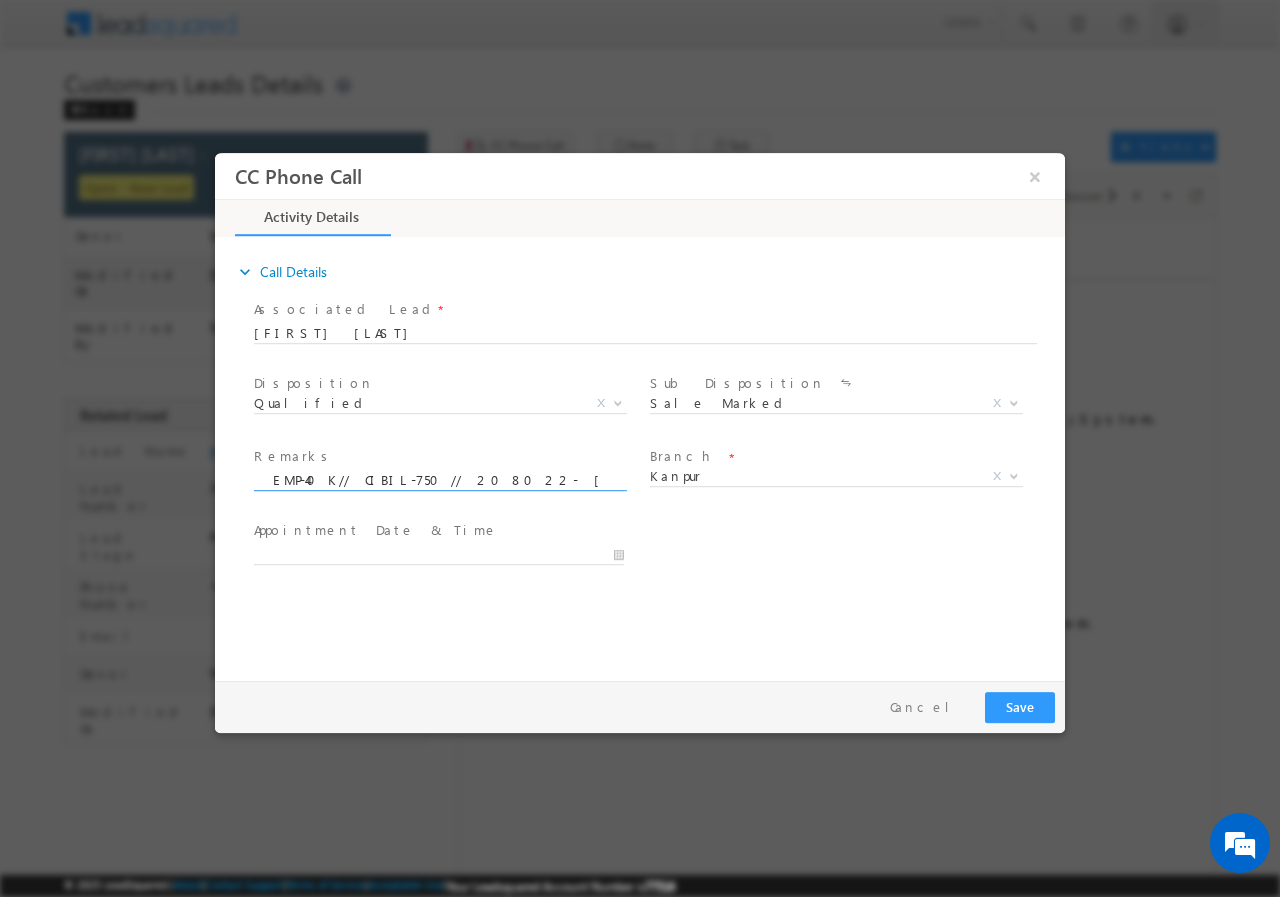 type on "592093// Ashok Kumar Singh// P+C// LOAN REQ-20L// SELF EMP-40K// CIBIL-750// 208022- KANPUR// Cx IS READY TO MEET RM TOMORRROW TILL 7 PM" 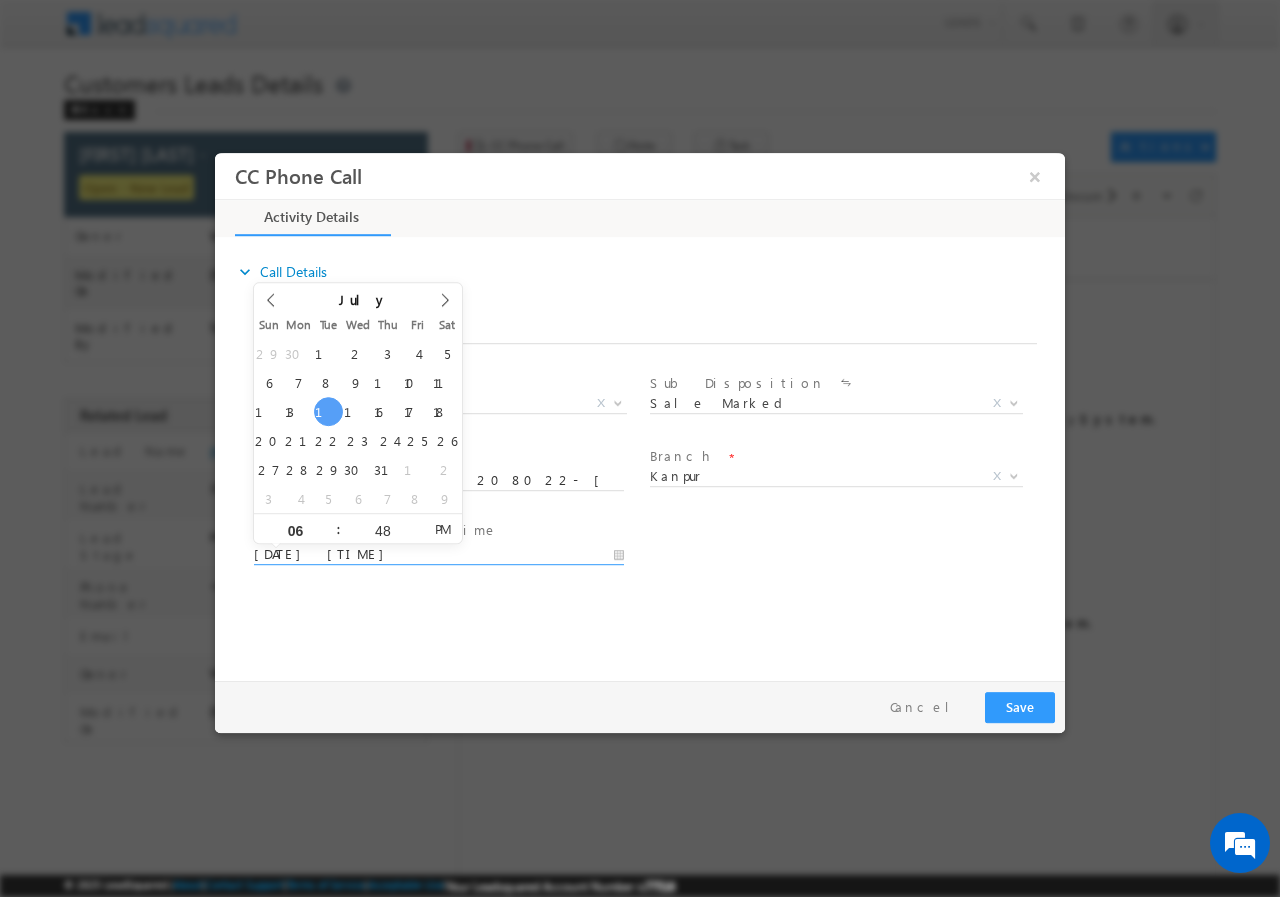 click on "07/15/2025 6:48 PM" at bounding box center [439, 554] 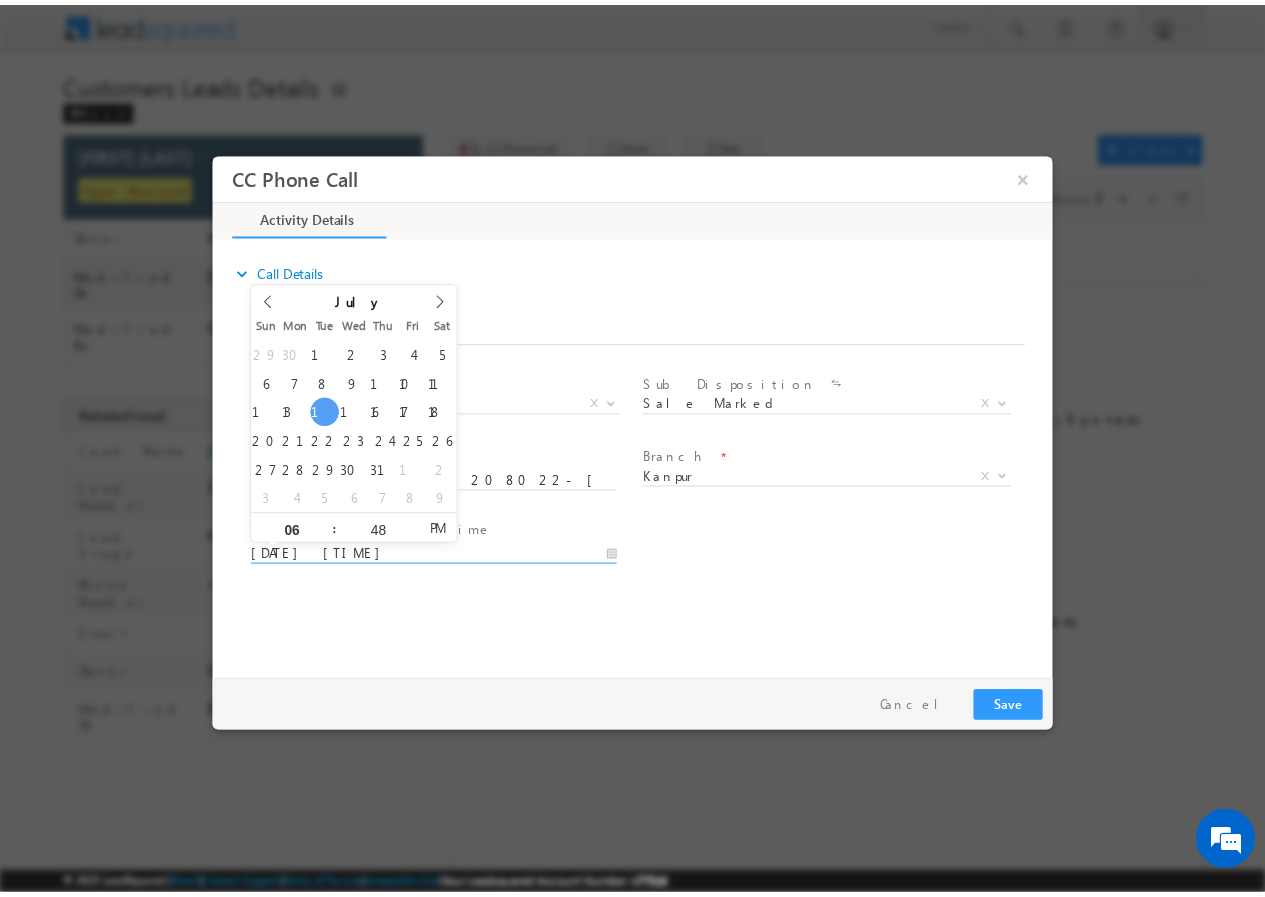 scroll, scrollTop: 0, scrollLeft: 0, axis: both 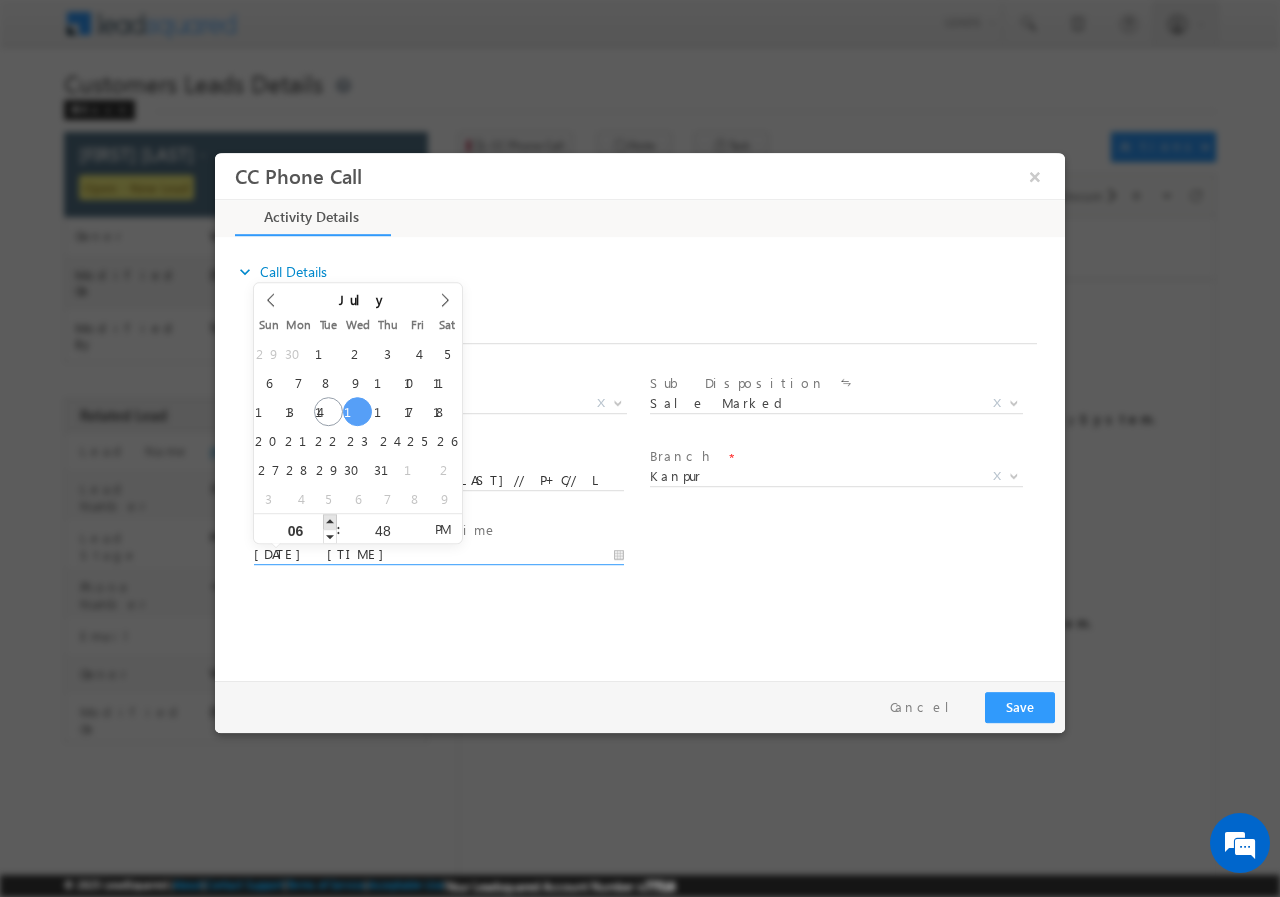 type on "07/16/2025 7:48 PM" 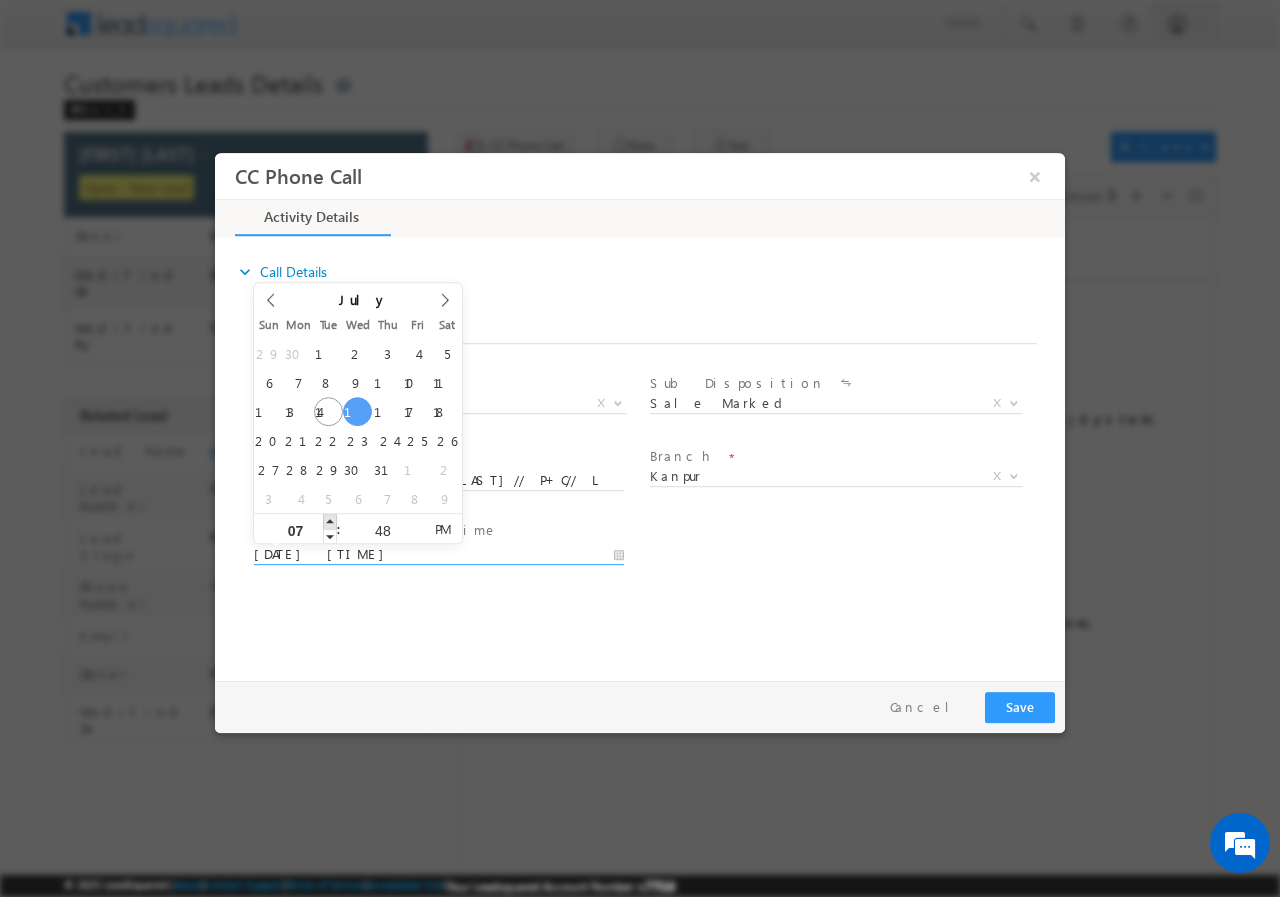 click at bounding box center (330, 520) 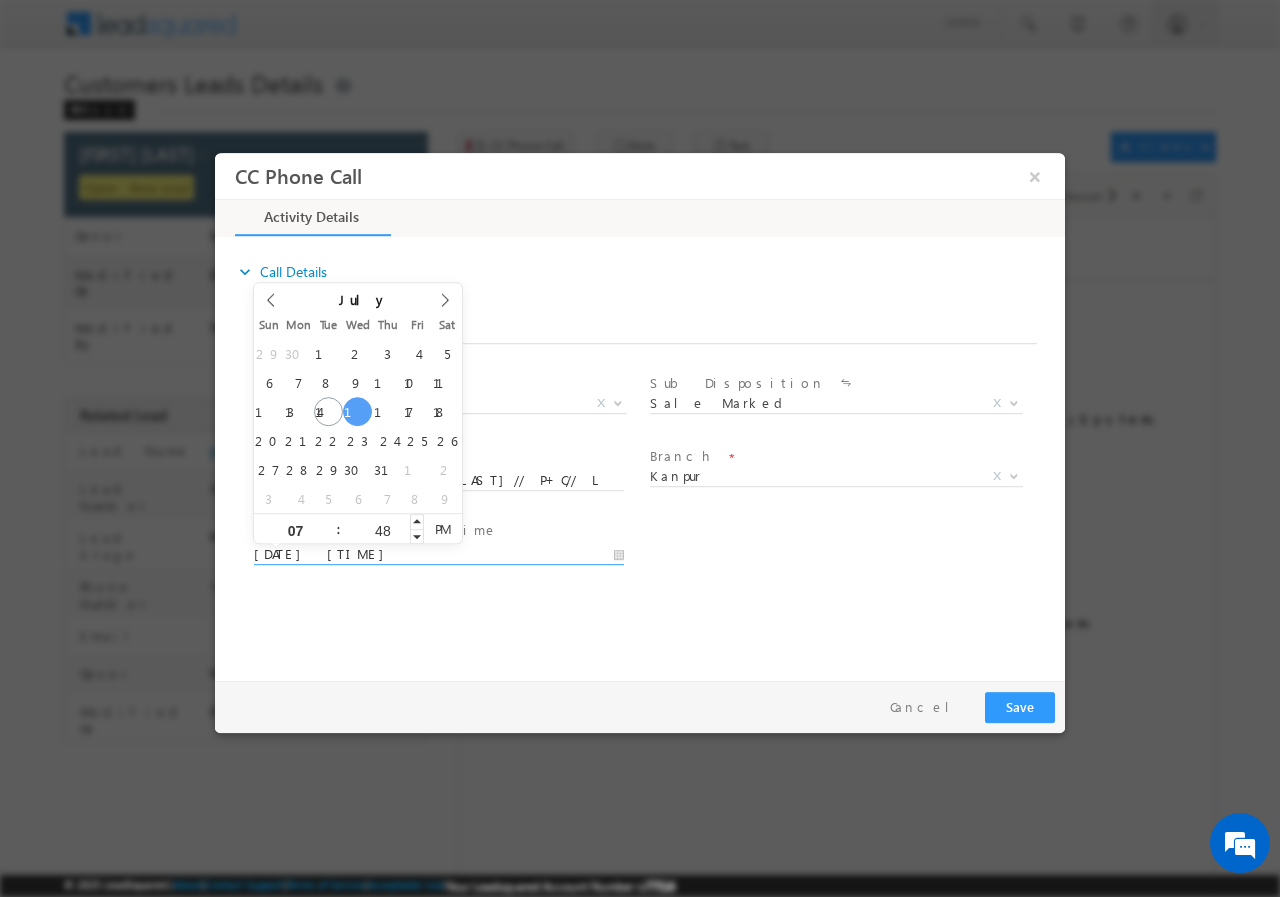 click on "48" at bounding box center (382, 529) 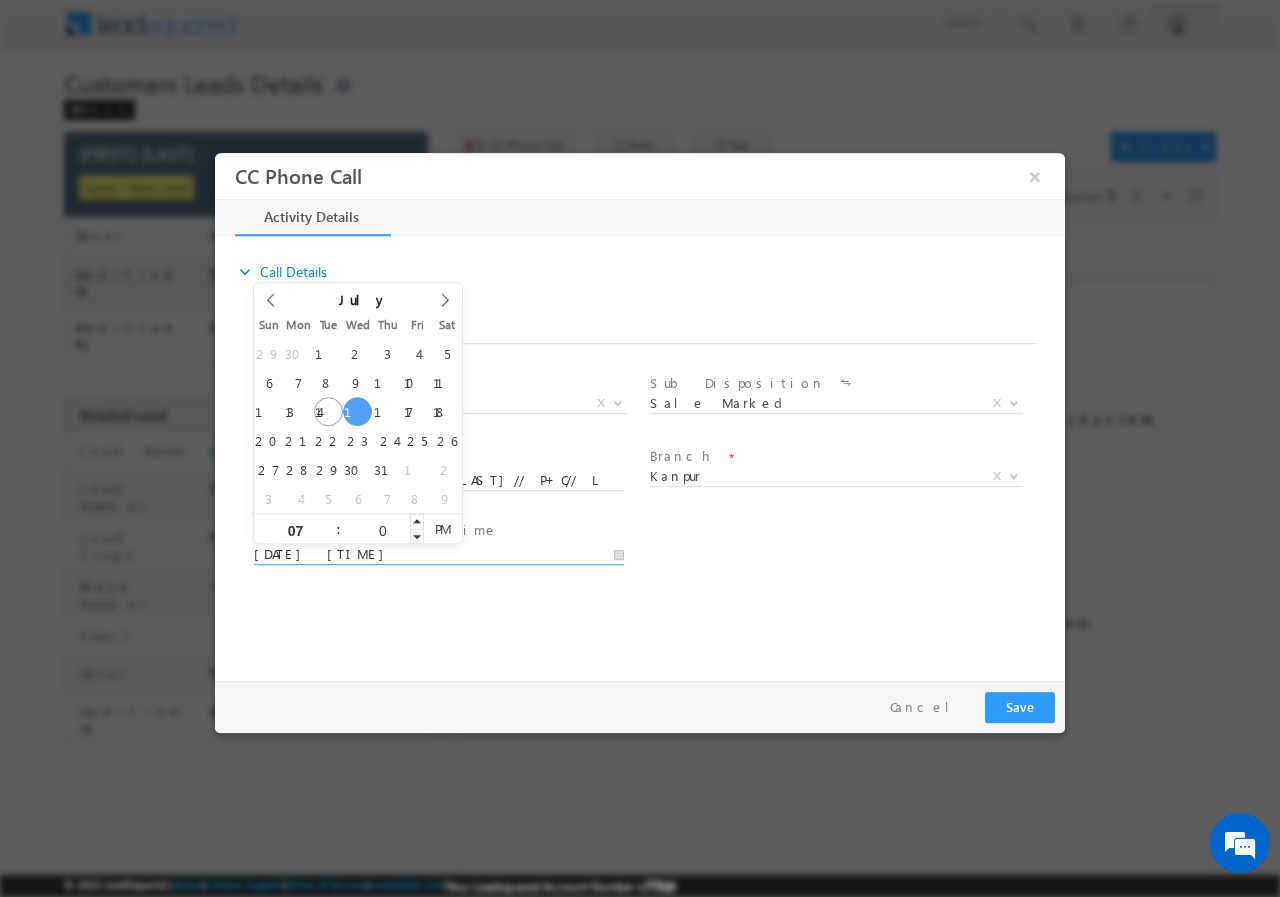 type on "00" 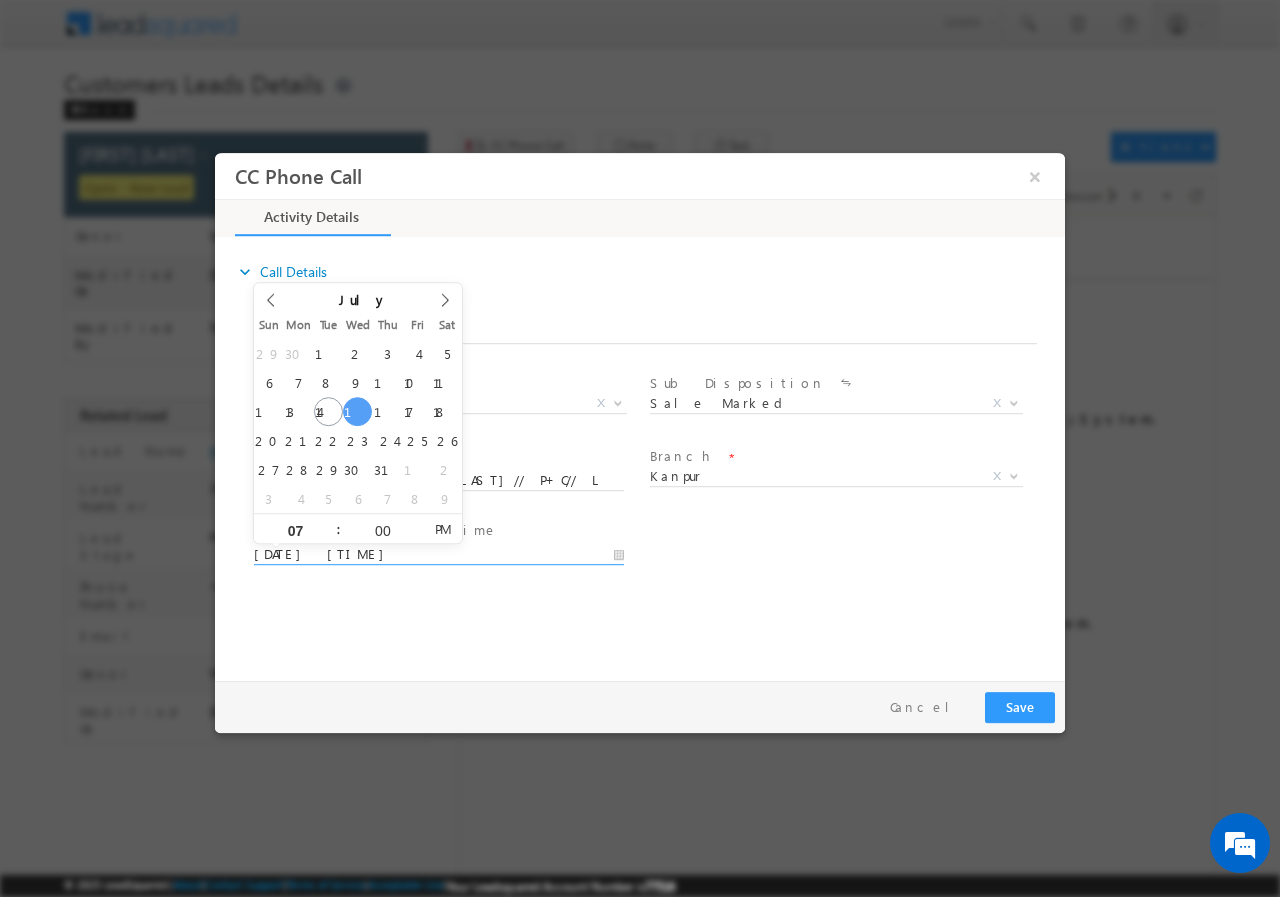 type on "07/16/2025 7:00 PM" 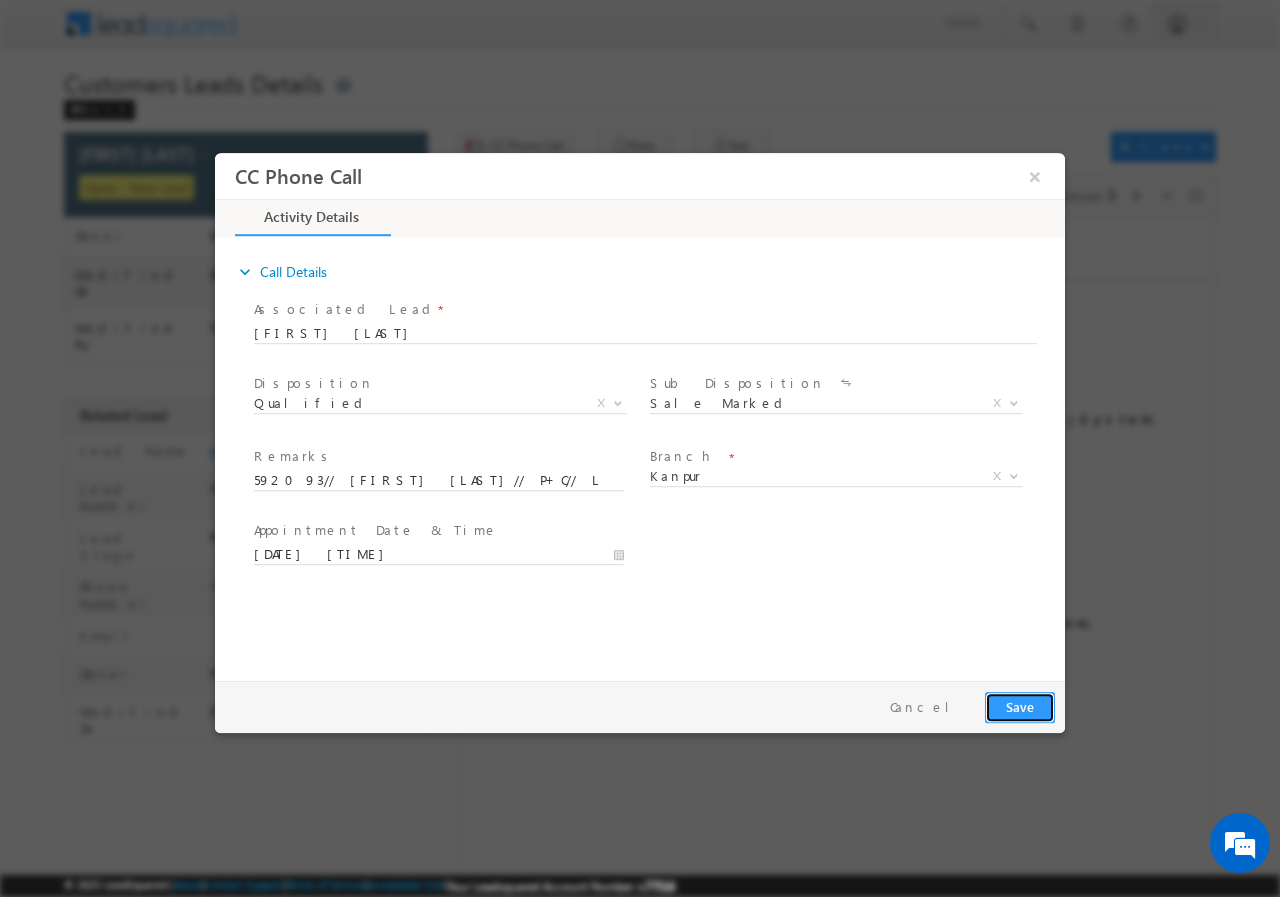 click on "Save" at bounding box center [1020, 706] 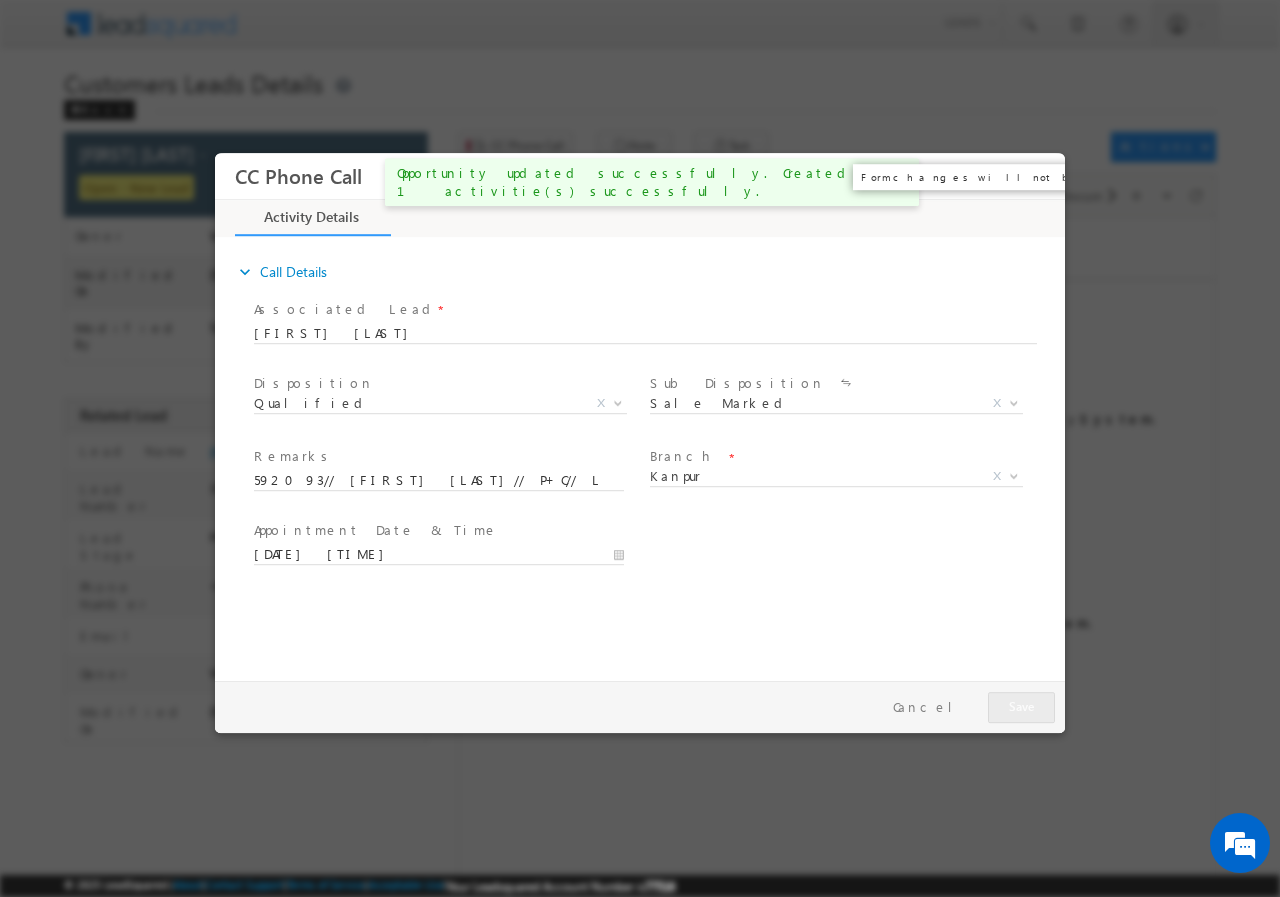 click on "×" at bounding box center (1035, 175) 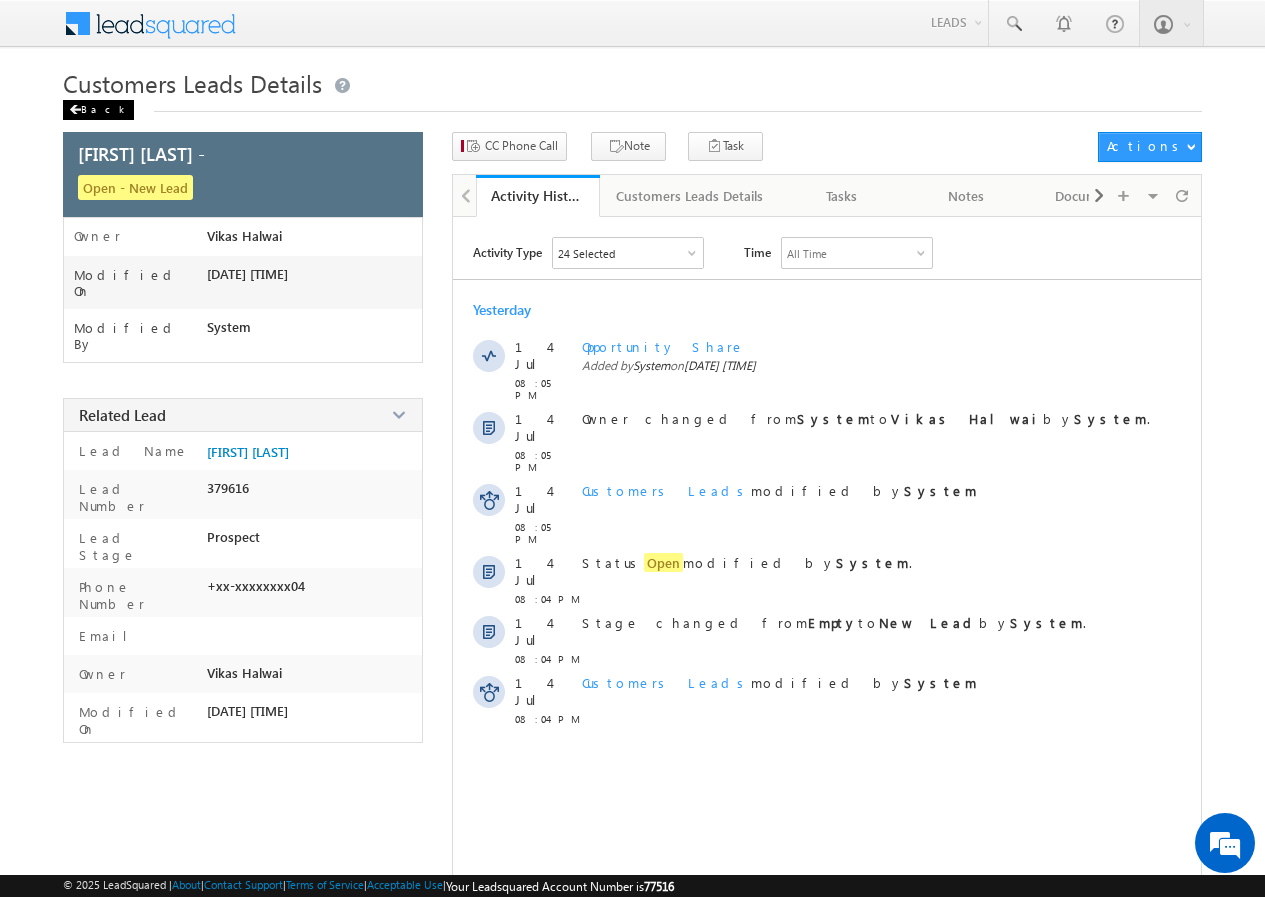 click at bounding box center (75, 110) 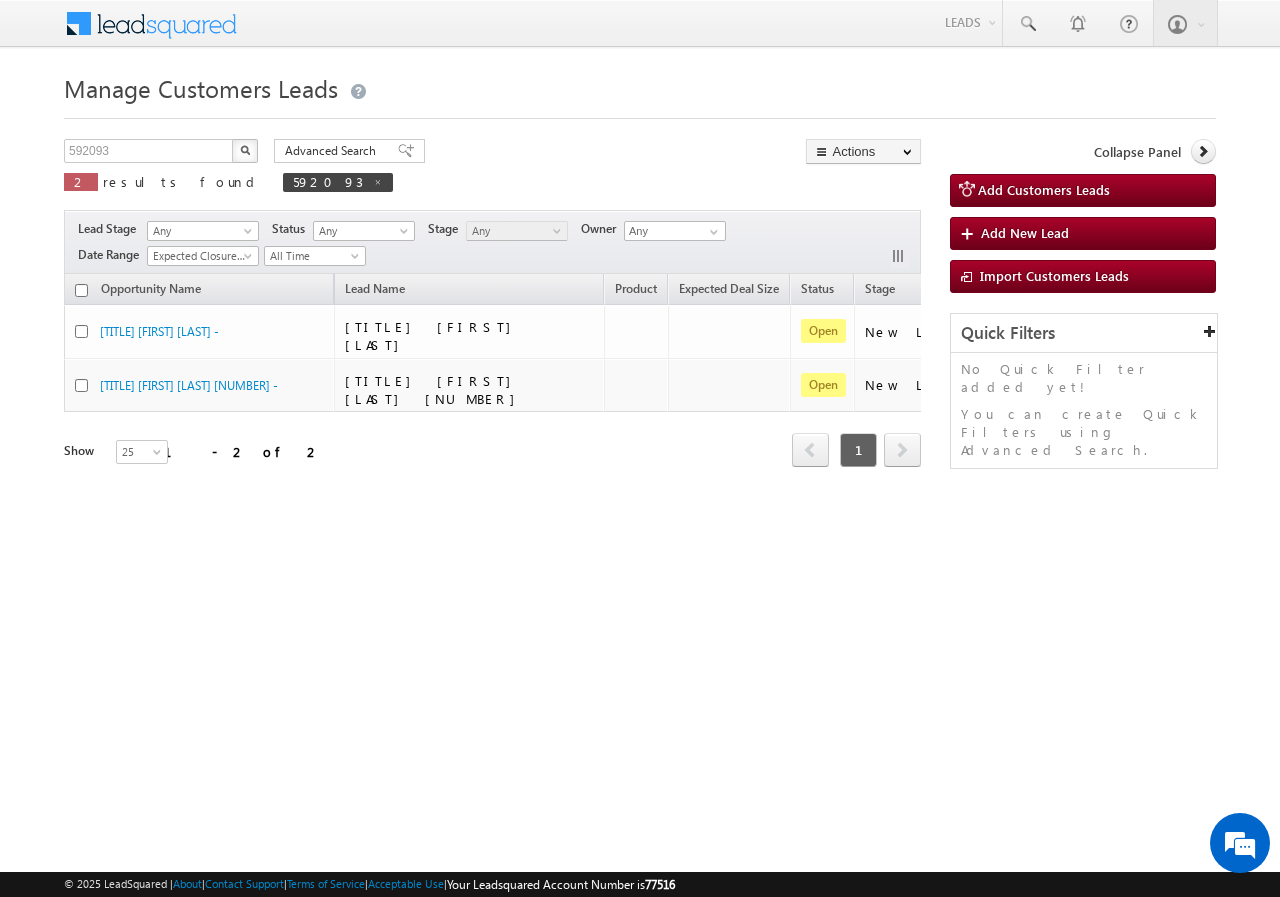 scroll, scrollTop: 0, scrollLeft: 0, axis: both 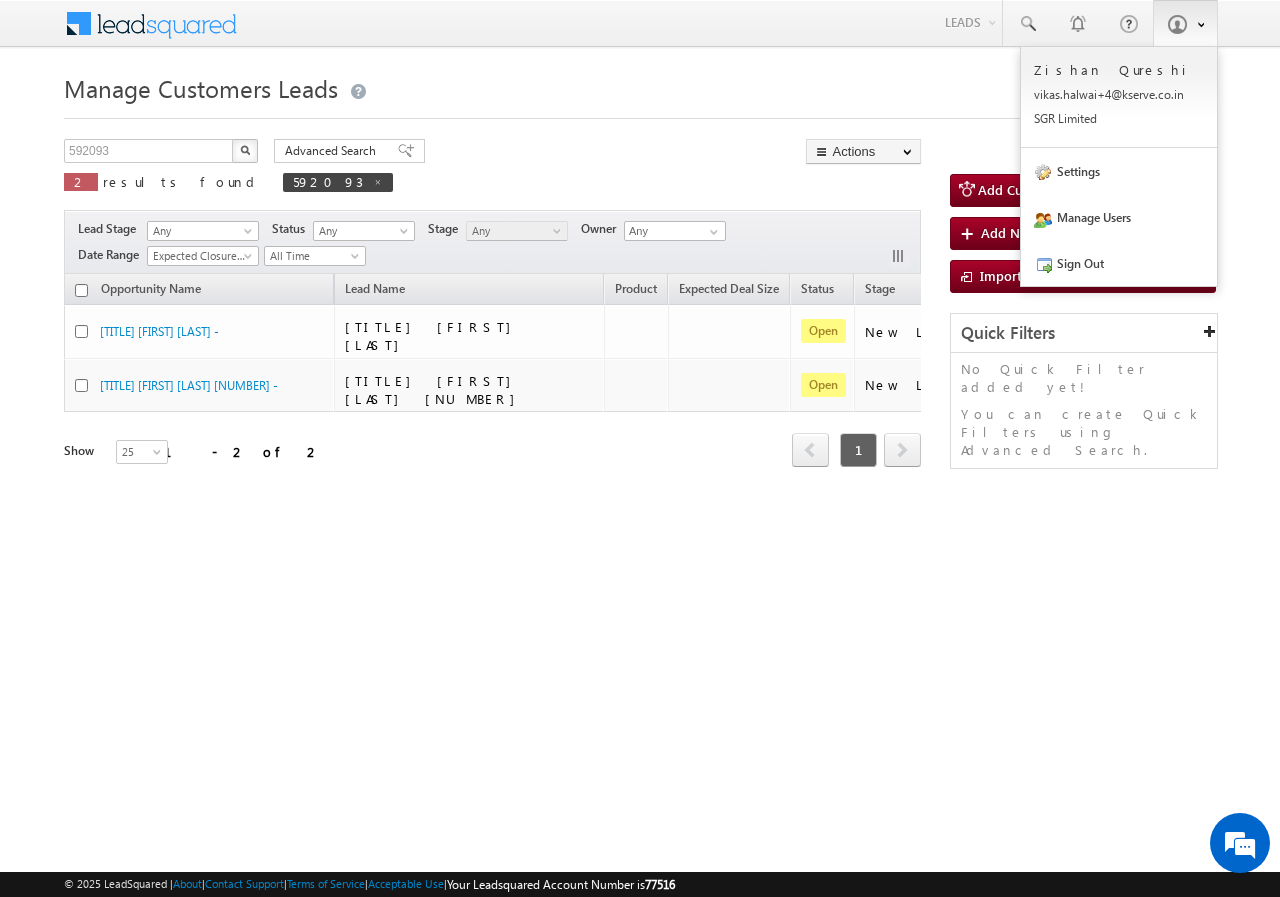 click at bounding box center [1177, 24] 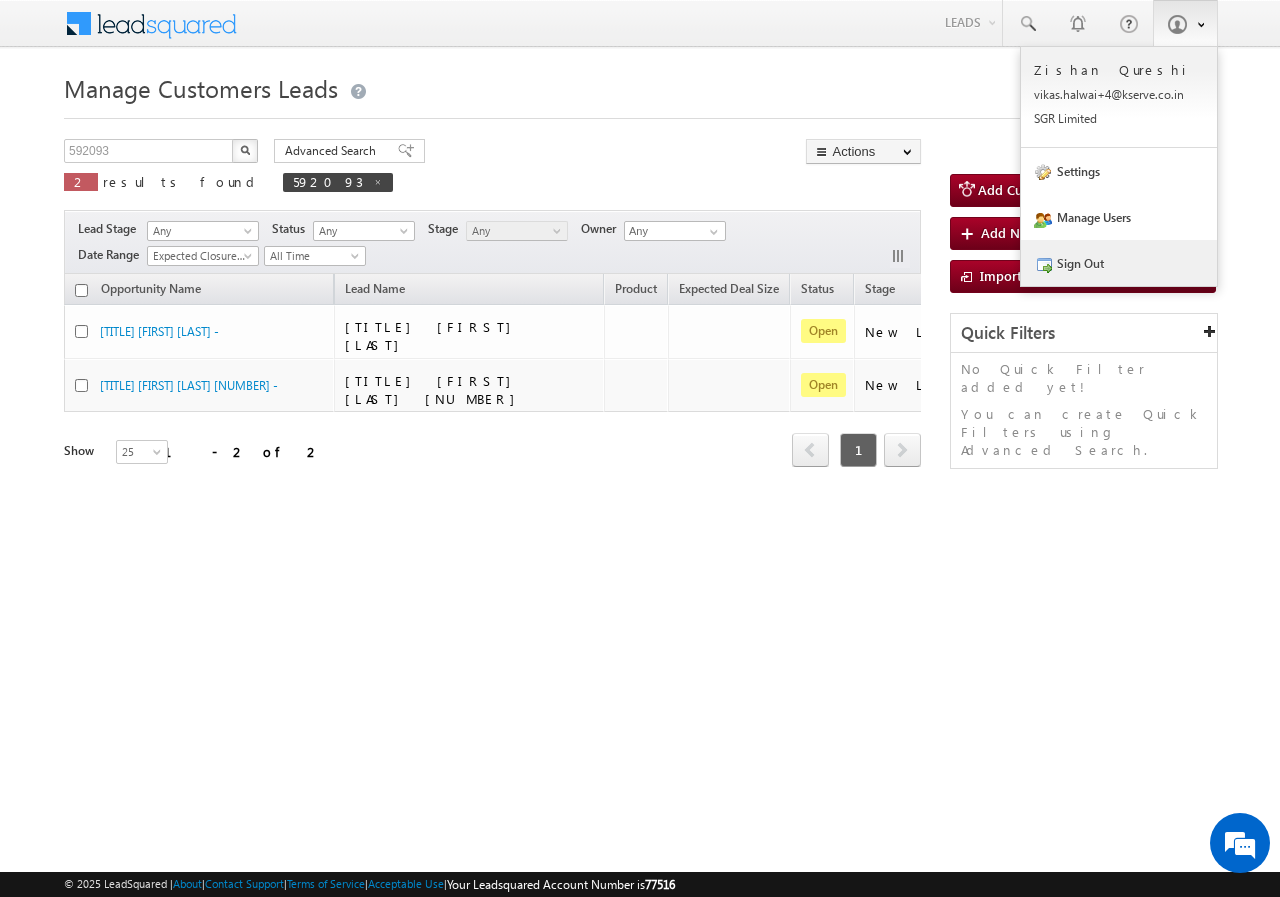 click on "Sign Out" at bounding box center (1119, 263) 